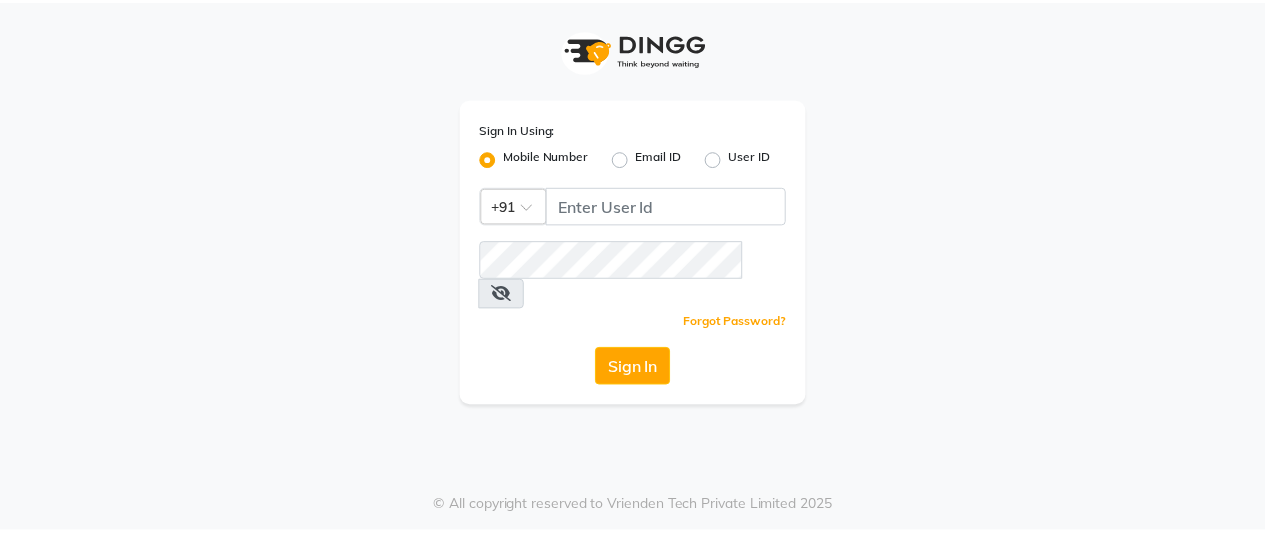 scroll, scrollTop: 0, scrollLeft: 0, axis: both 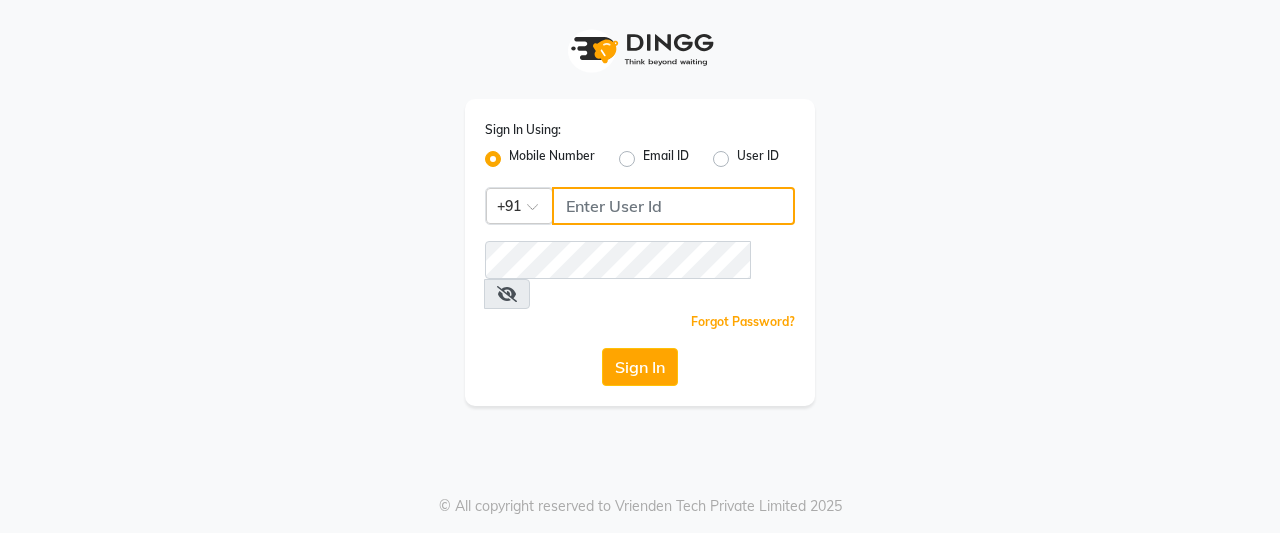 click 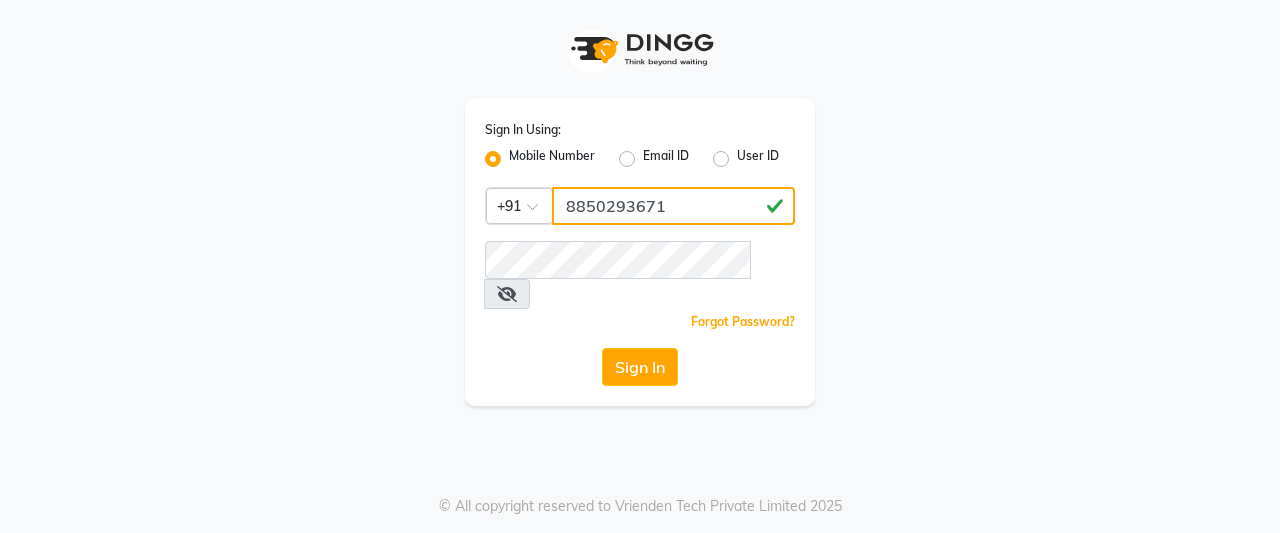 type on "8850293671" 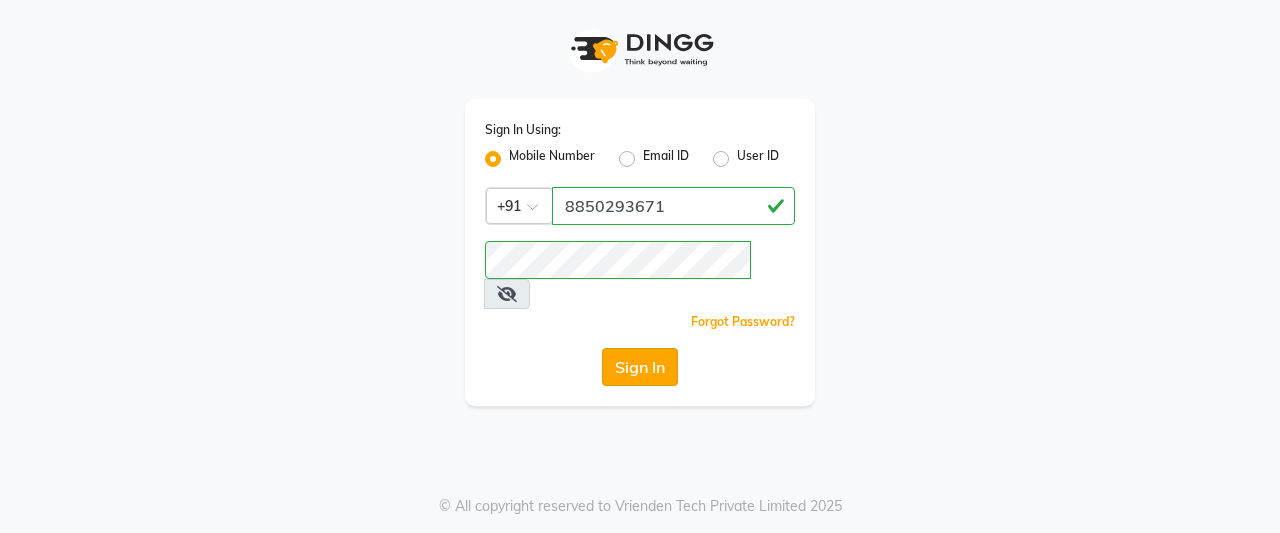 click on "Sign In" 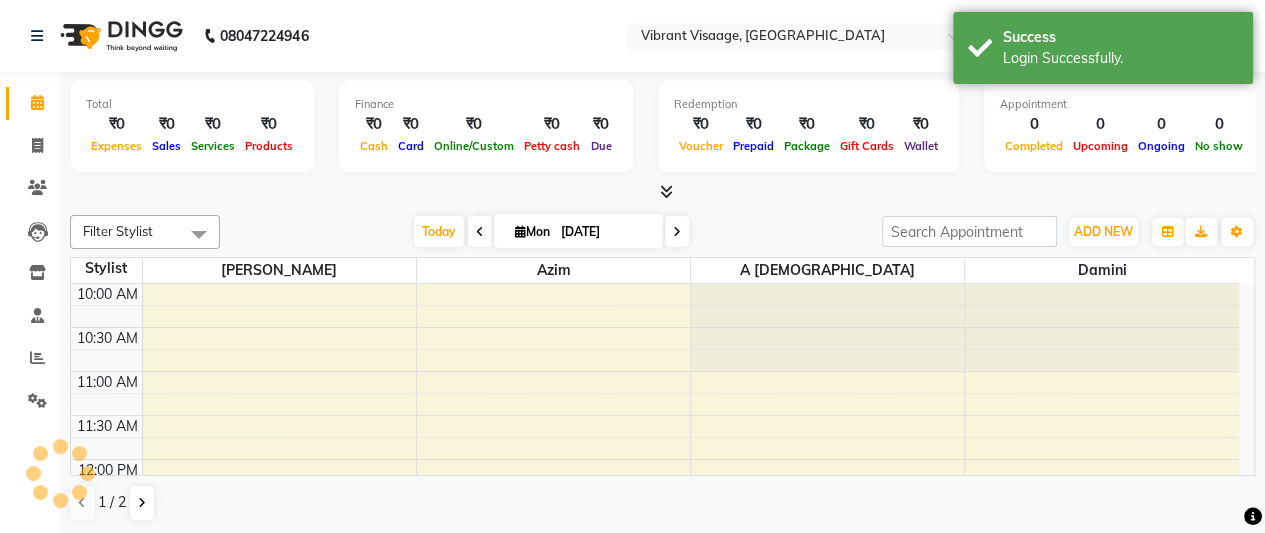 scroll, scrollTop: 0, scrollLeft: 0, axis: both 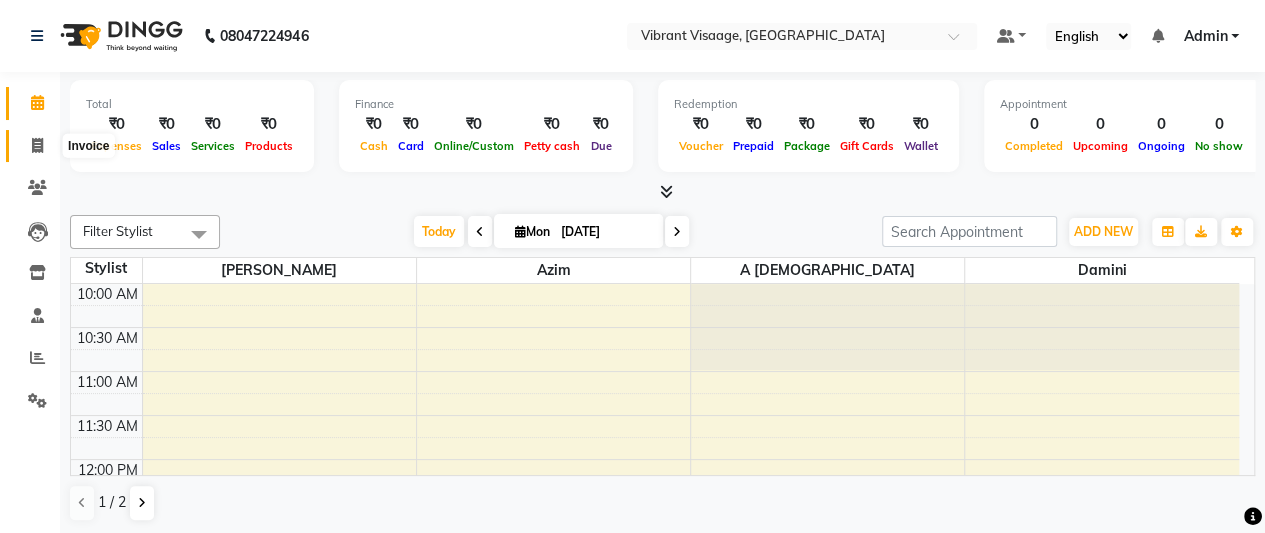click 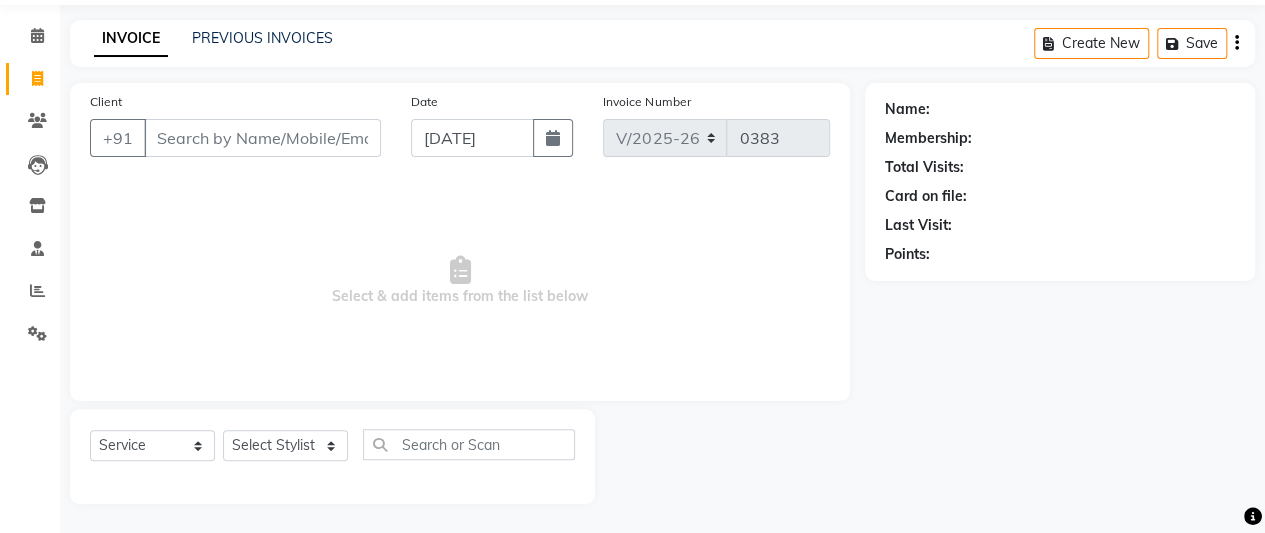 scroll, scrollTop: 0, scrollLeft: 0, axis: both 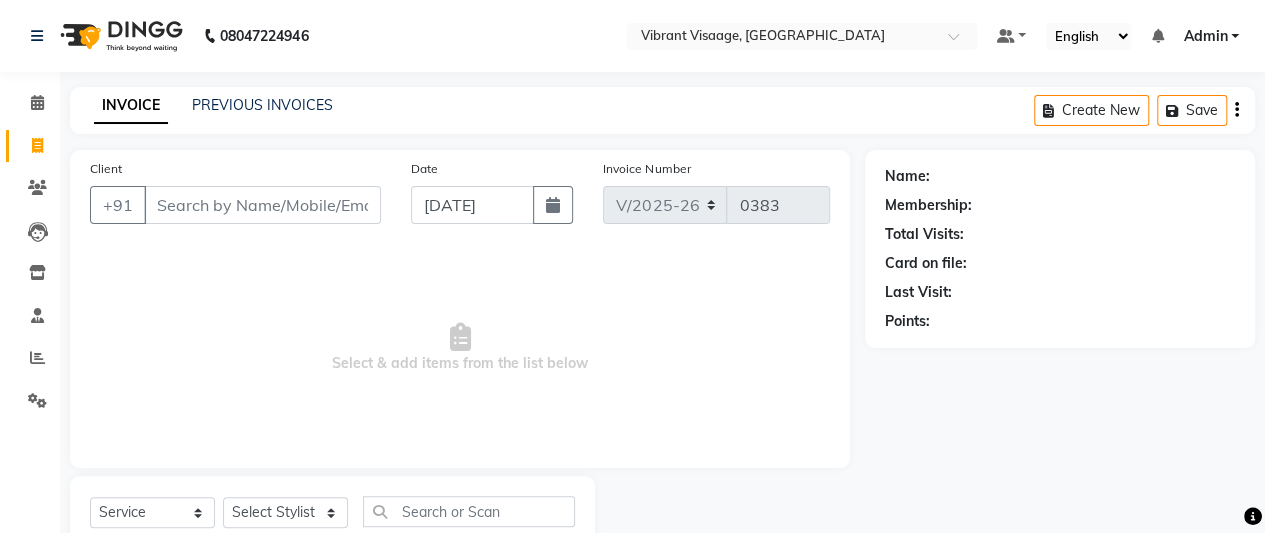 click on "Client" at bounding box center (262, 205) 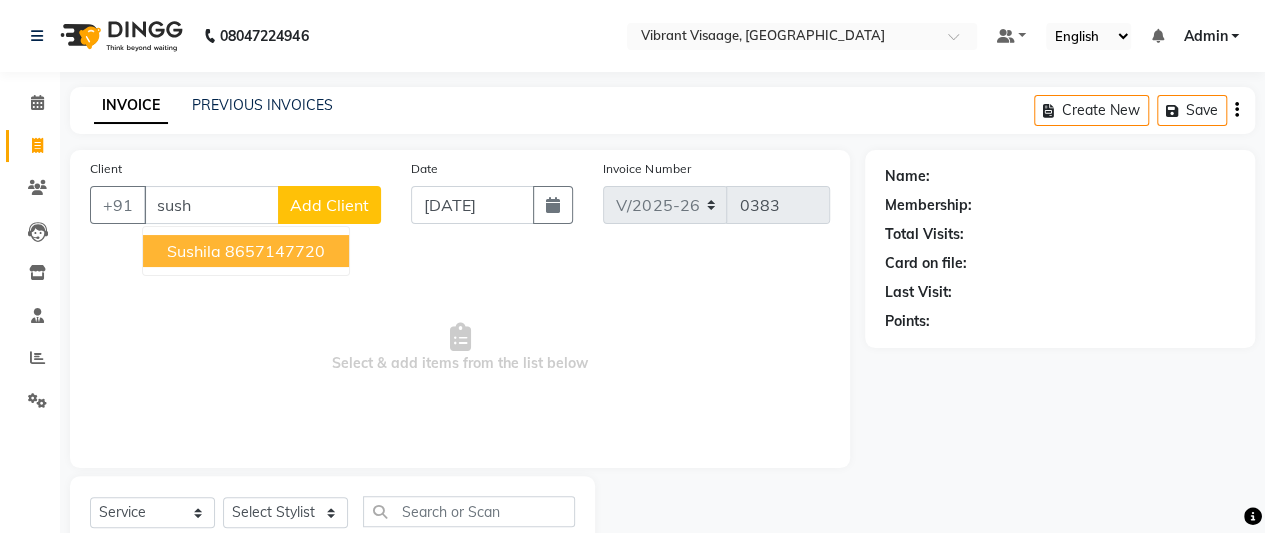 click on "8657147720" at bounding box center (275, 251) 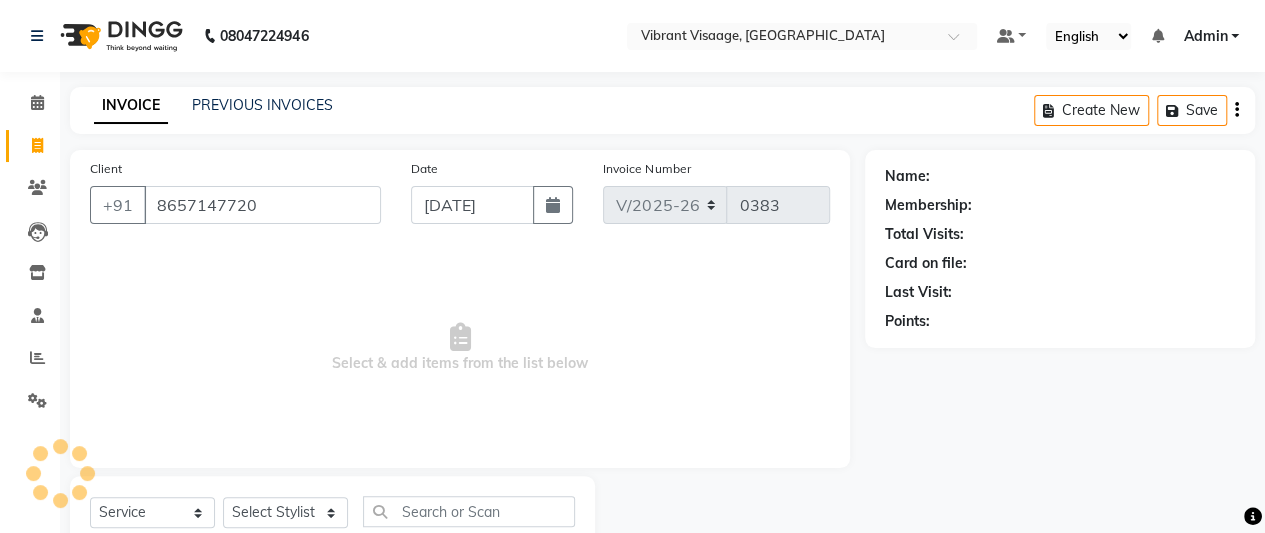 type on "8657147720" 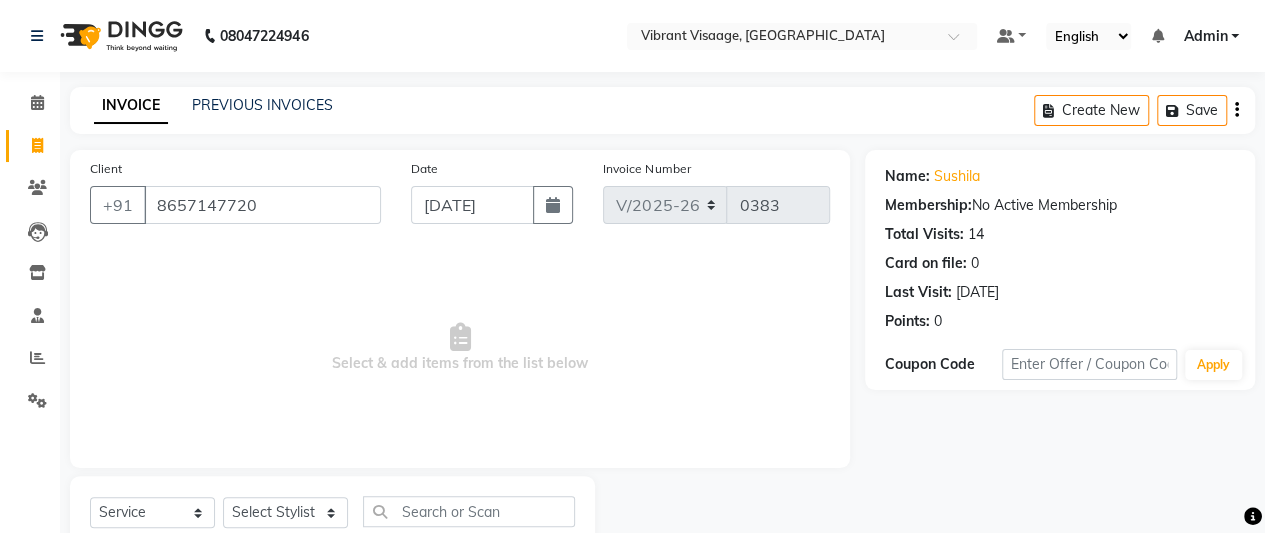 scroll, scrollTop: 67, scrollLeft: 0, axis: vertical 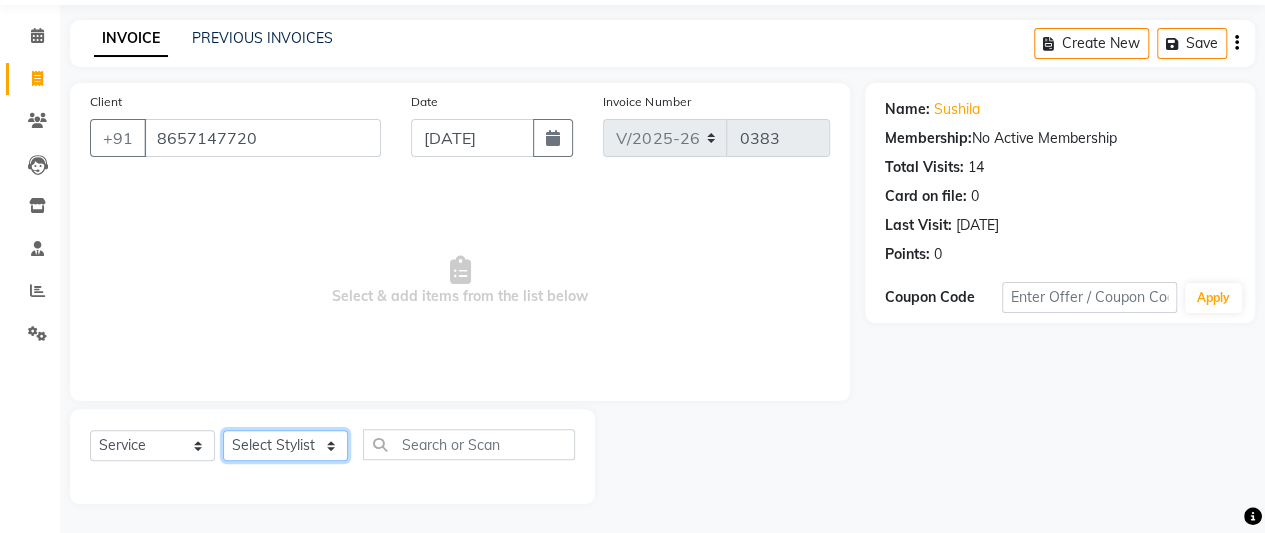 click on "Select Stylist A Ansari Admin [PERSON_NAME] [PERSON_NAME] [PERSON_NAME] [PERSON_NAME]" 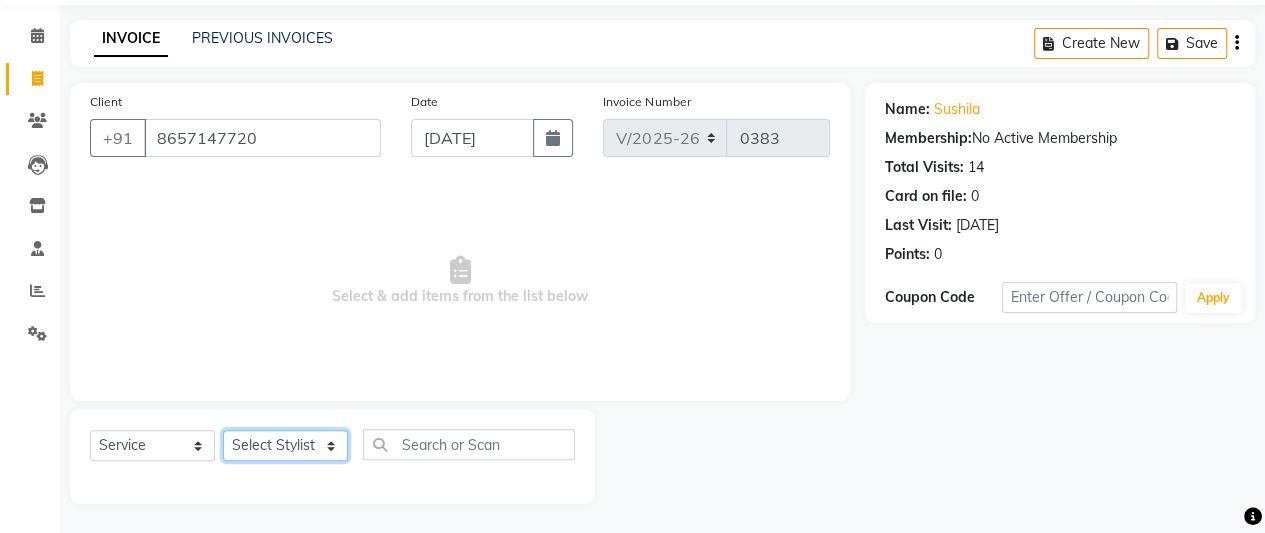 select on "79553" 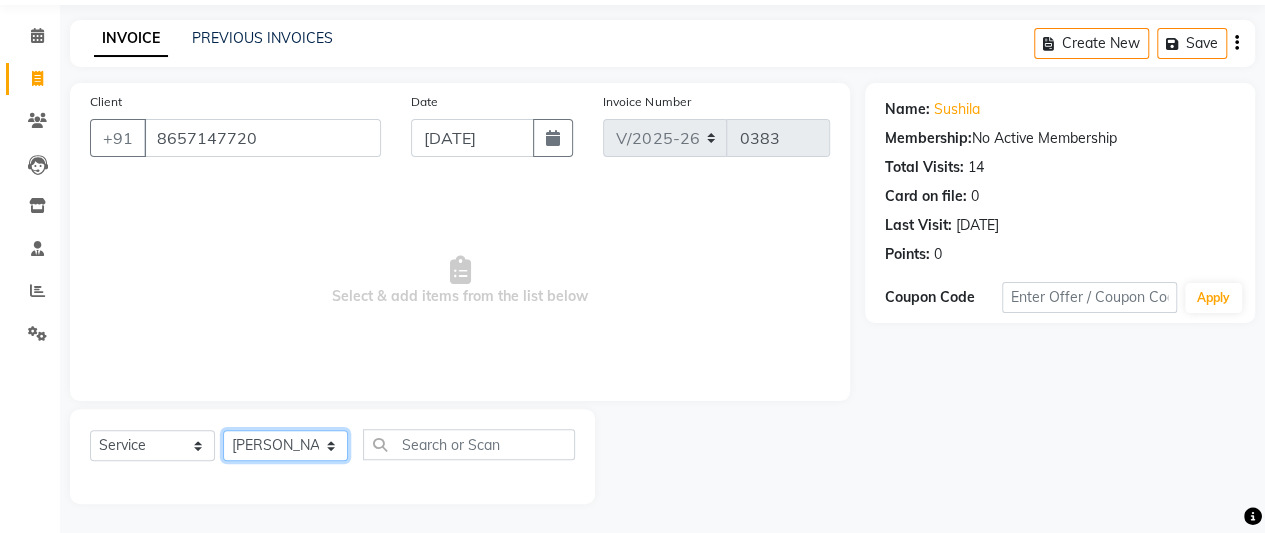 click on "Select Stylist A Ansari Admin [PERSON_NAME] [PERSON_NAME] [PERSON_NAME] [PERSON_NAME]" 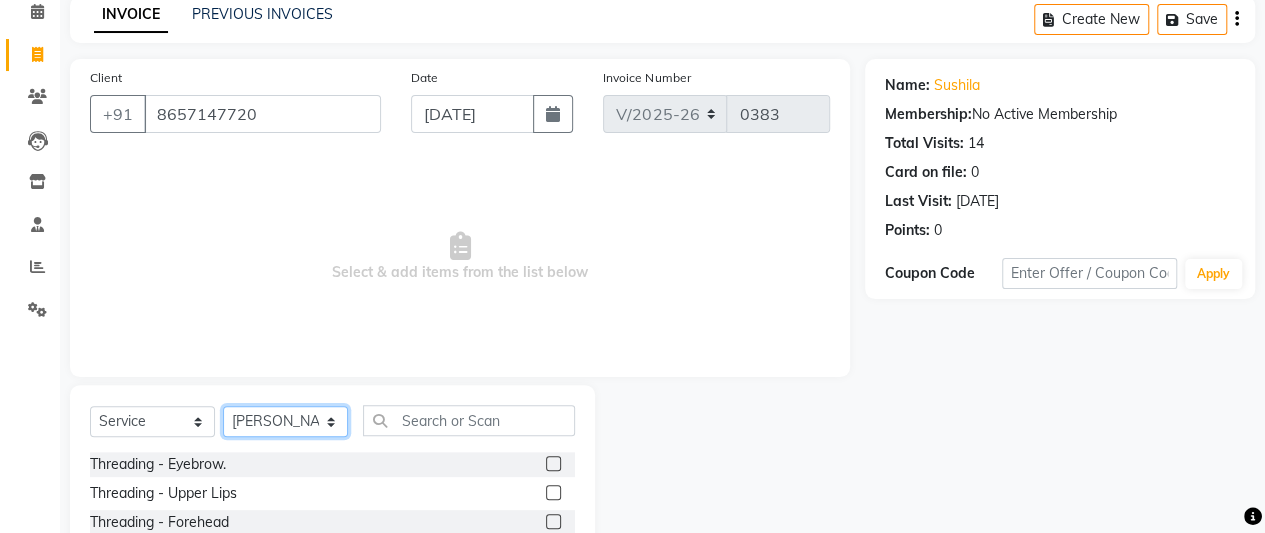 scroll, scrollTop: 94, scrollLeft: 0, axis: vertical 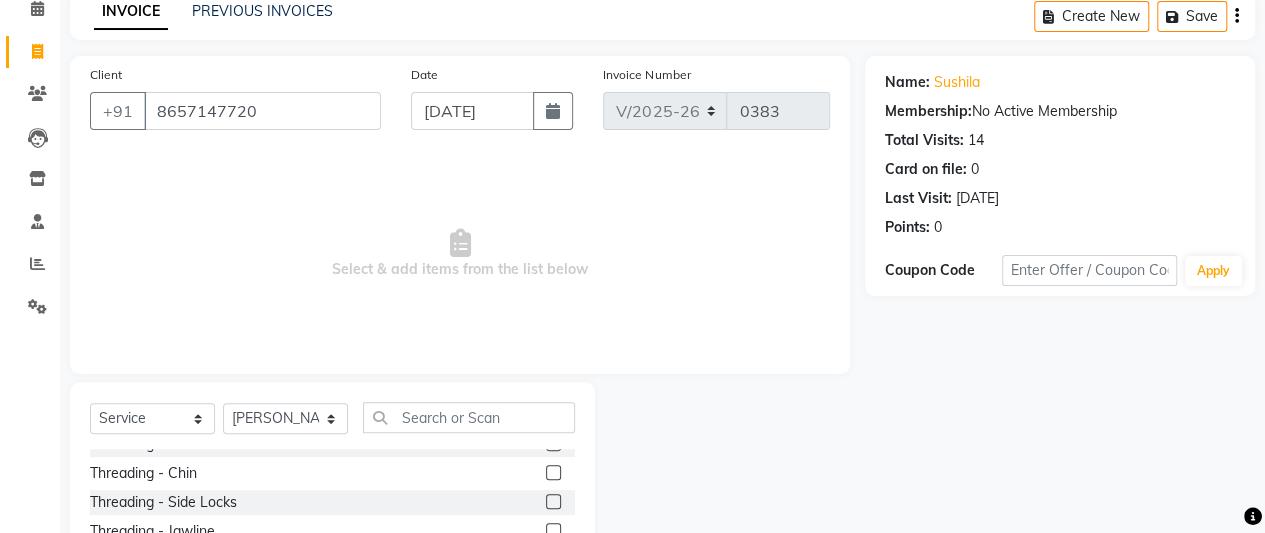 click 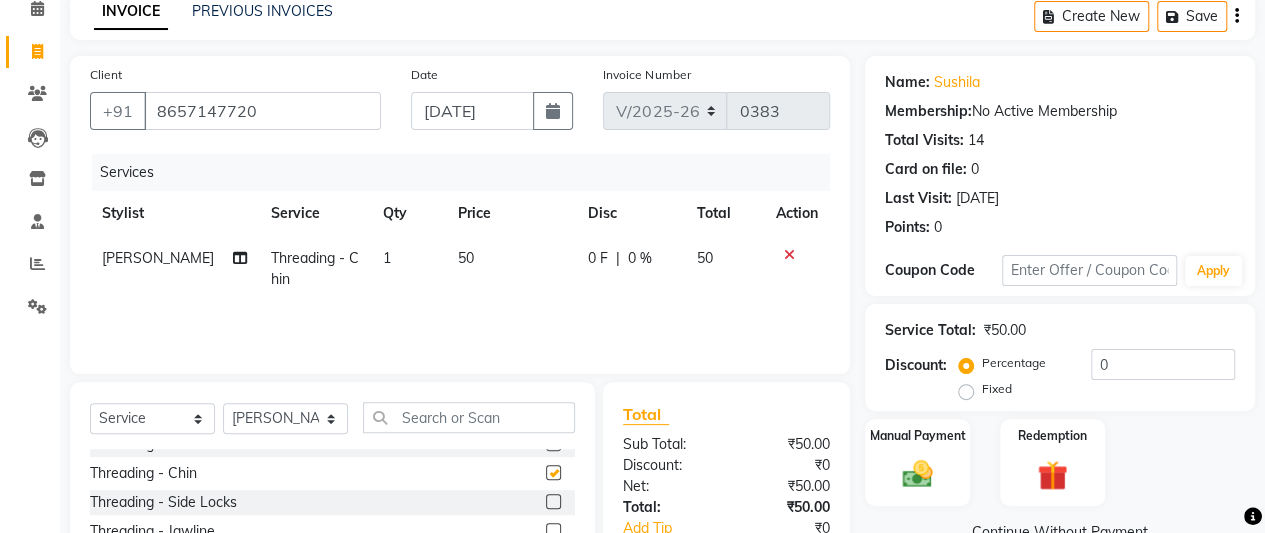 checkbox on "false" 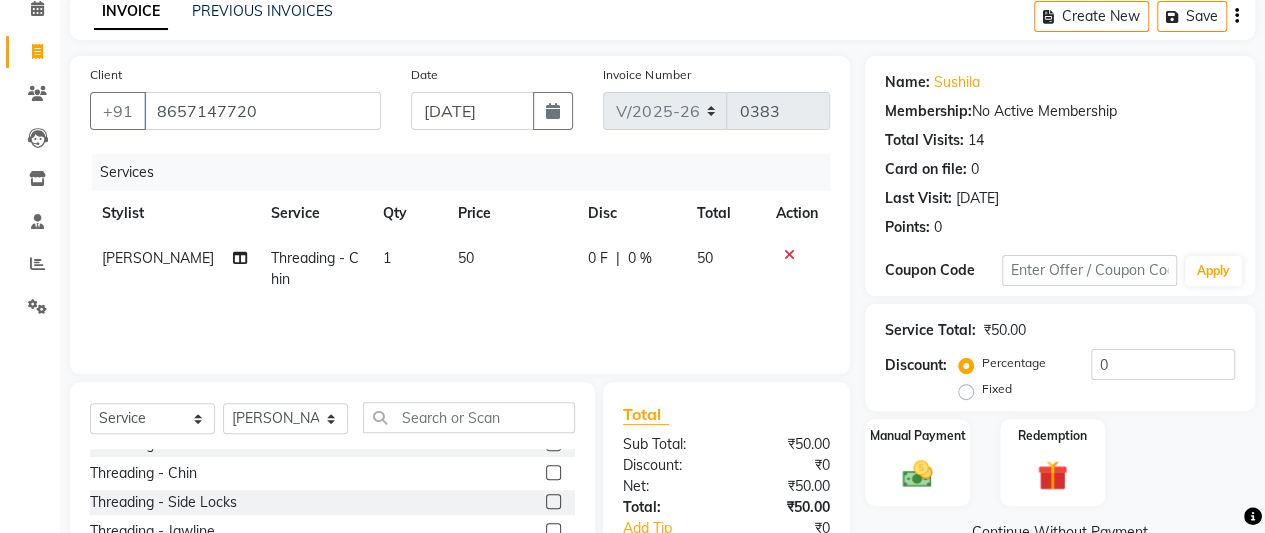 scroll, scrollTop: 267, scrollLeft: 0, axis: vertical 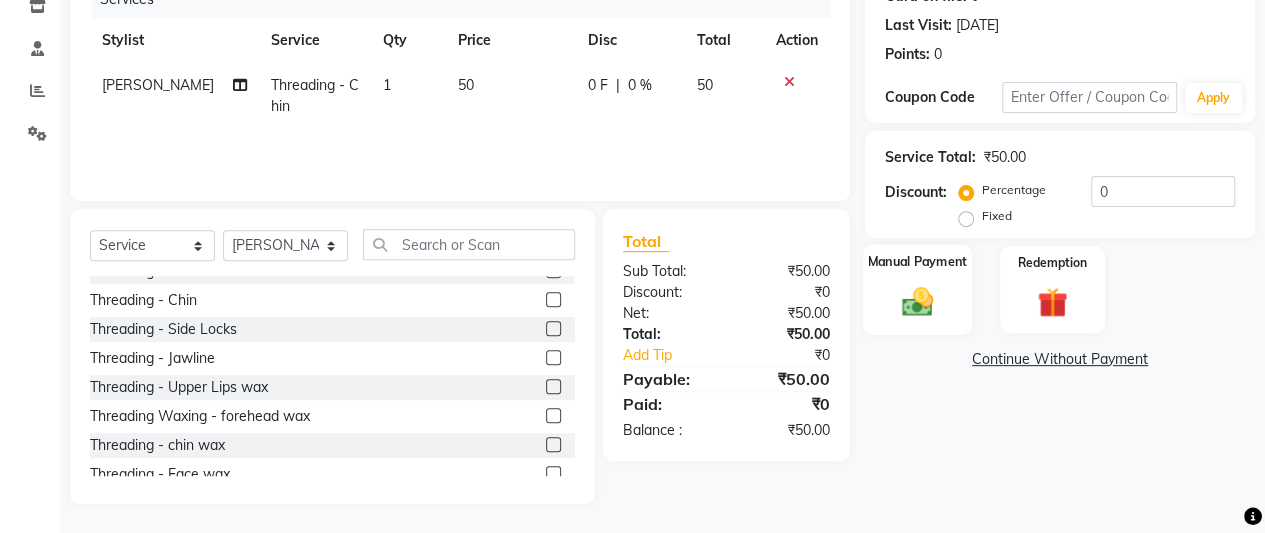 click 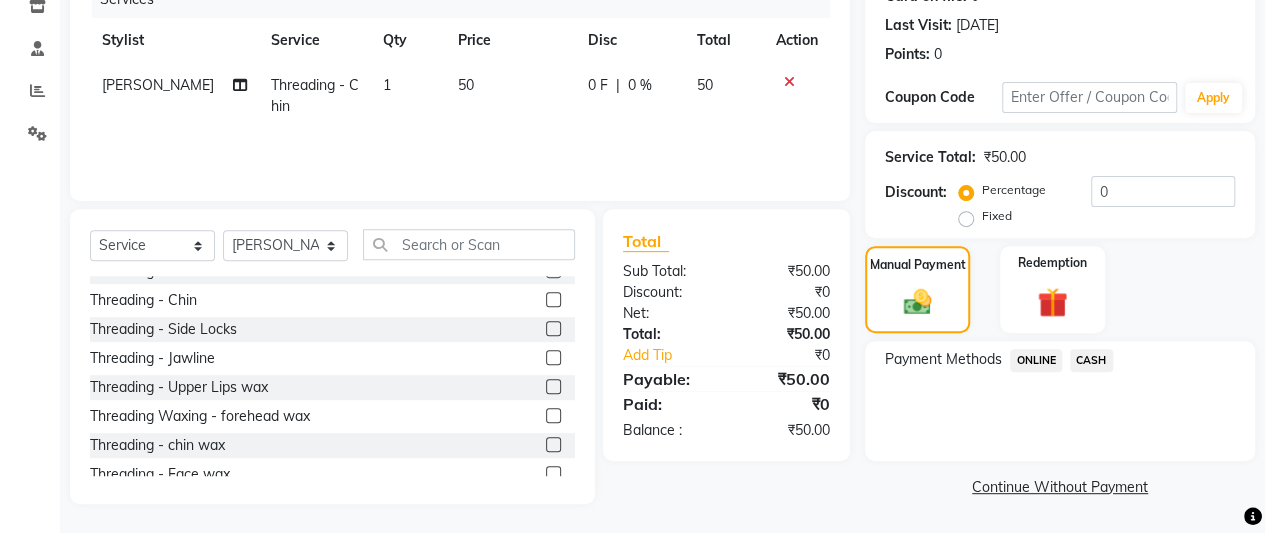 click on "ONLINE" 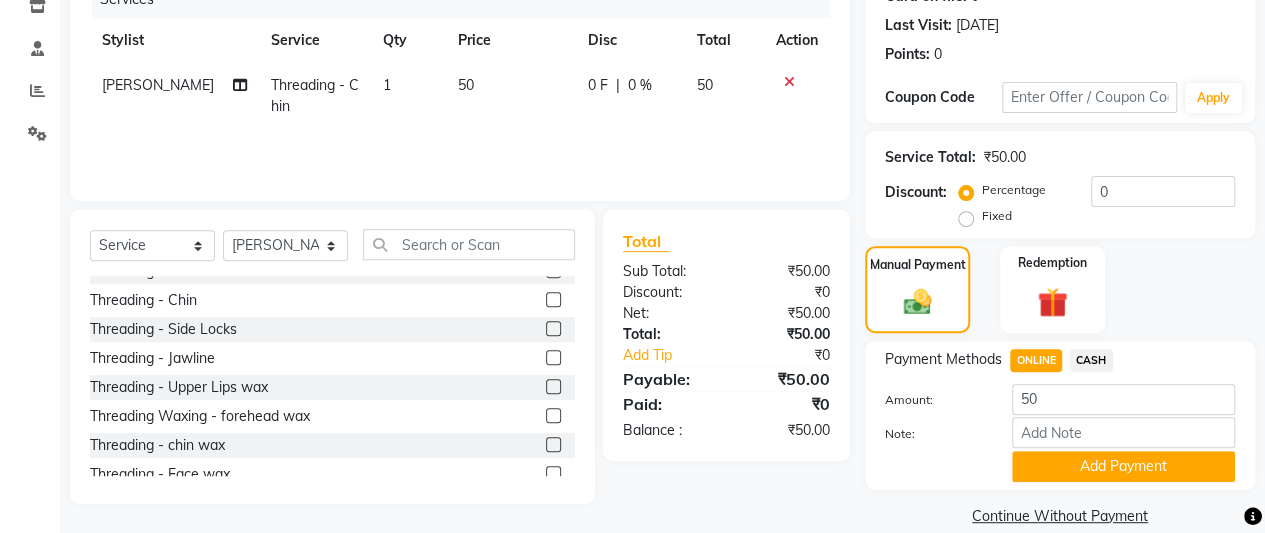 scroll, scrollTop: 294, scrollLeft: 0, axis: vertical 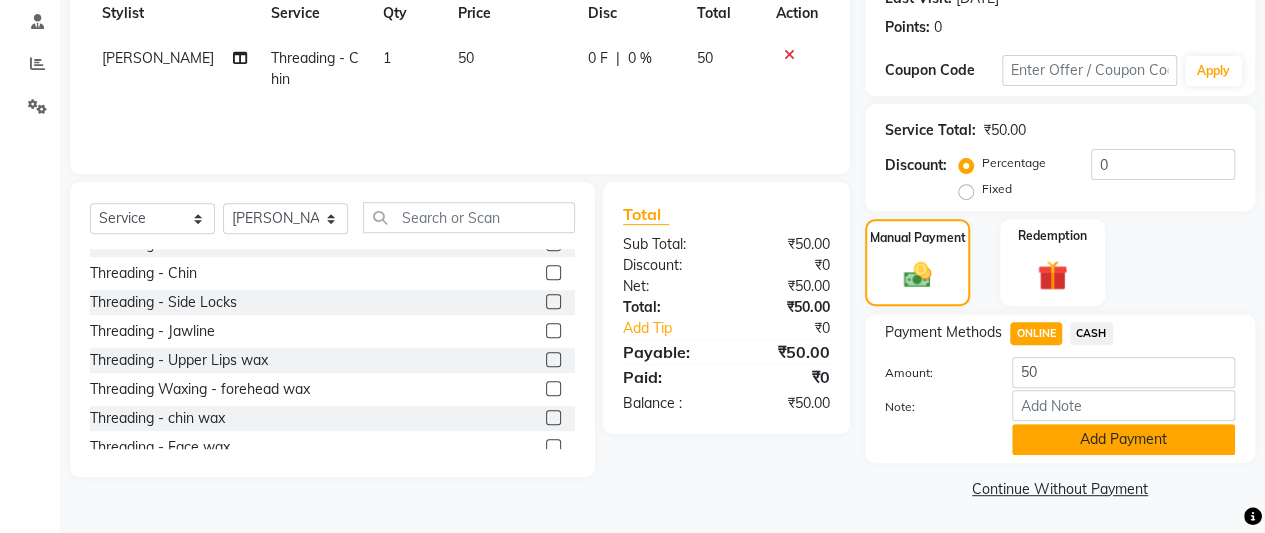 click on "Add Payment" 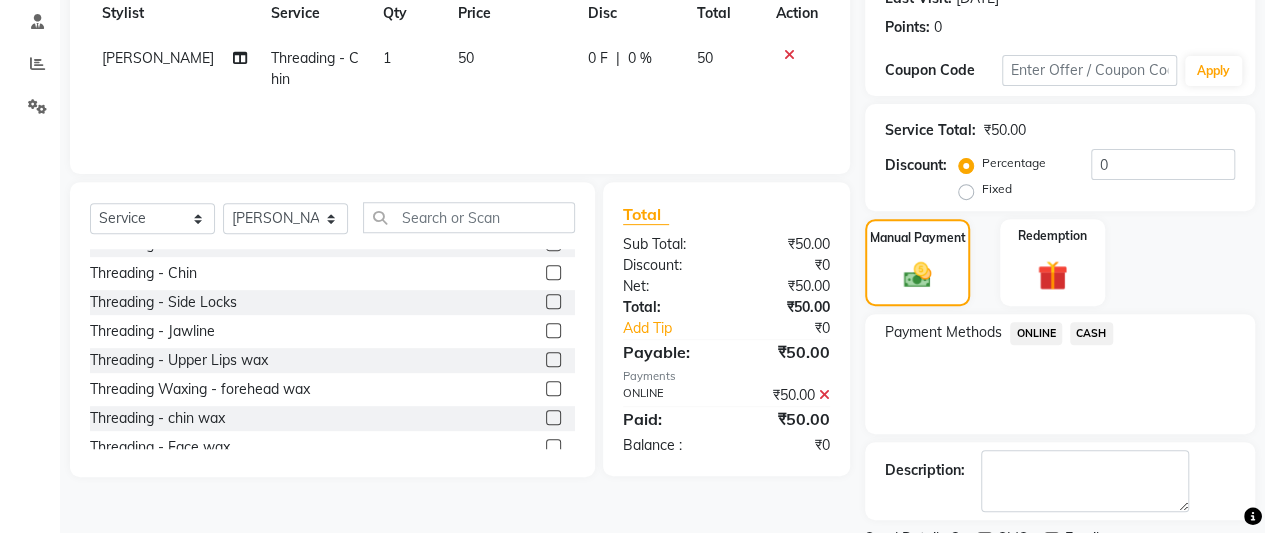 scroll, scrollTop: 376, scrollLeft: 0, axis: vertical 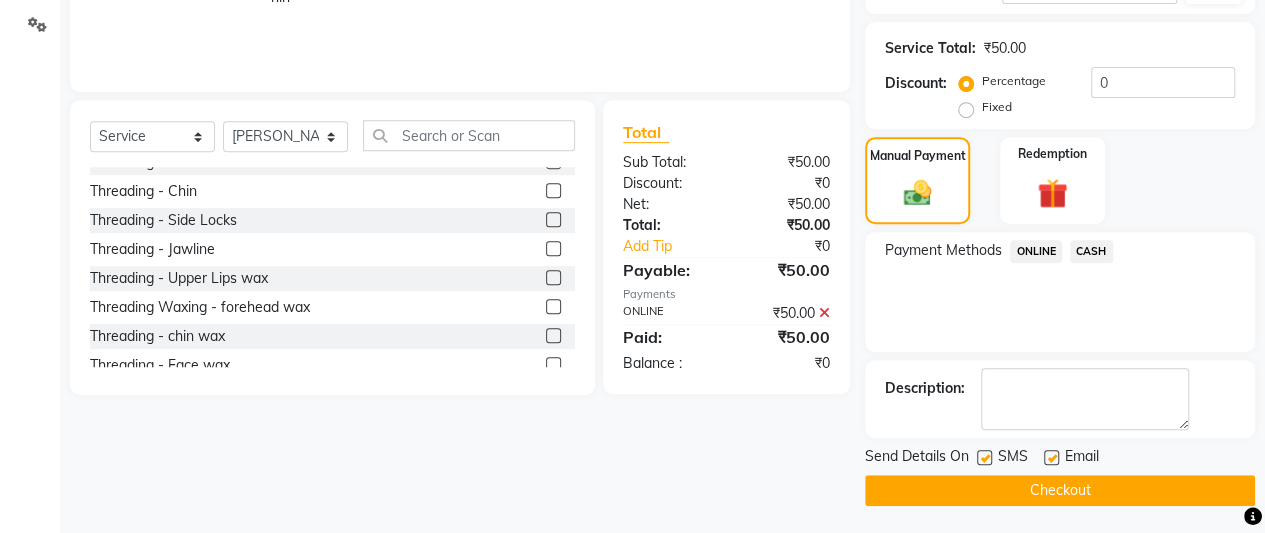 click on "Checkout" 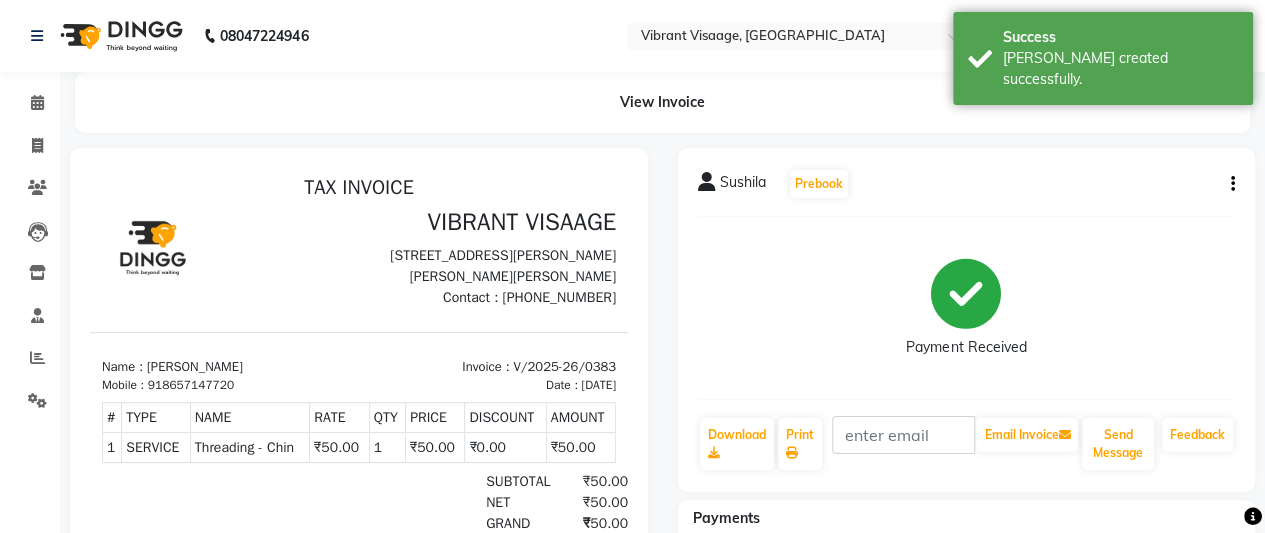 scroll, scrollTop: 0, scrollLeft: 0, axis: both 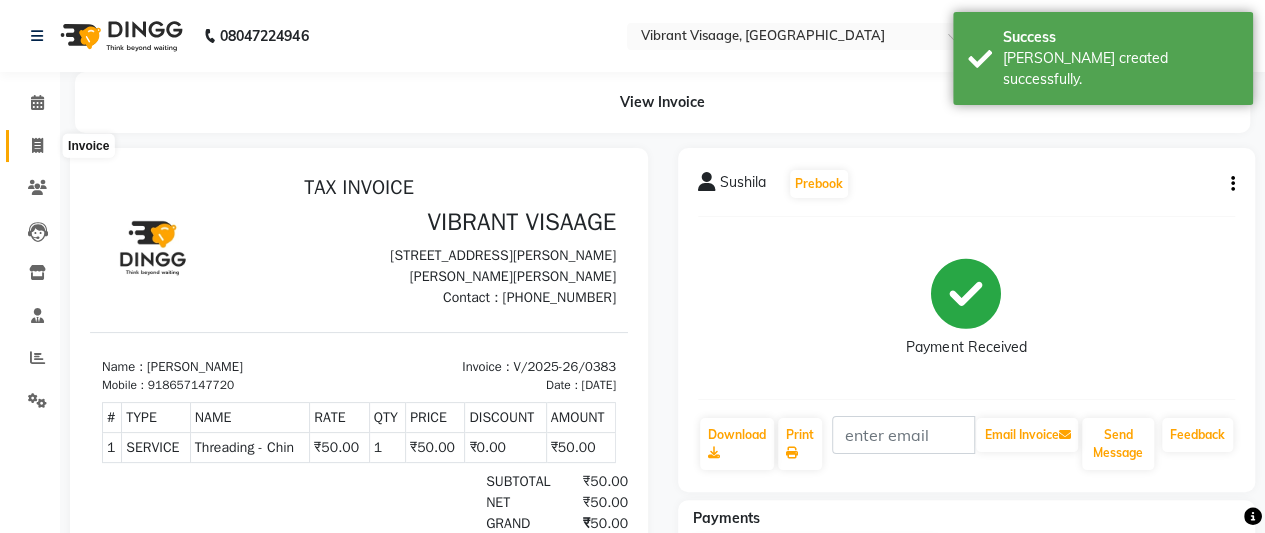 click 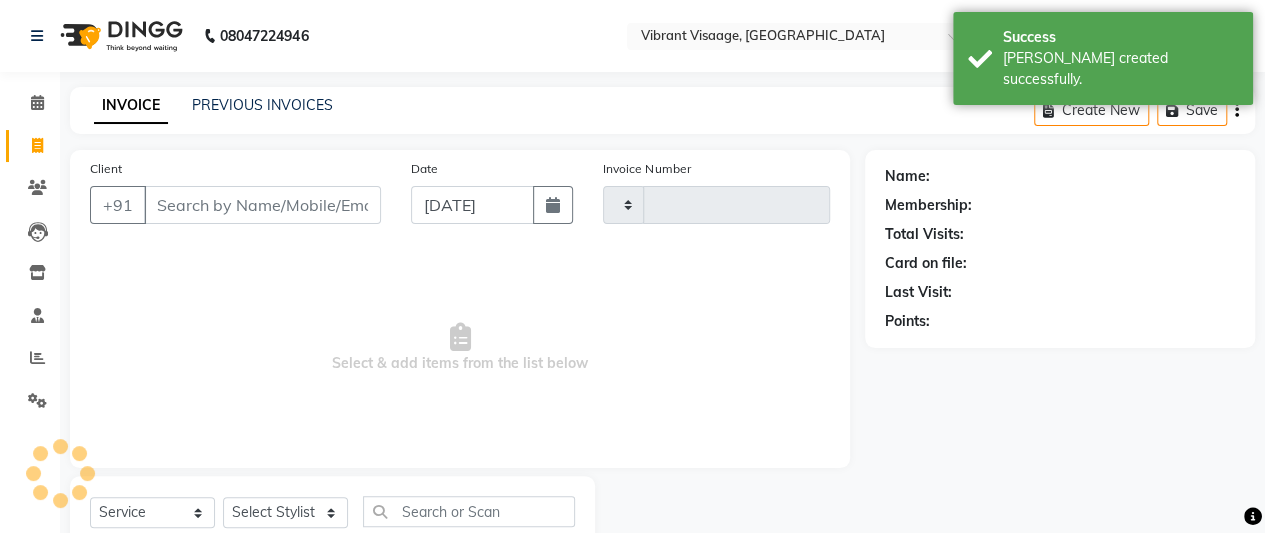 scroll, scrollTop: 67, scrollLeft: 0, axis: vertical 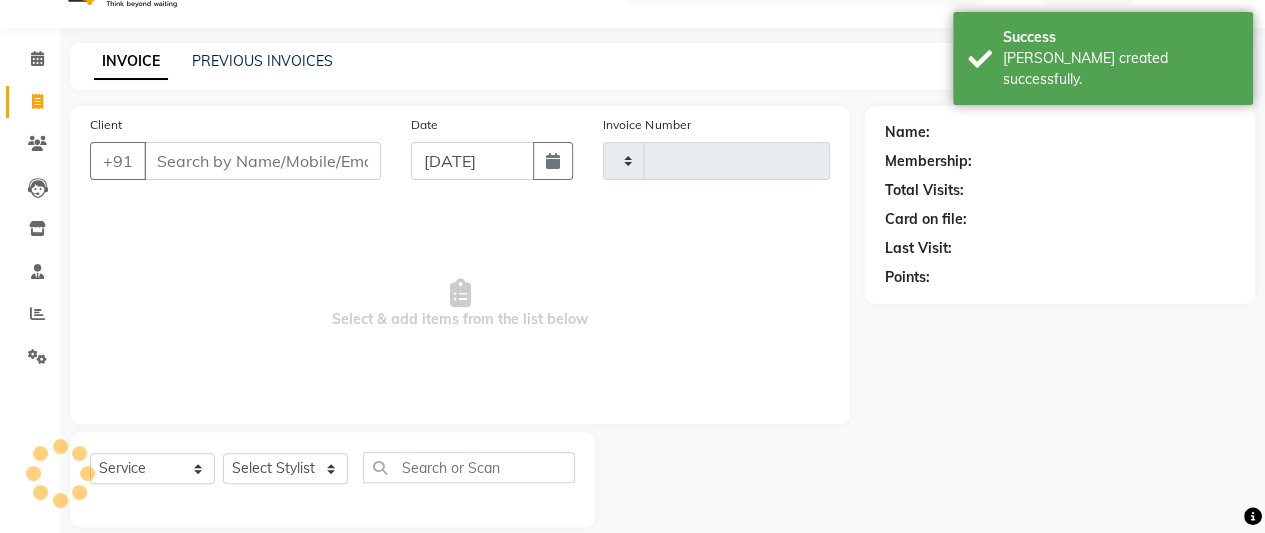 type on "0384" 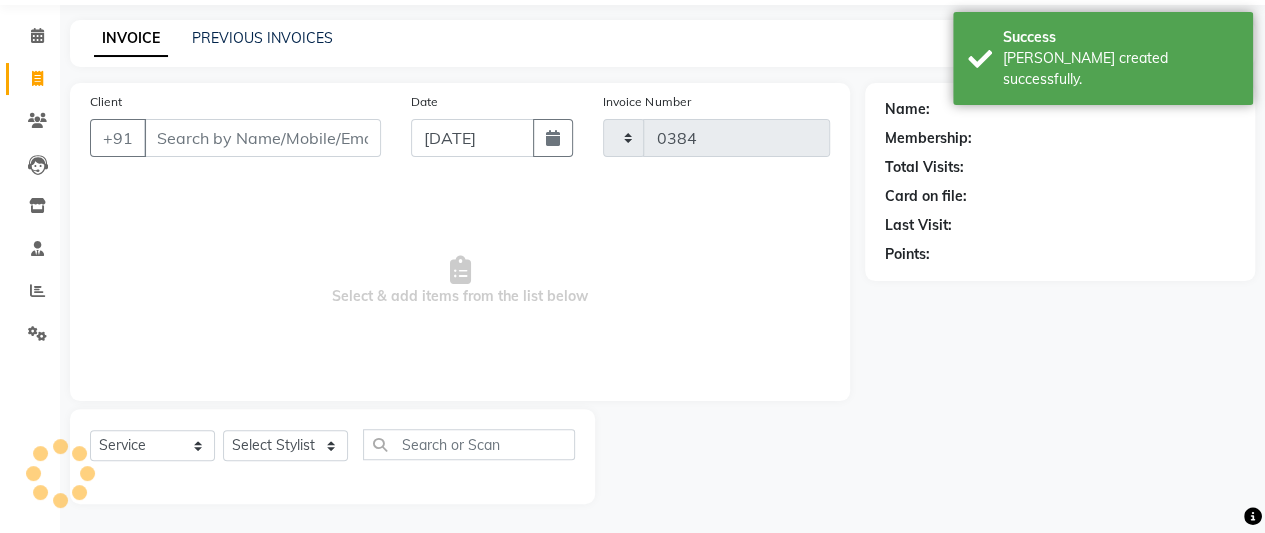 select on "7649" 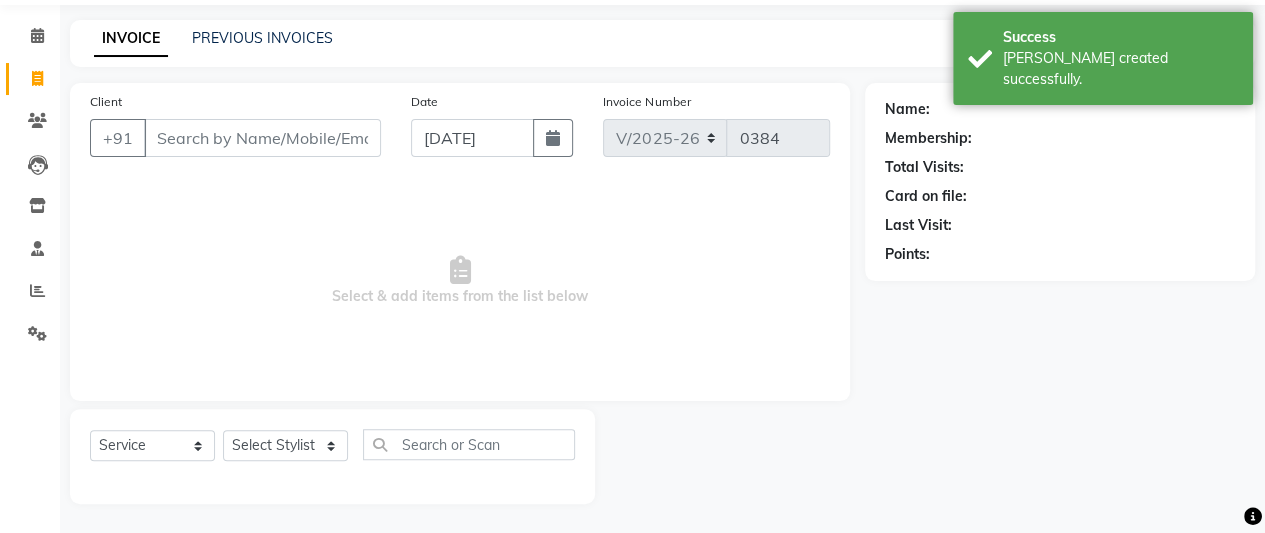 click on "Client" at bounding box center (262, 138) 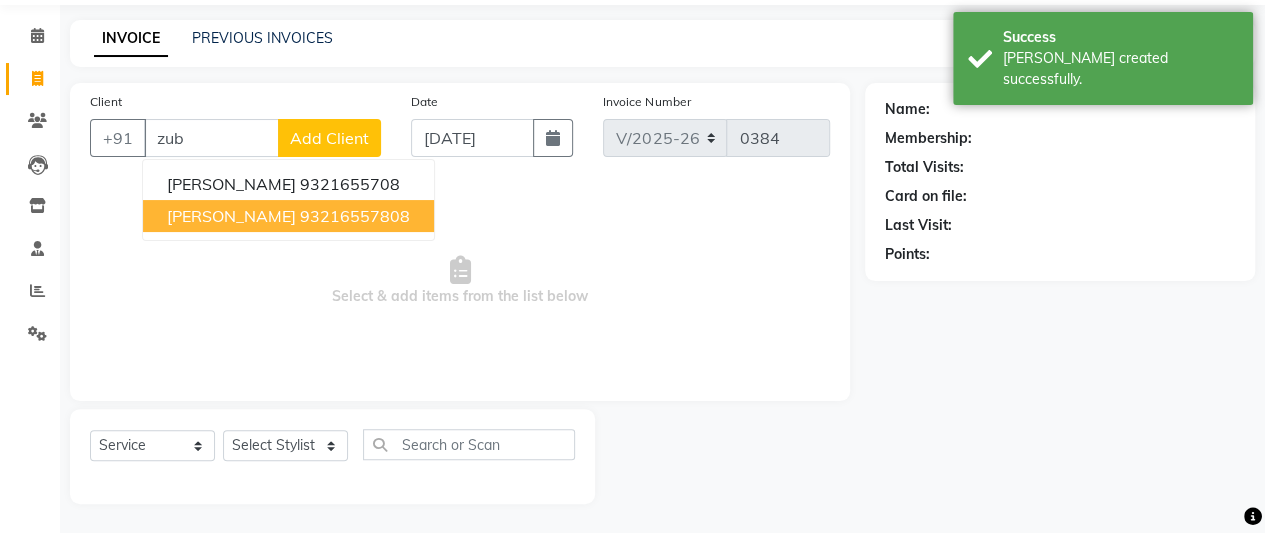 click on "93216557808" at bounding box center [355, 216] 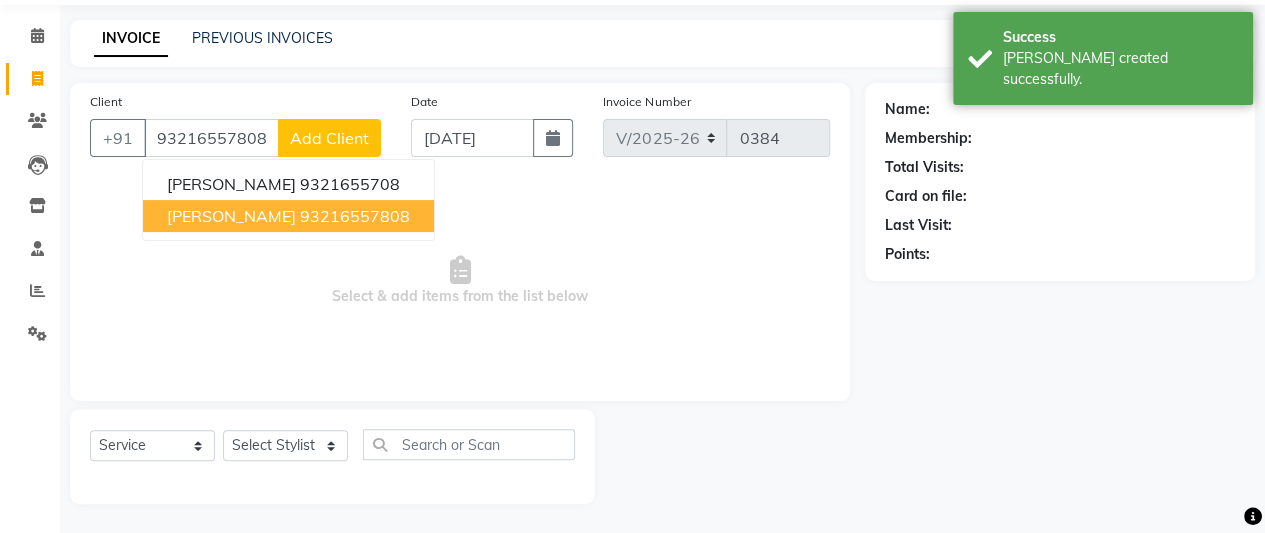 type on "93216557808" 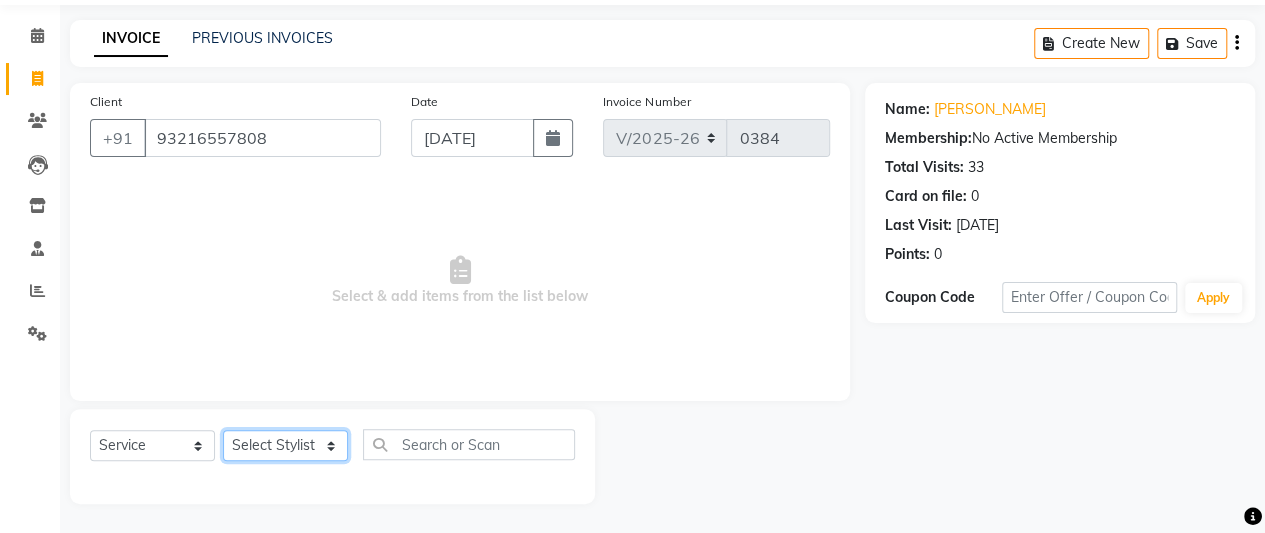 click on "Select Stylist A Ansari Admin [PERSON_NAME] [PERSON_NAME] [PERSON_NAME] [PERSON_NAME]" 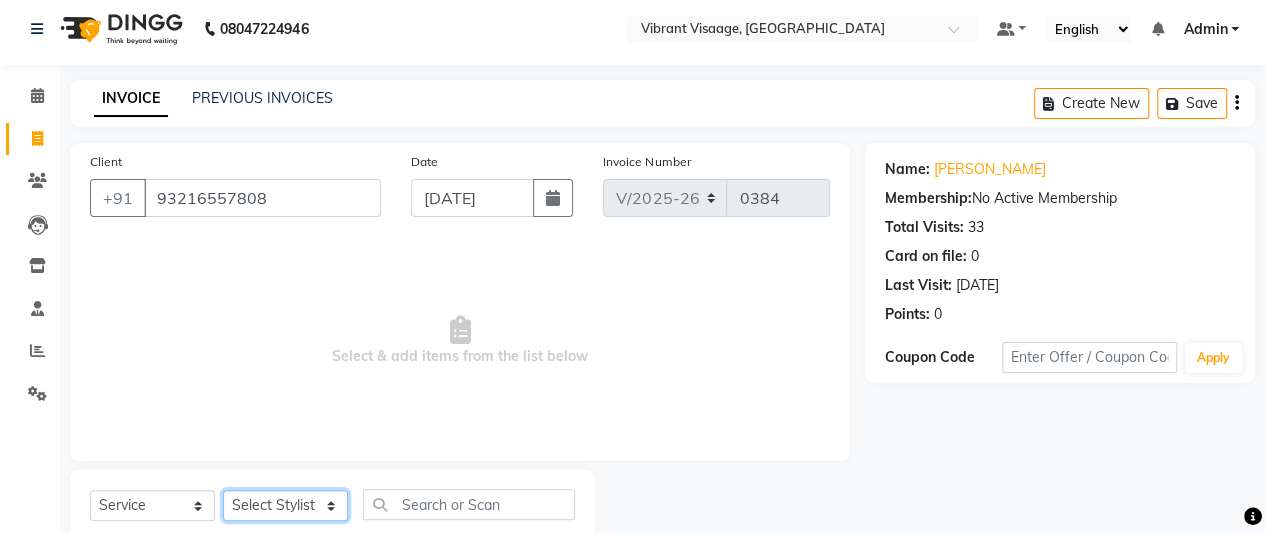 scroll, scrollTop: 67, scrollLeft: 0, axis: vertical 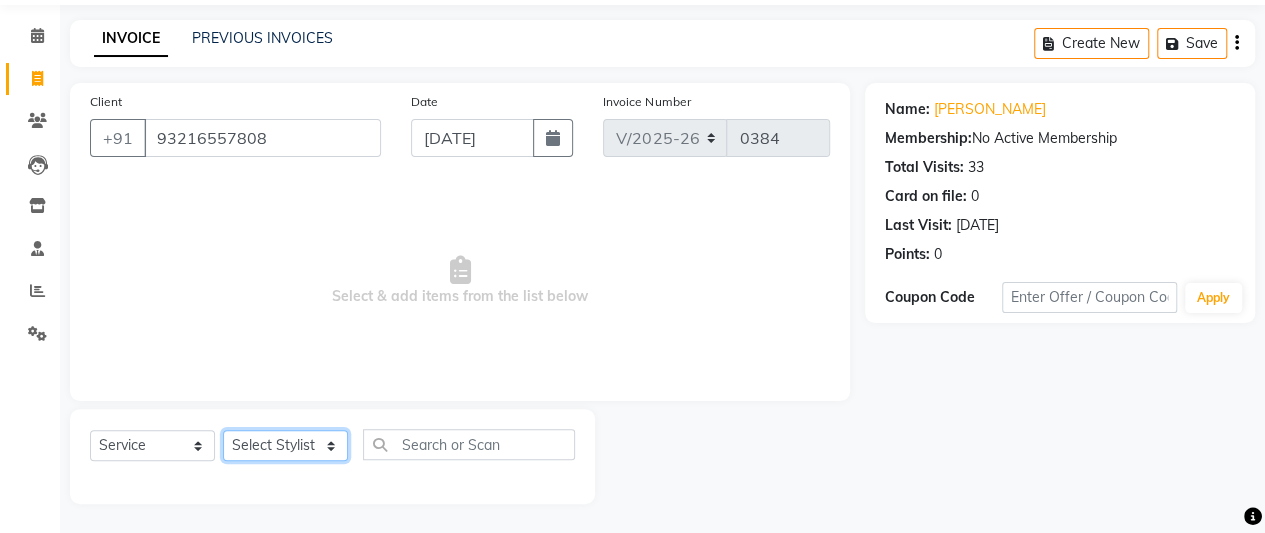 click on "Select Stylist A Ansari Admin [PERSON_NAME] [PERSON_NAME] [PERSON_NAME] [PERSON_NAME]" 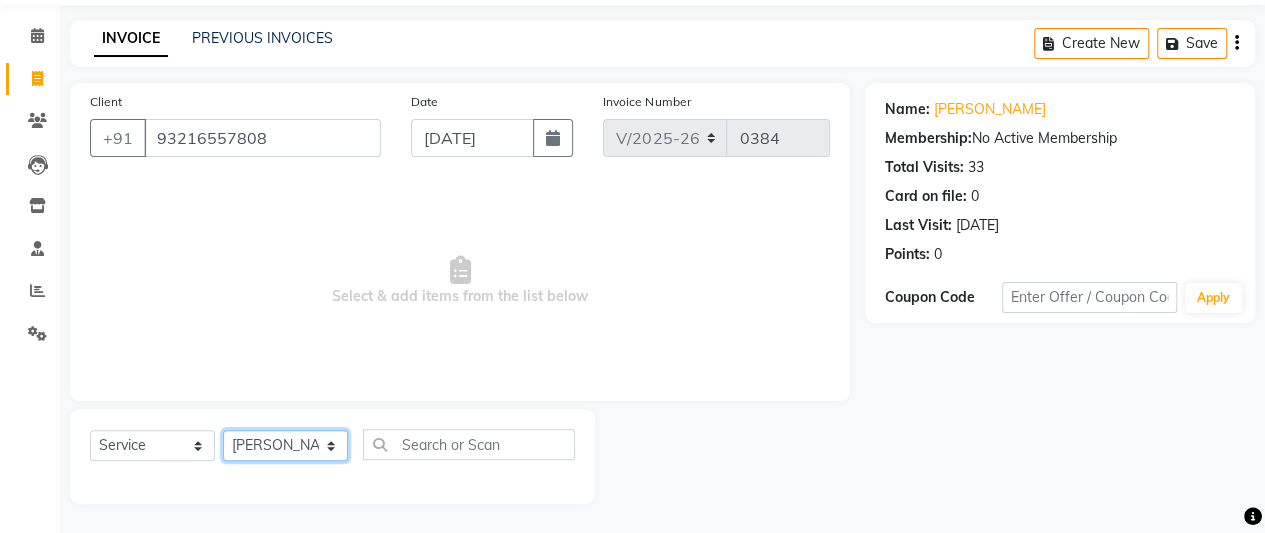 click on "Select Stylist A Ansari Admin [PERSON_NAME] [PERSON_NAME] [PERSON_NAME] [PERSON_NAME]" 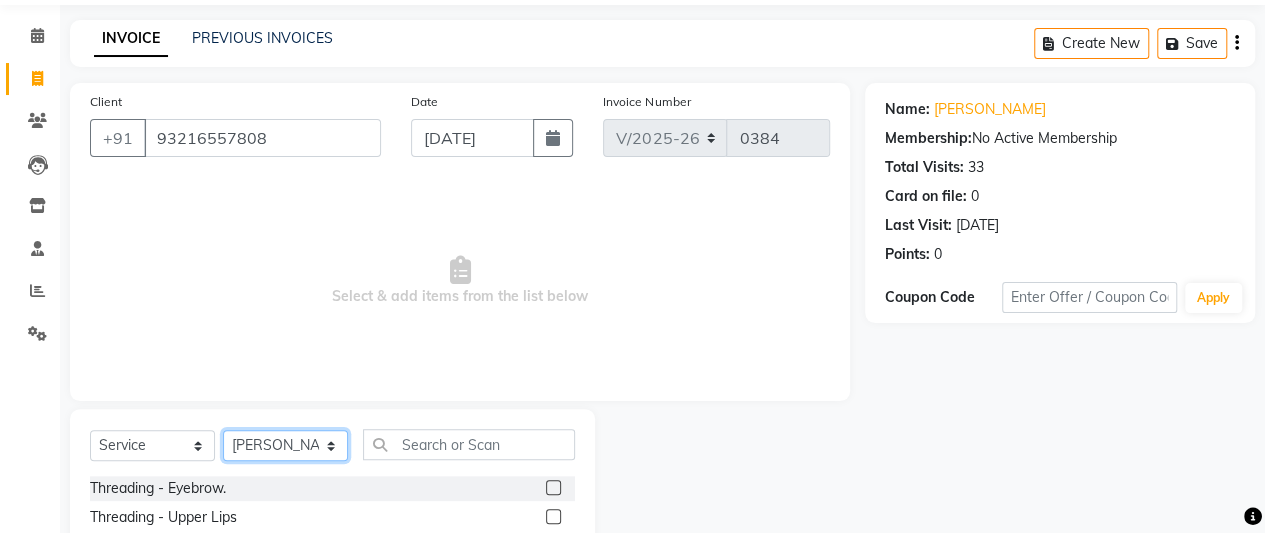 scroll, scrollTop: 267, scrollLeft: 0, axis: vertical 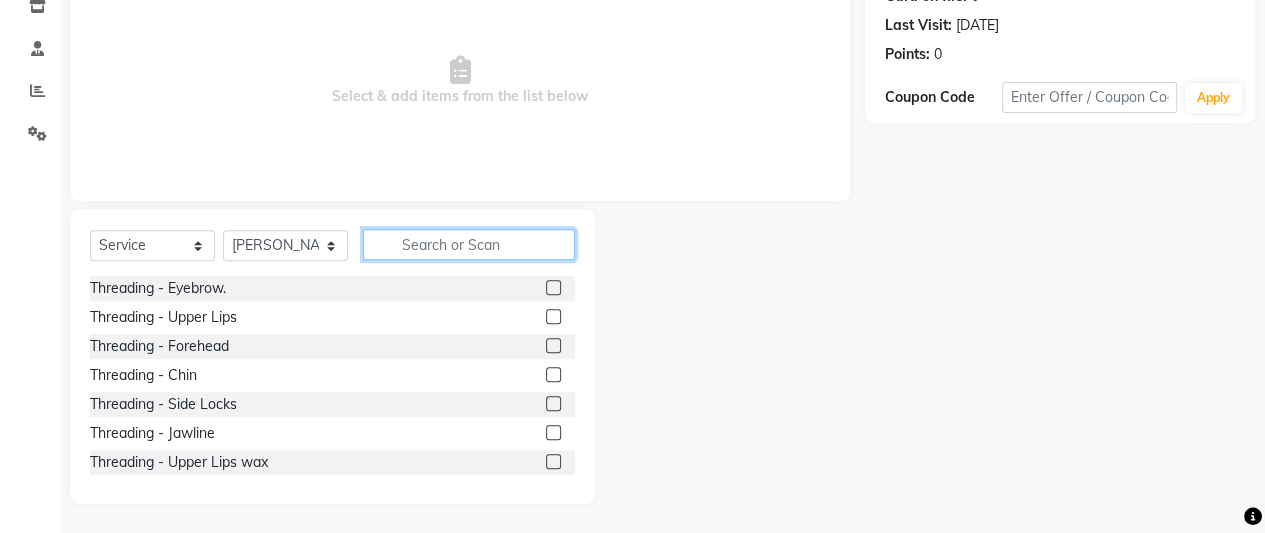 click 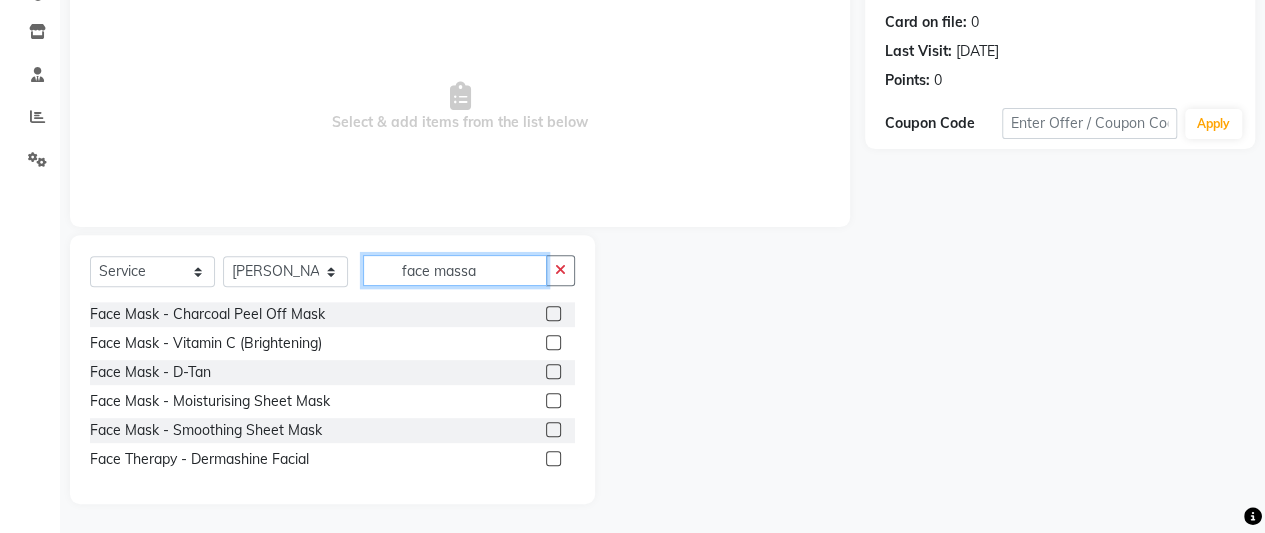 scroll, scrollTop: 67, scrollLeft: 0, axis: vertical 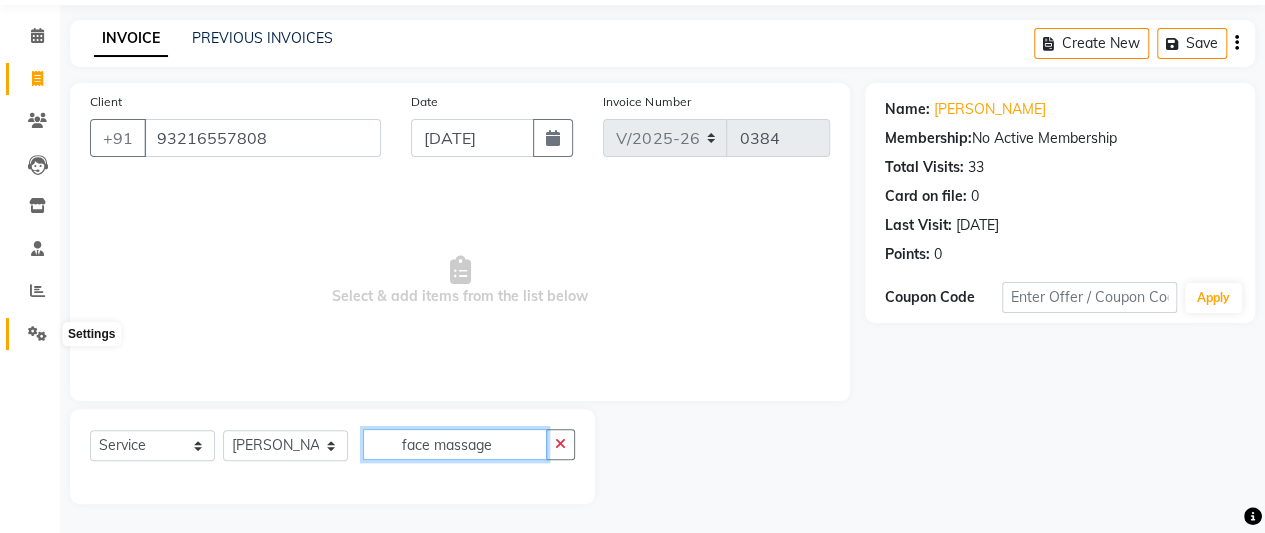 type on "face massage" 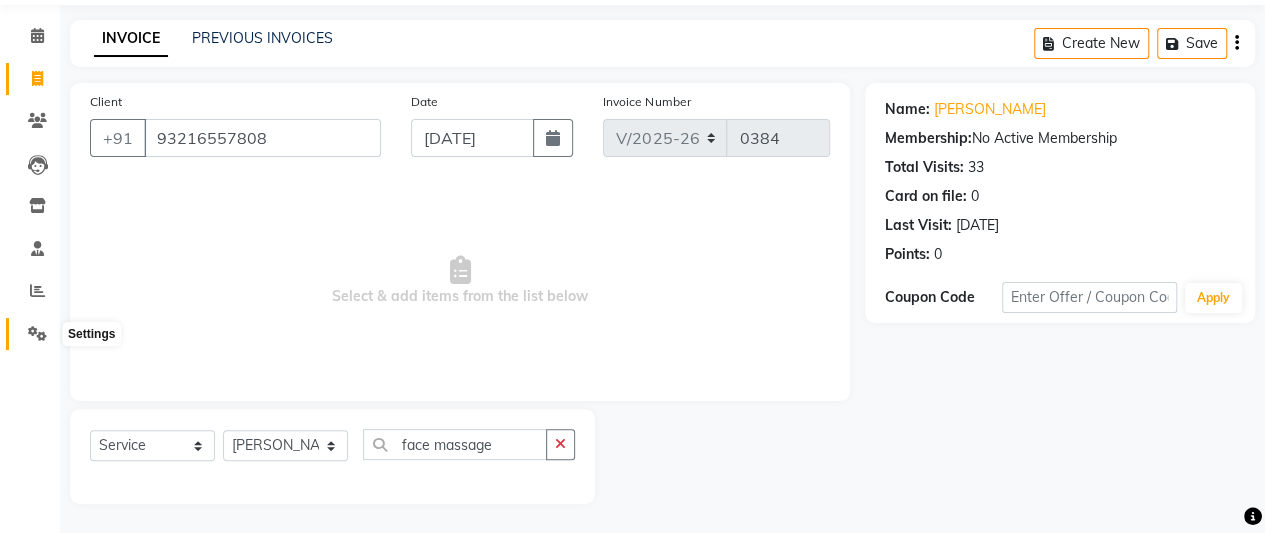 click 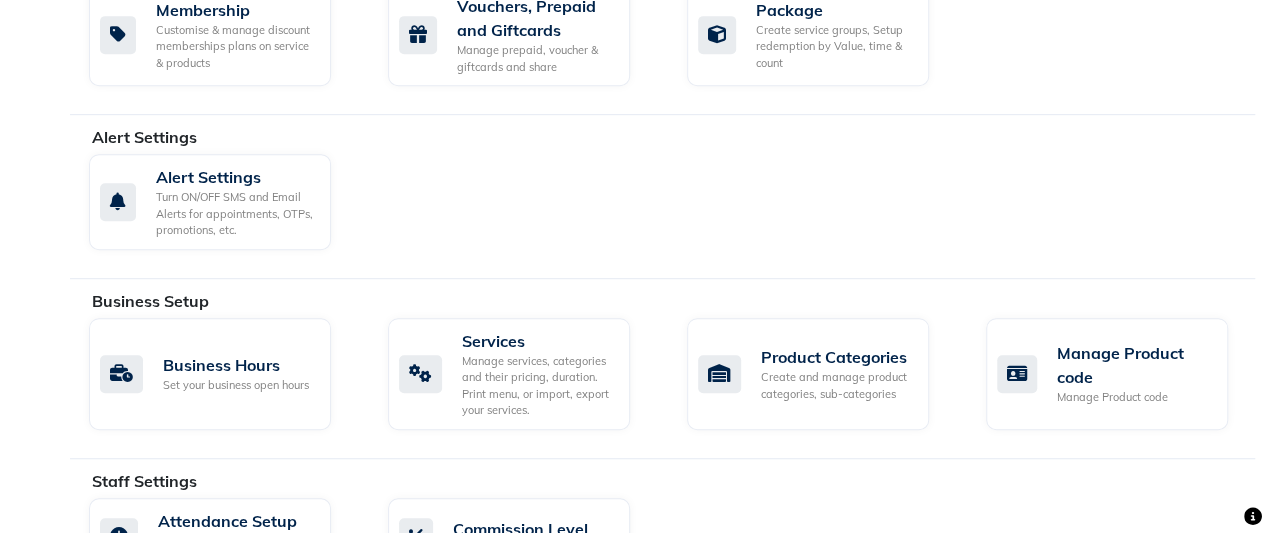 scroll, scrollTop: 645, scrollLeft: 0, axis: vertical 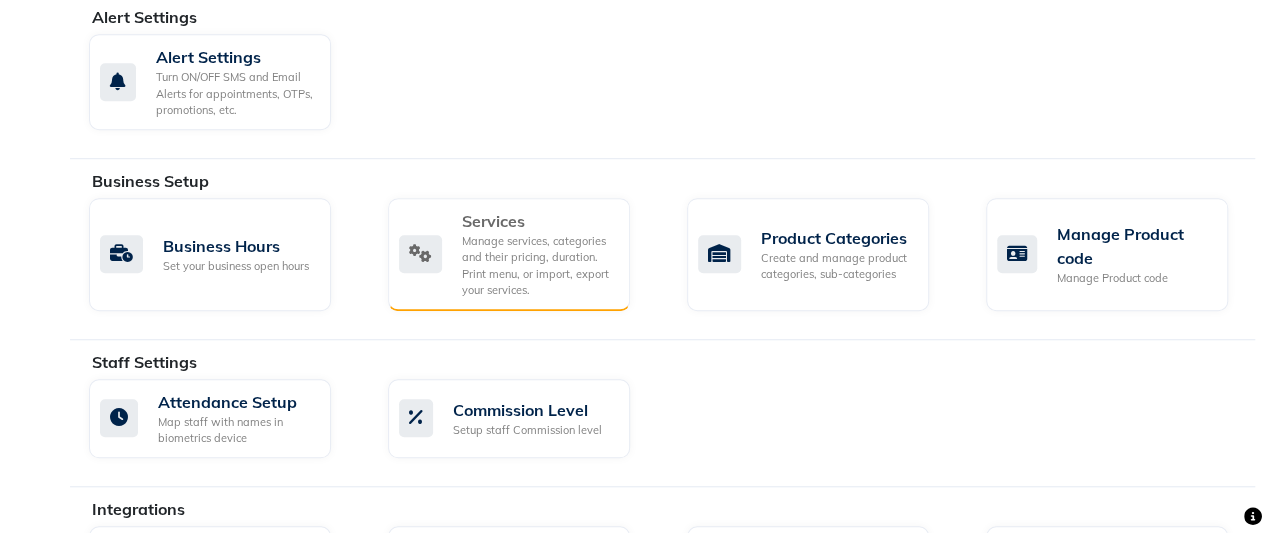 click on "Manage services, categories and their pricing, duration. Print menu, or import, export your services." 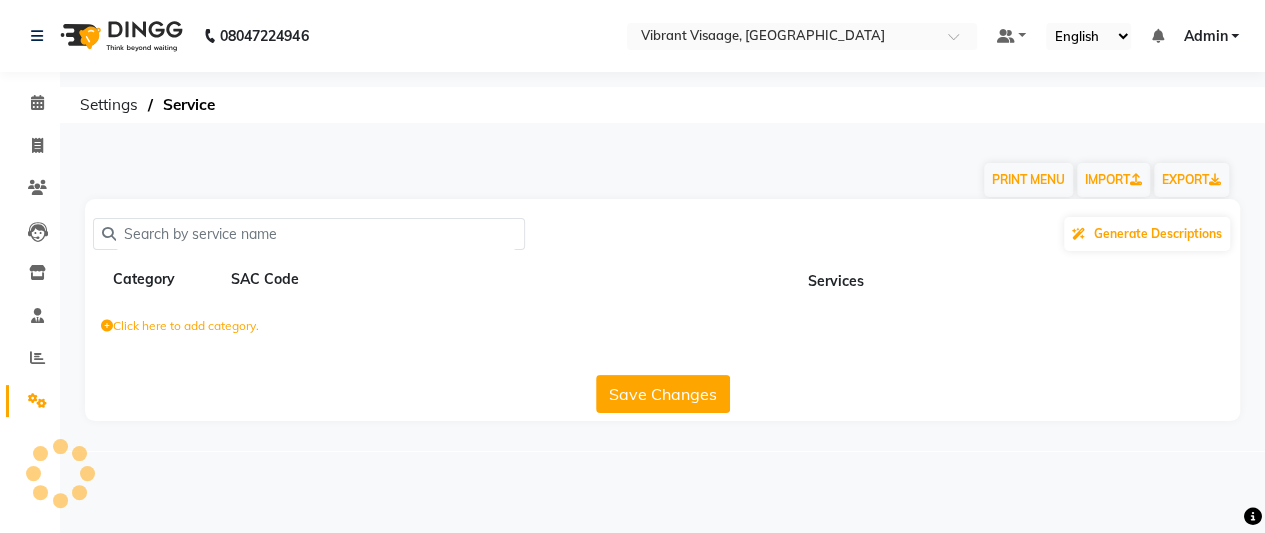 scroll, scrollTop: 0, scrollLeft: 0, axis: both 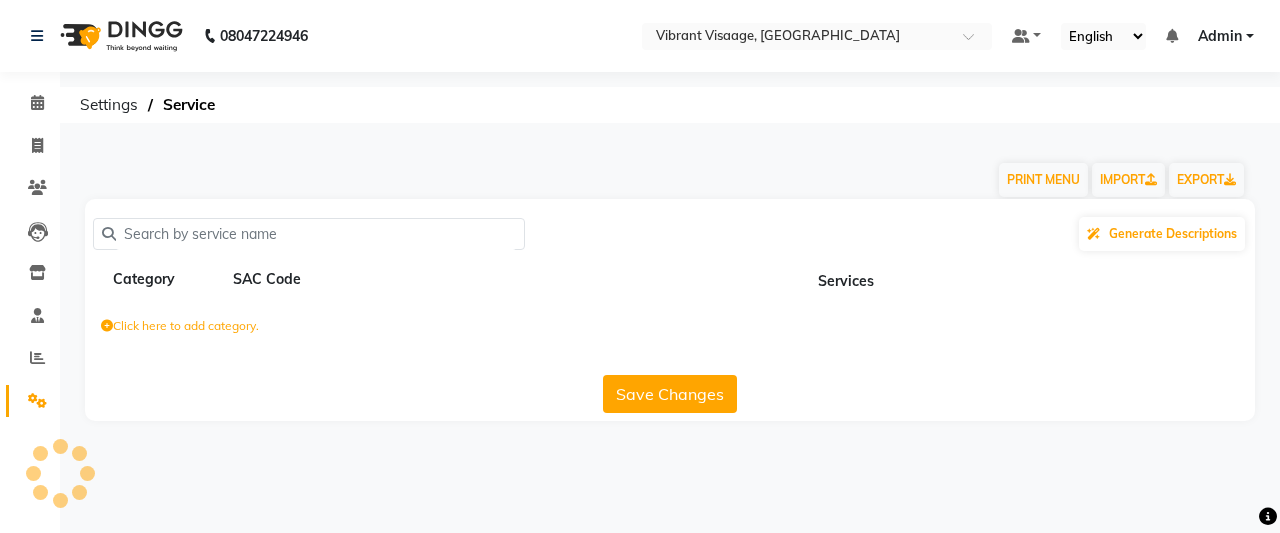 click 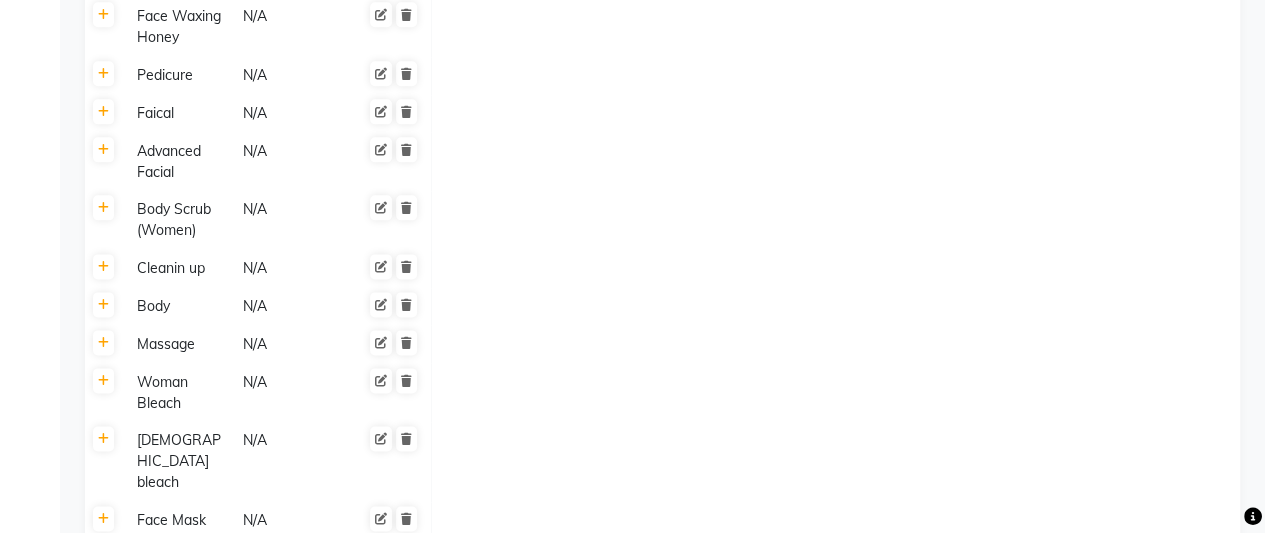 scroll, scrollTop: 1183, scrollLeft: 0, axis: vertical 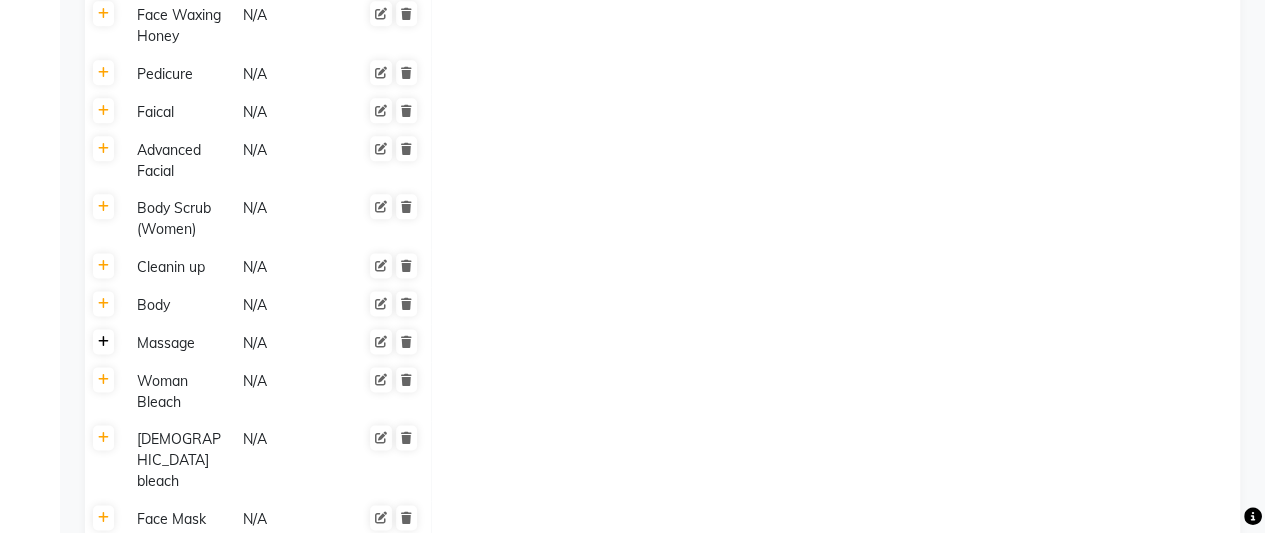 click 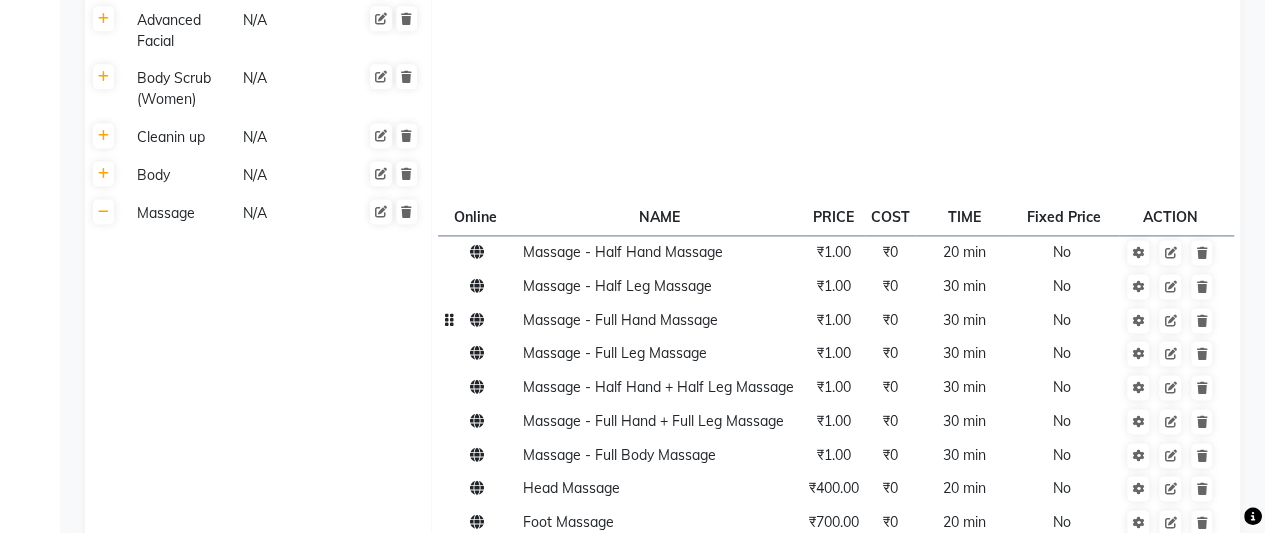 scroll, scrollTop: 1427, scrollLeft: 0, axis: vertical 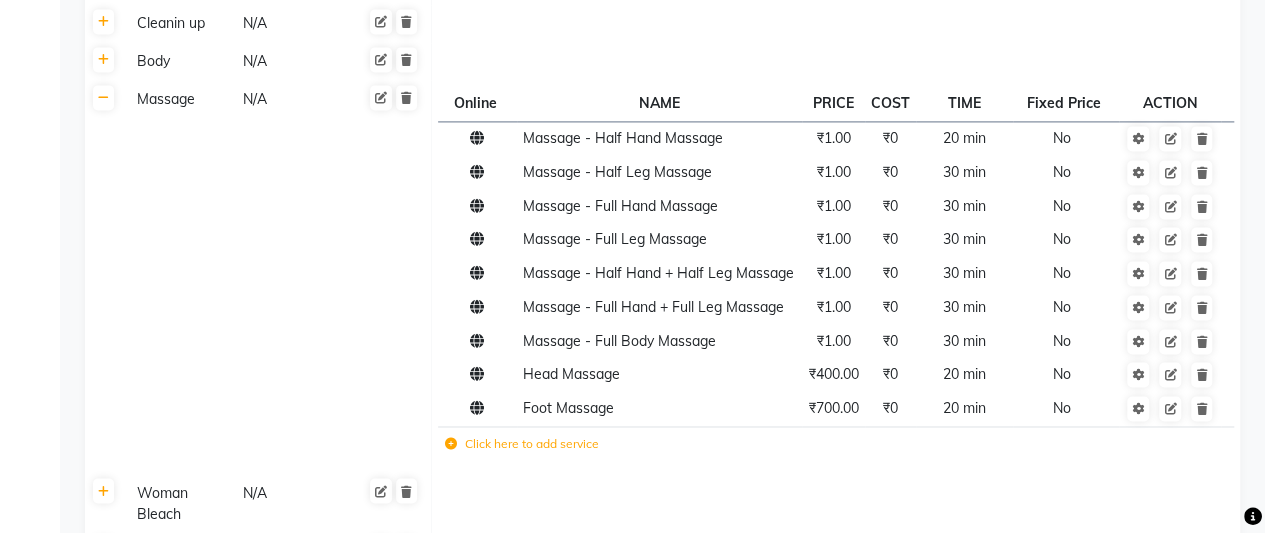 click on "Click here to add service" 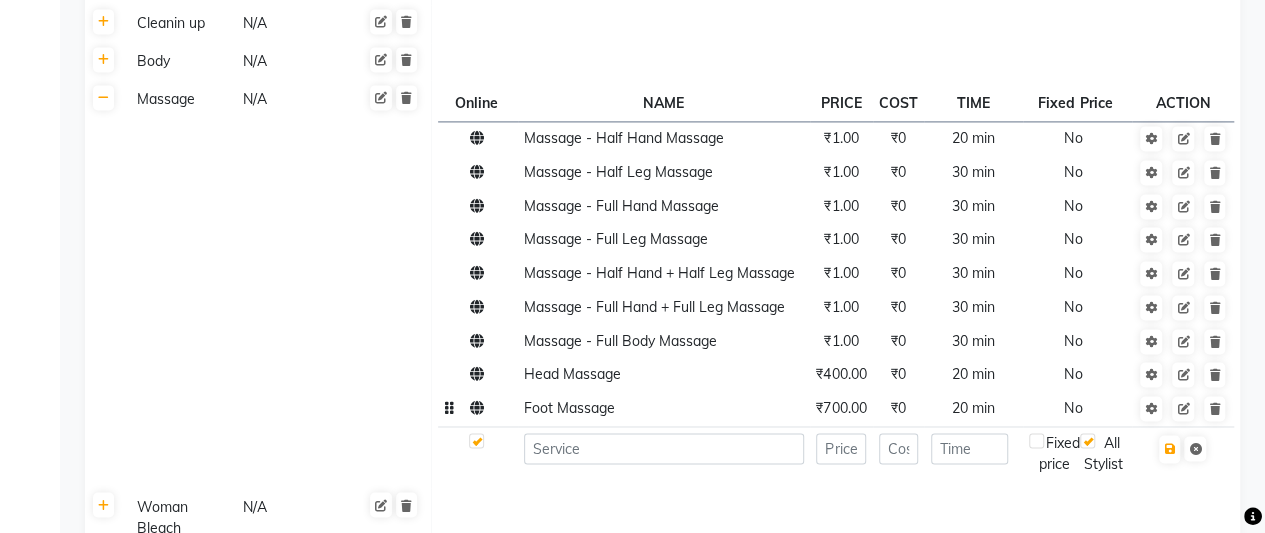 click on "Foot Massage" 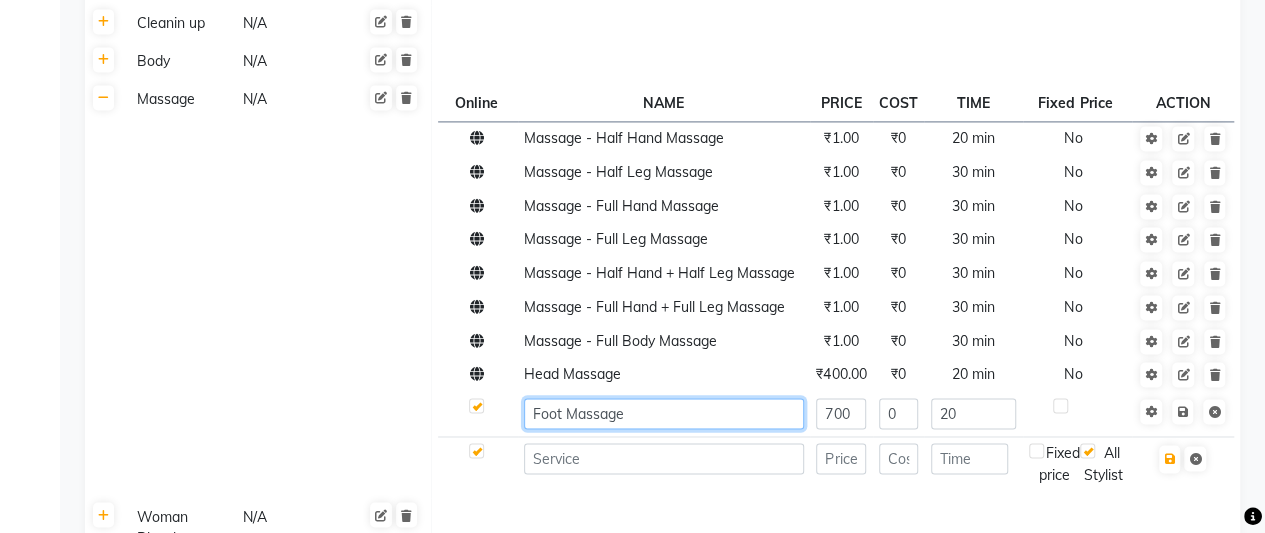 click on "Foot Massage" 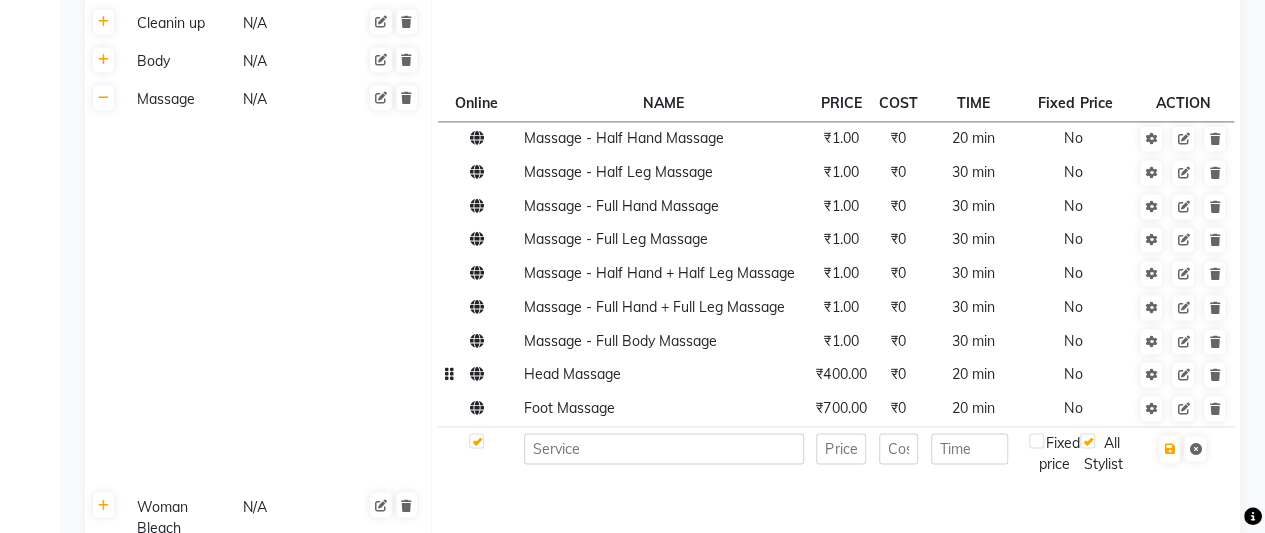 click on "Head Massage" 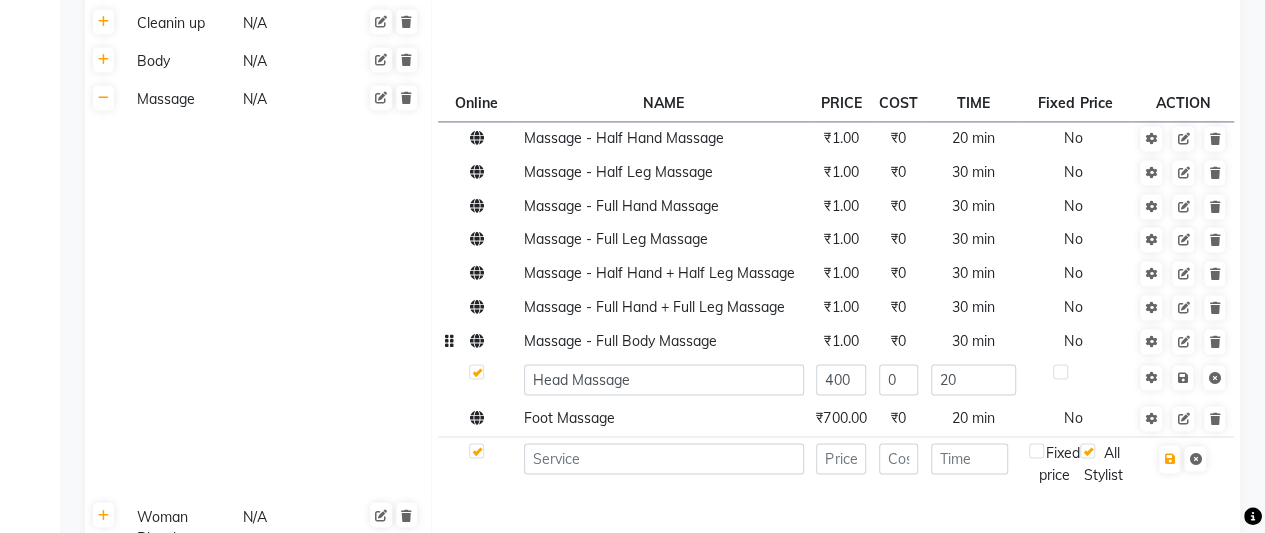 click on "Massage - Full Body Massage" 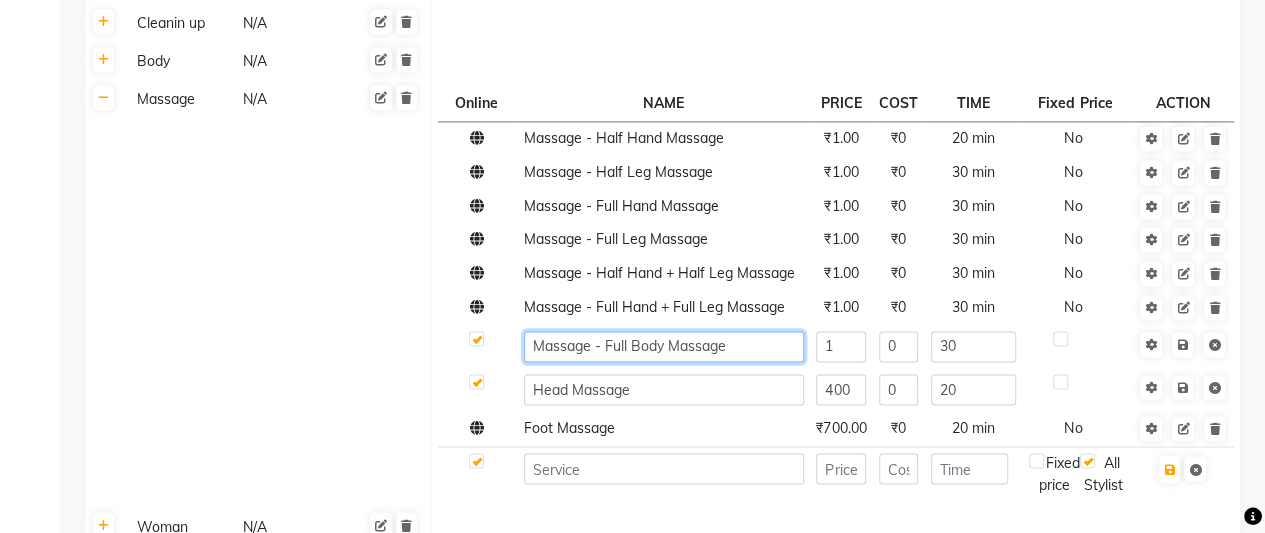 click on "Massage - Full Body Massage" 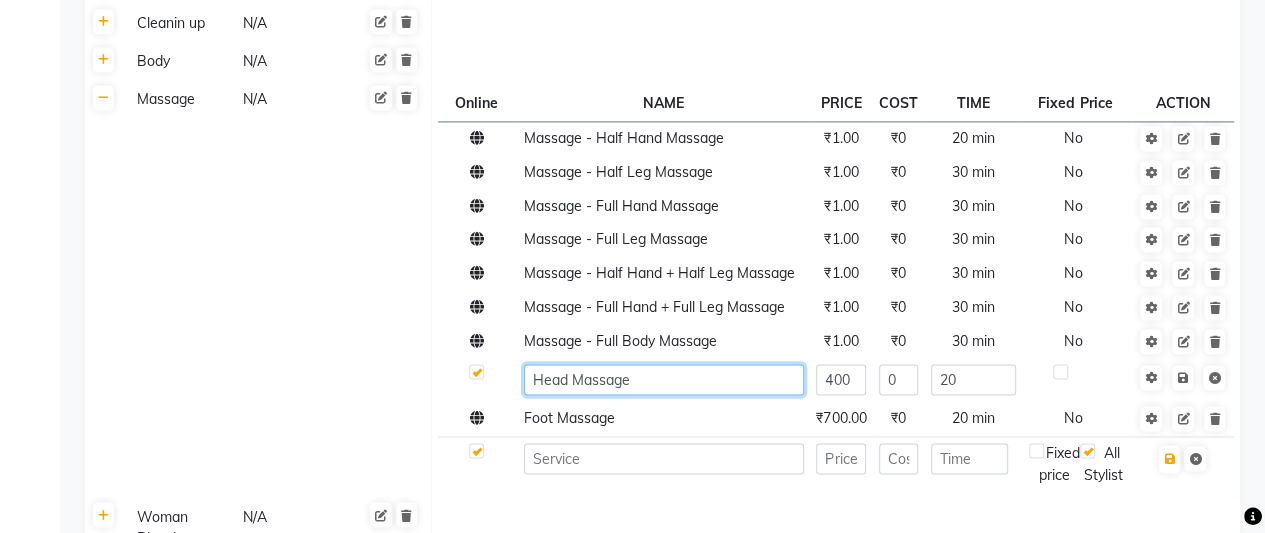 click on "Head Massage" 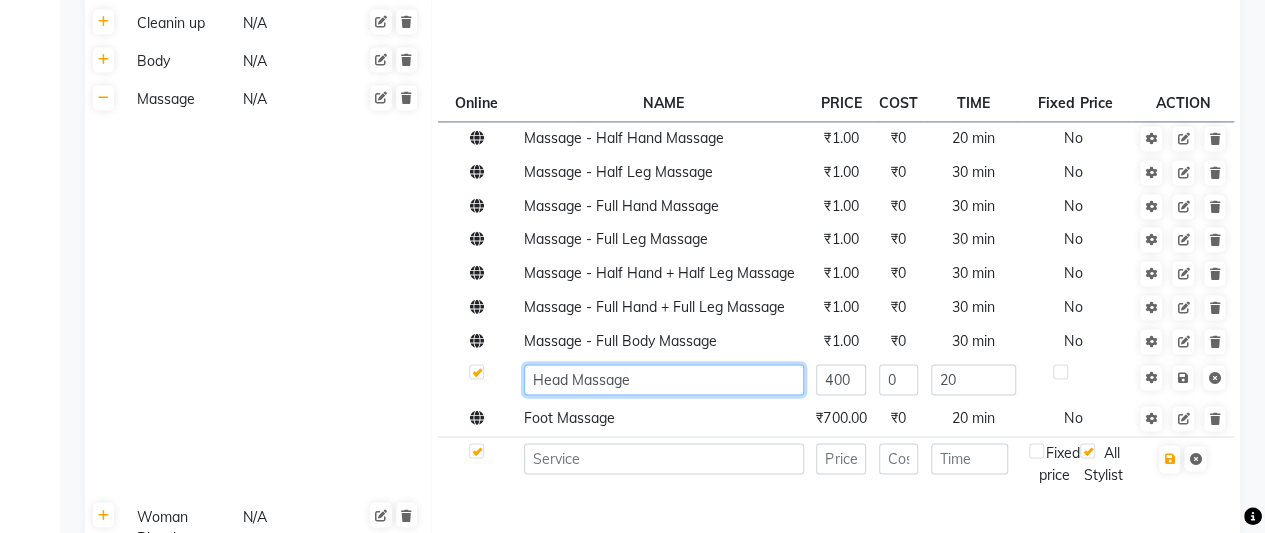 paste on "Massage" 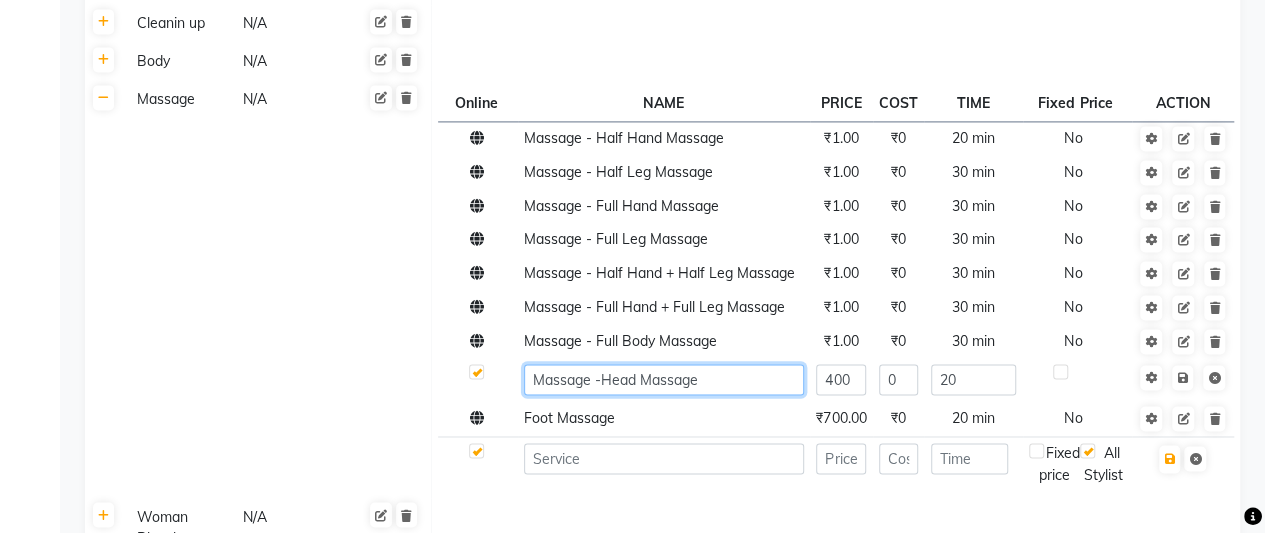 type on "Massage - Head Massage" 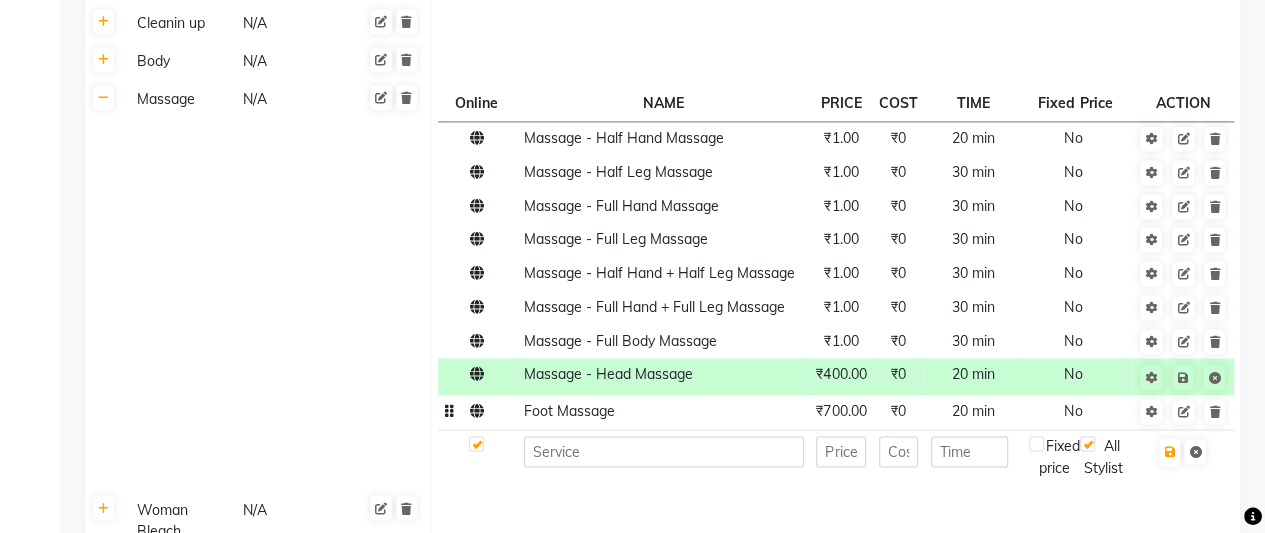 click on "Foot Massage" 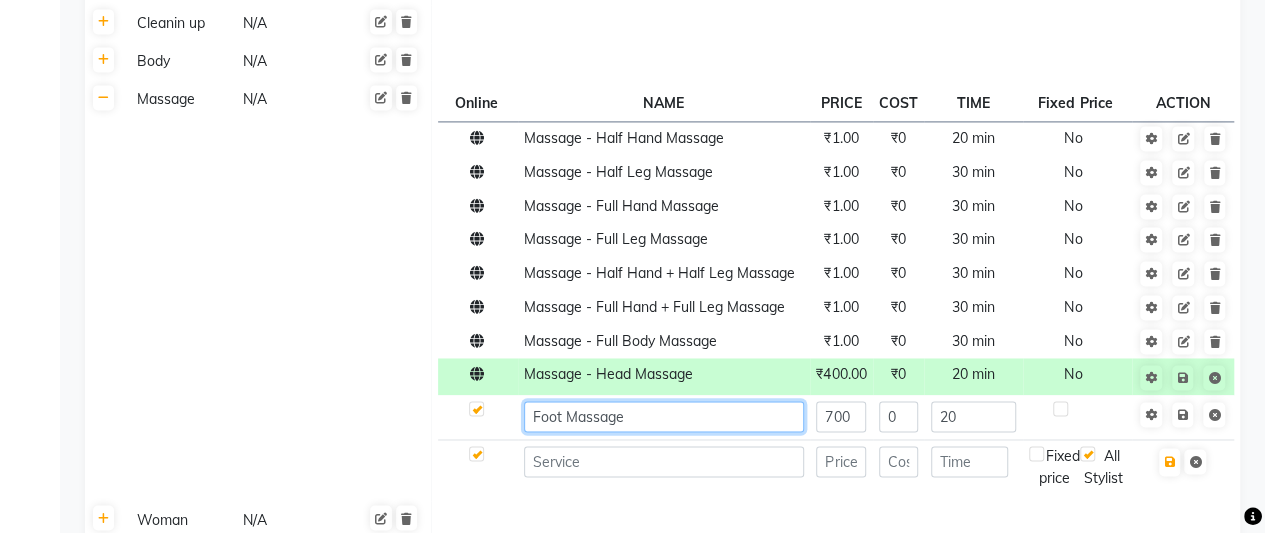 click on "Foot Massage" 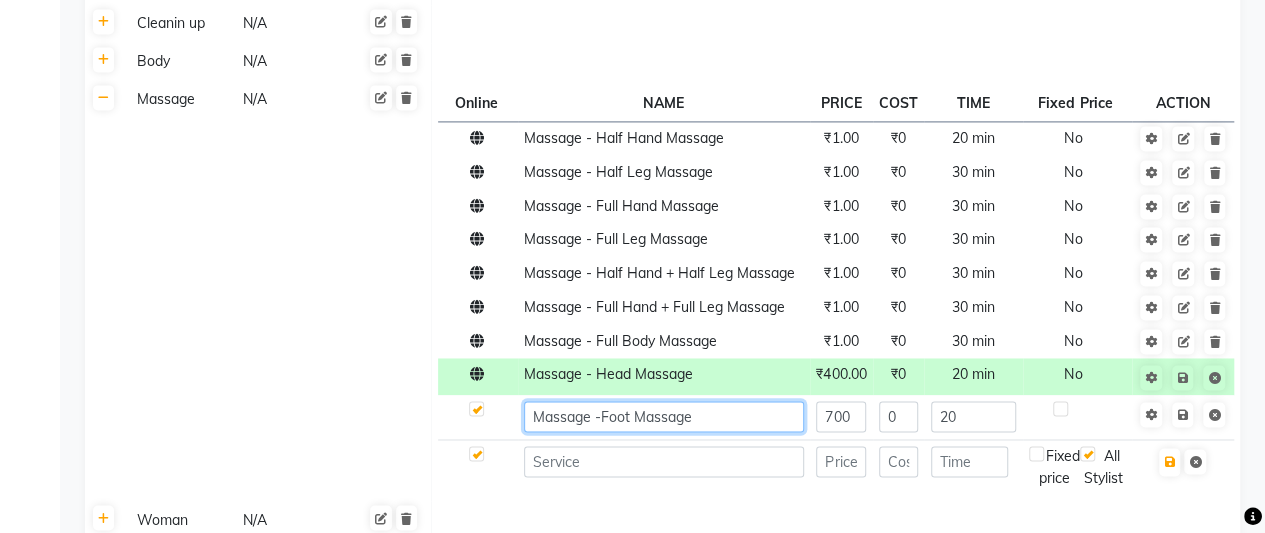 type on "Massage - Foot Massage" 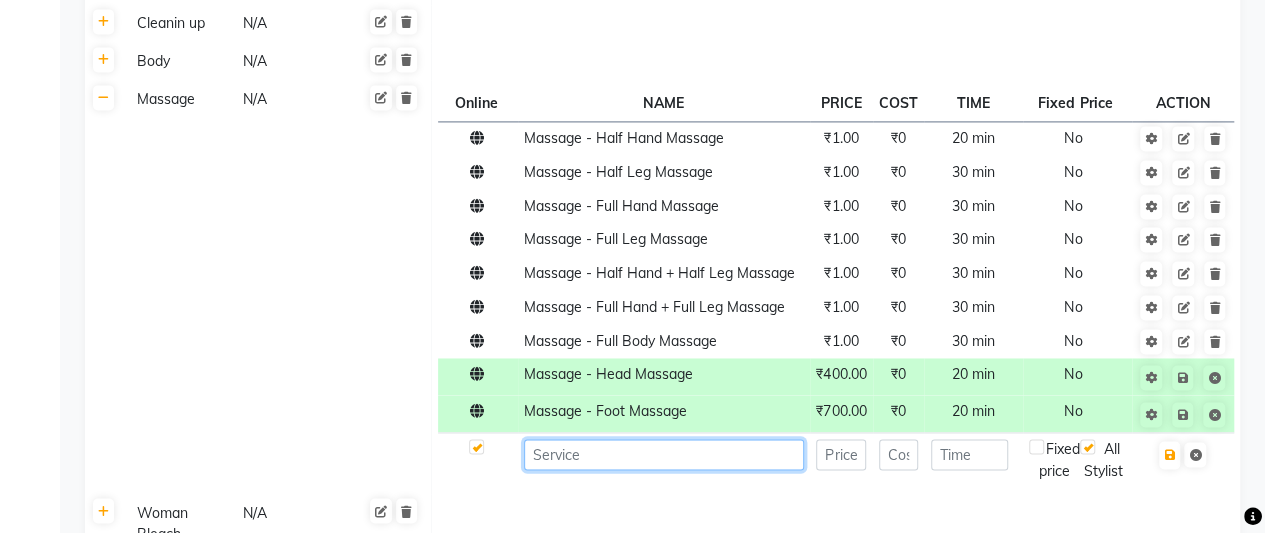 click 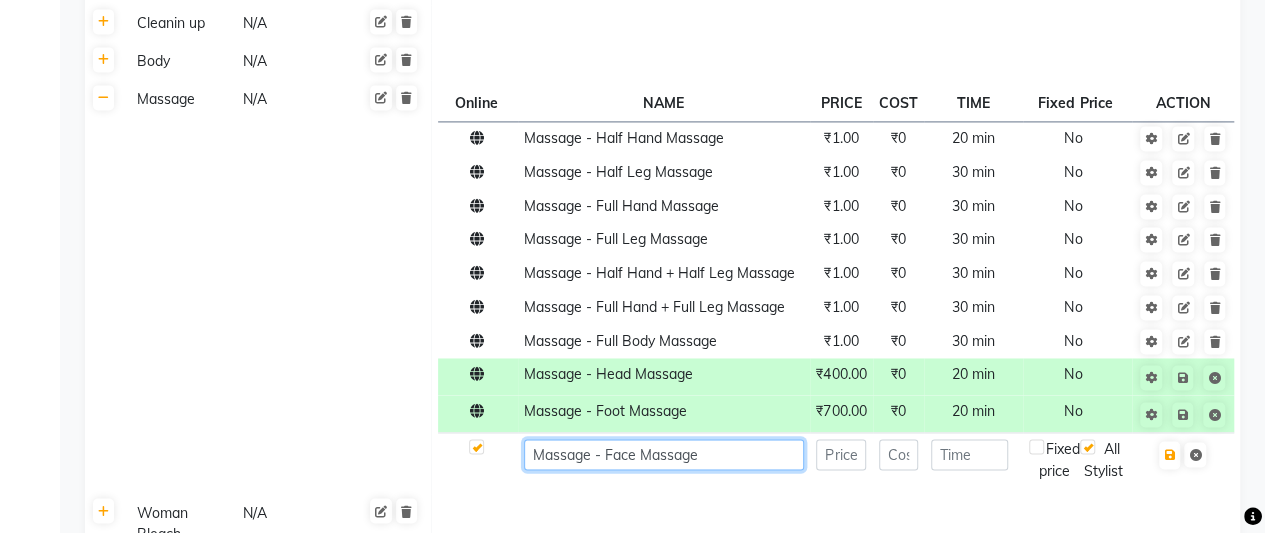 type on "Massage - Face Massage" 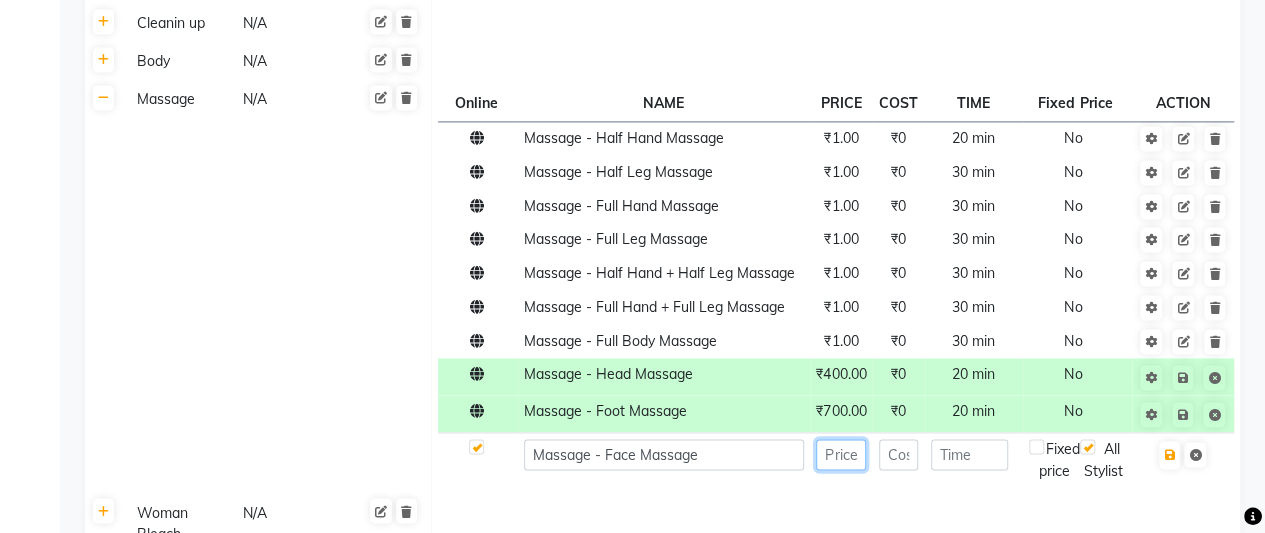 click 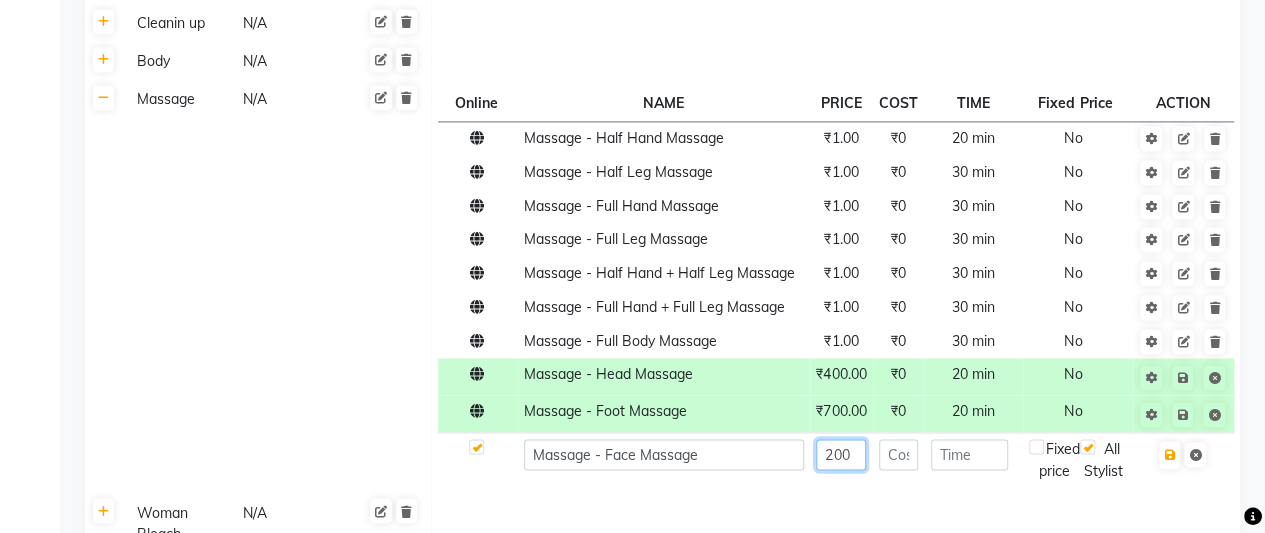 type on "200" 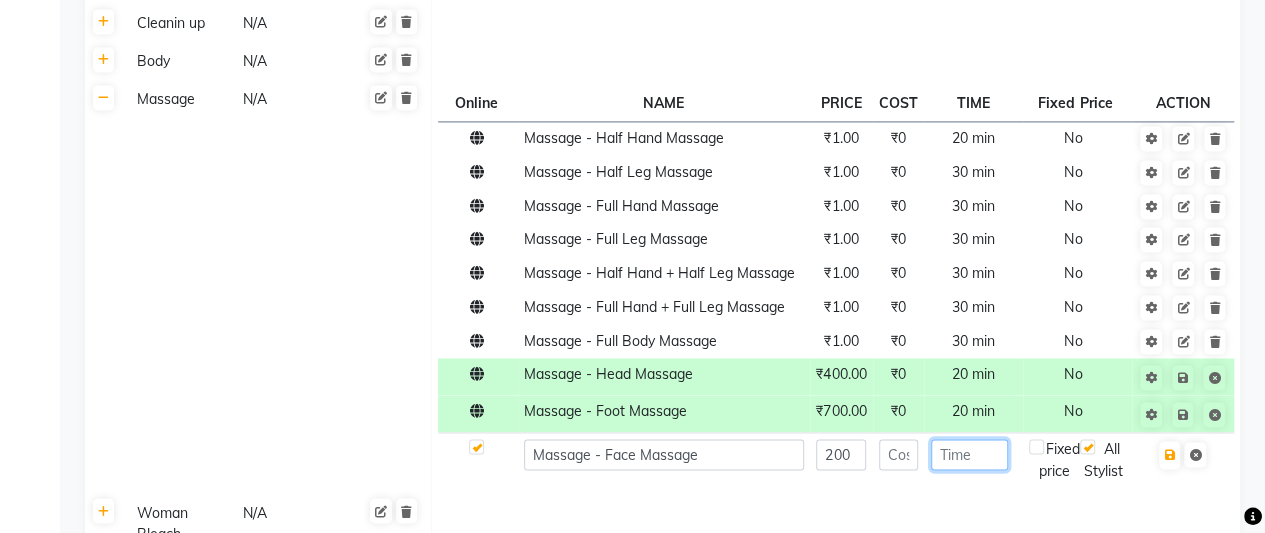click 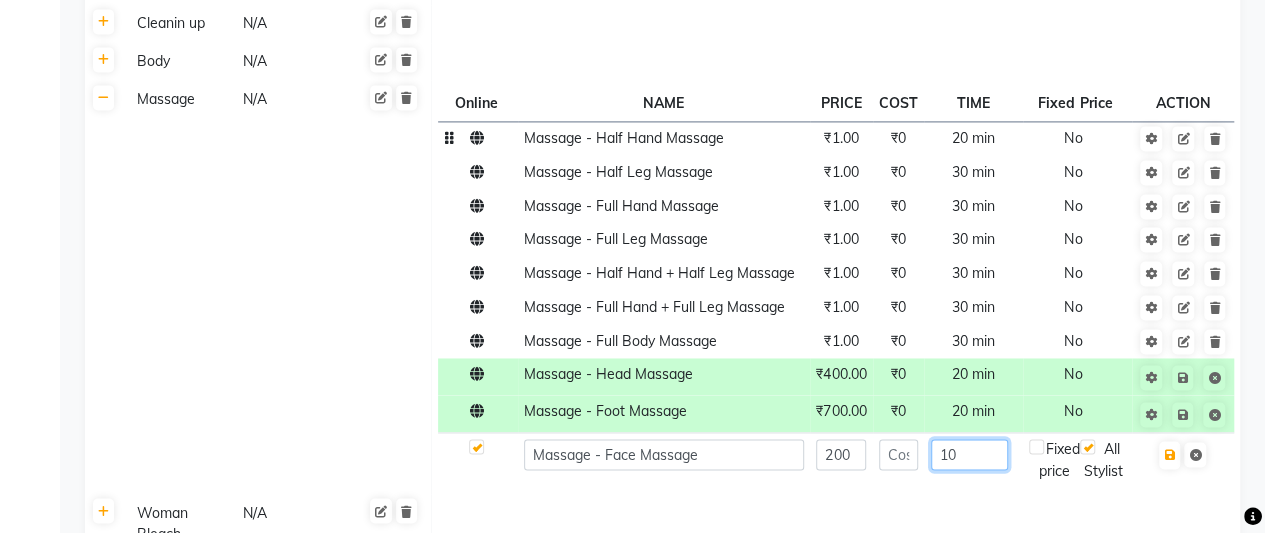 type on "10" 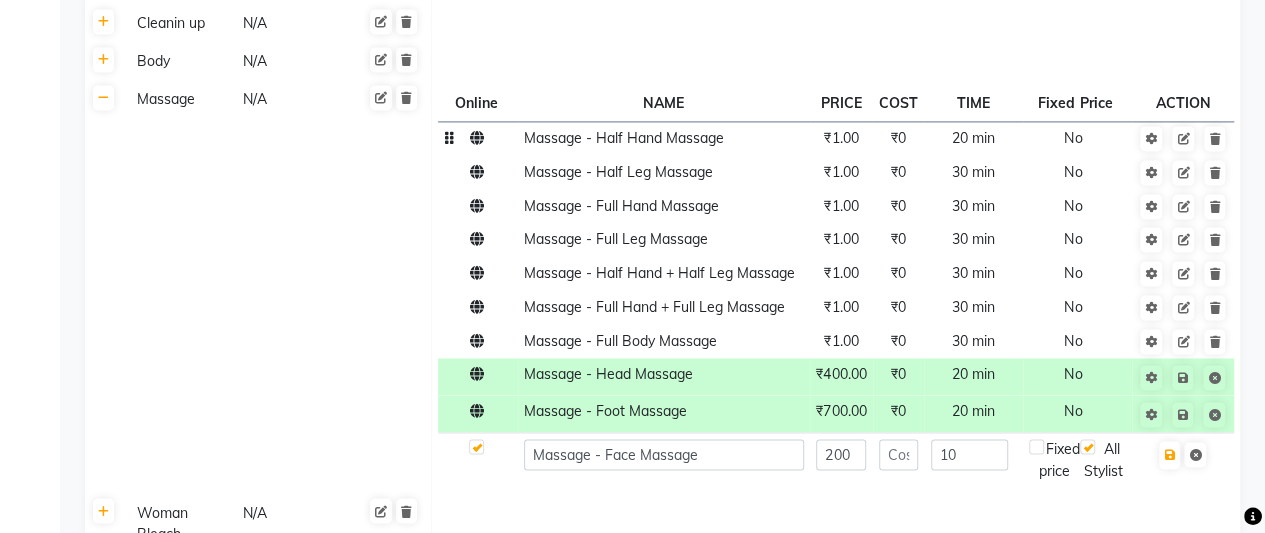 click on "₹1.00" 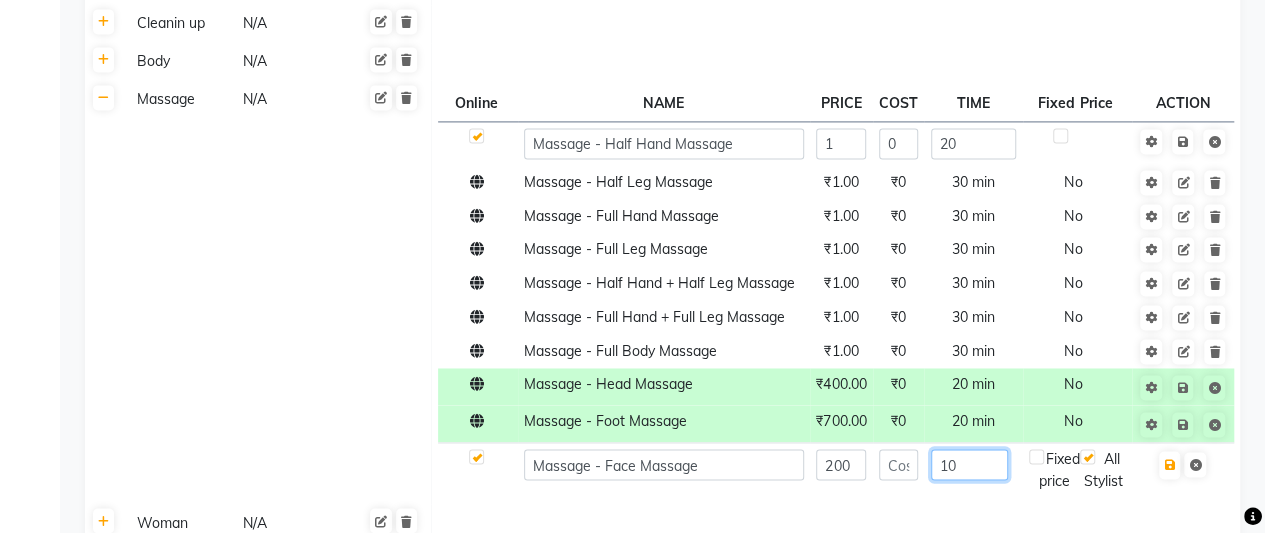 click on "10" 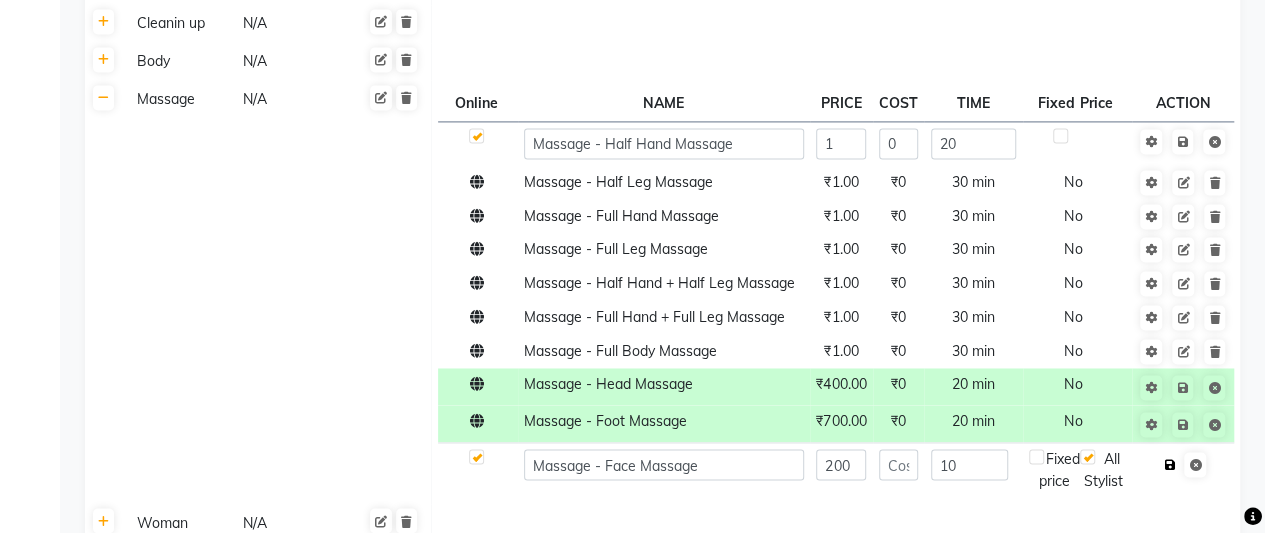 click at bounding box center (1169, 465) 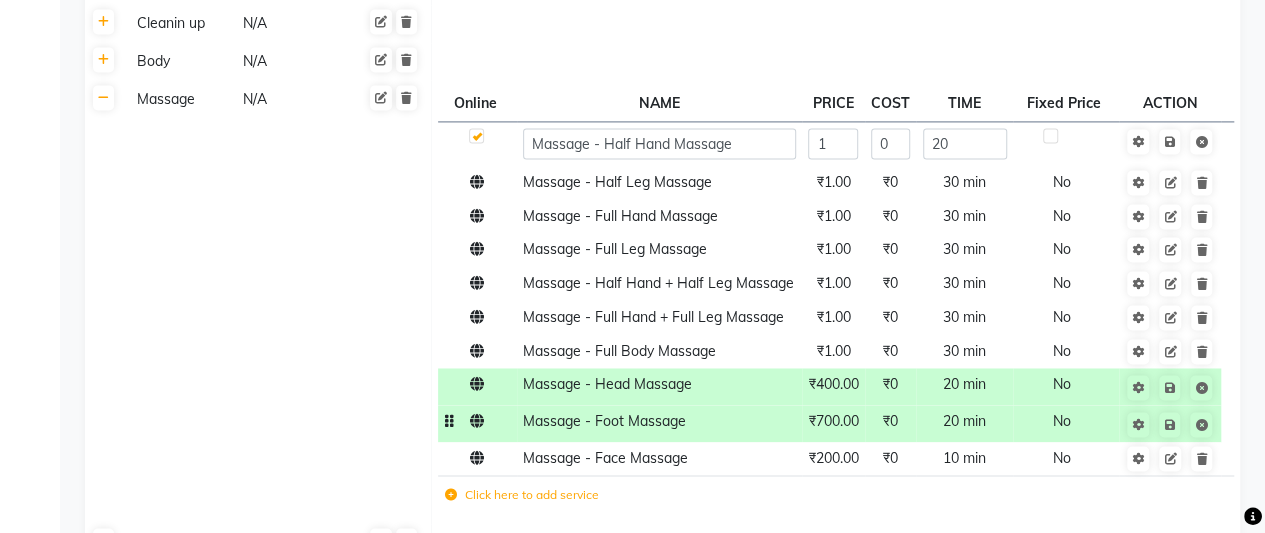 click on "₹700.00" 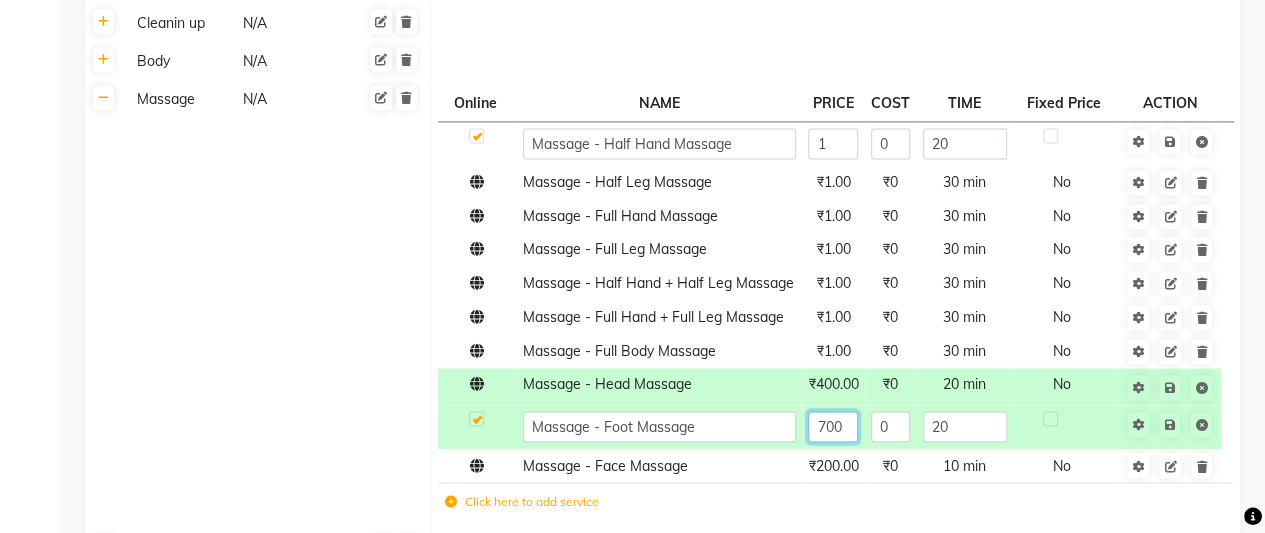 click on "700" 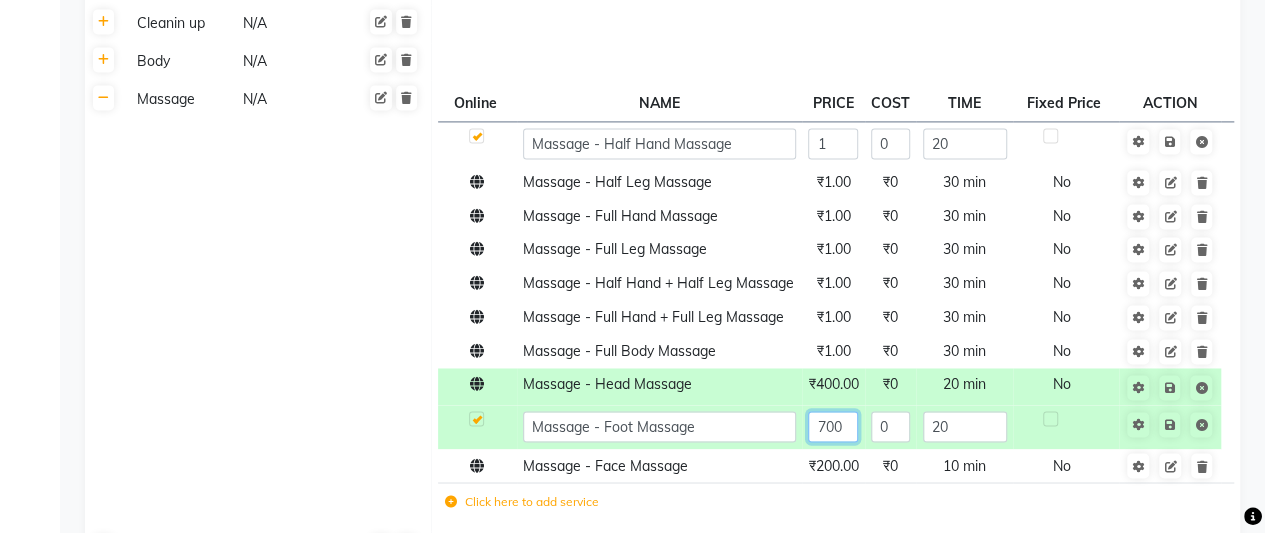 click on "700" 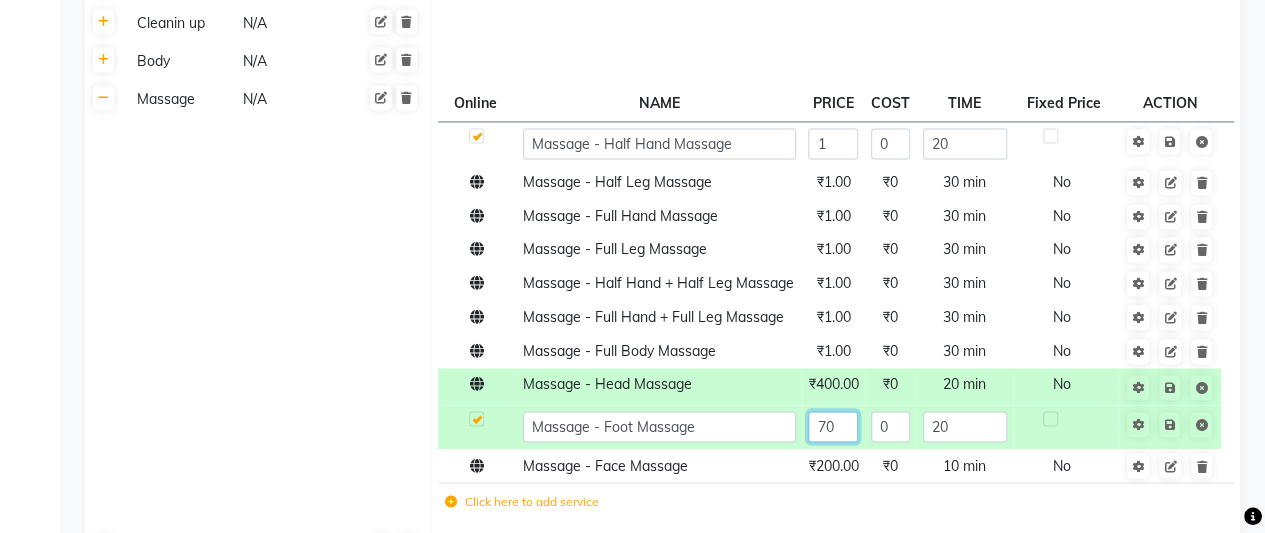 type on "7" 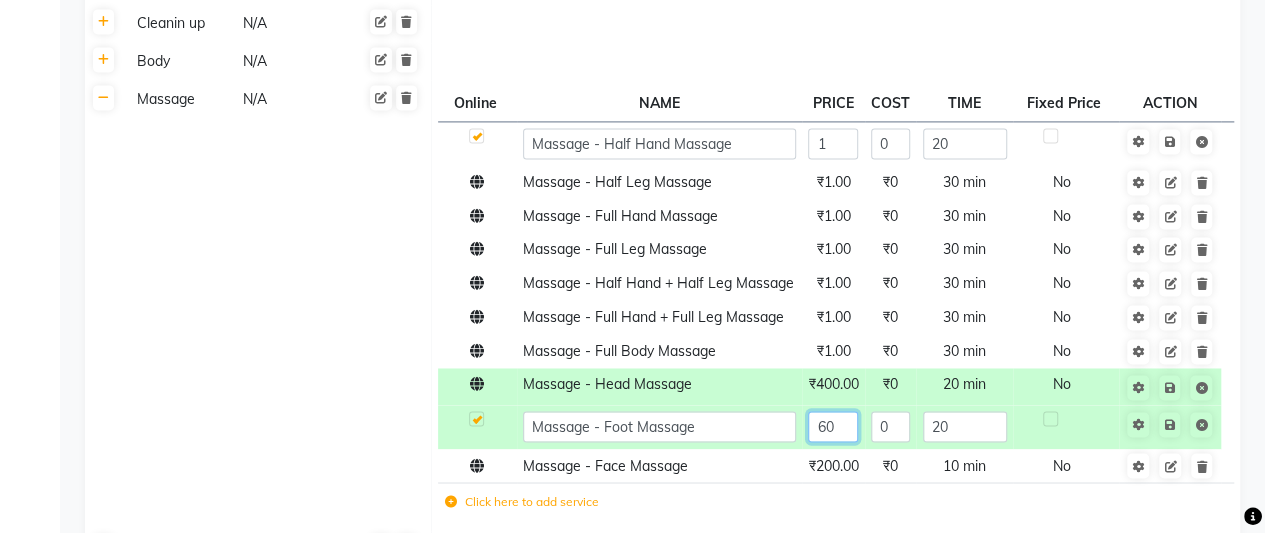 type on "600" 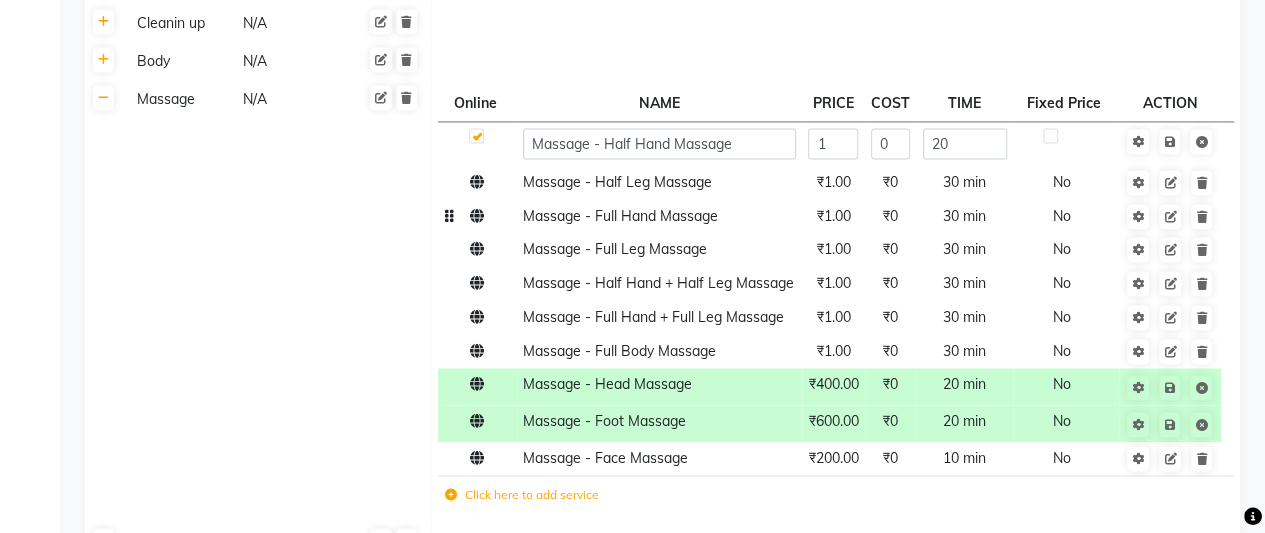 click on "₹1.00" 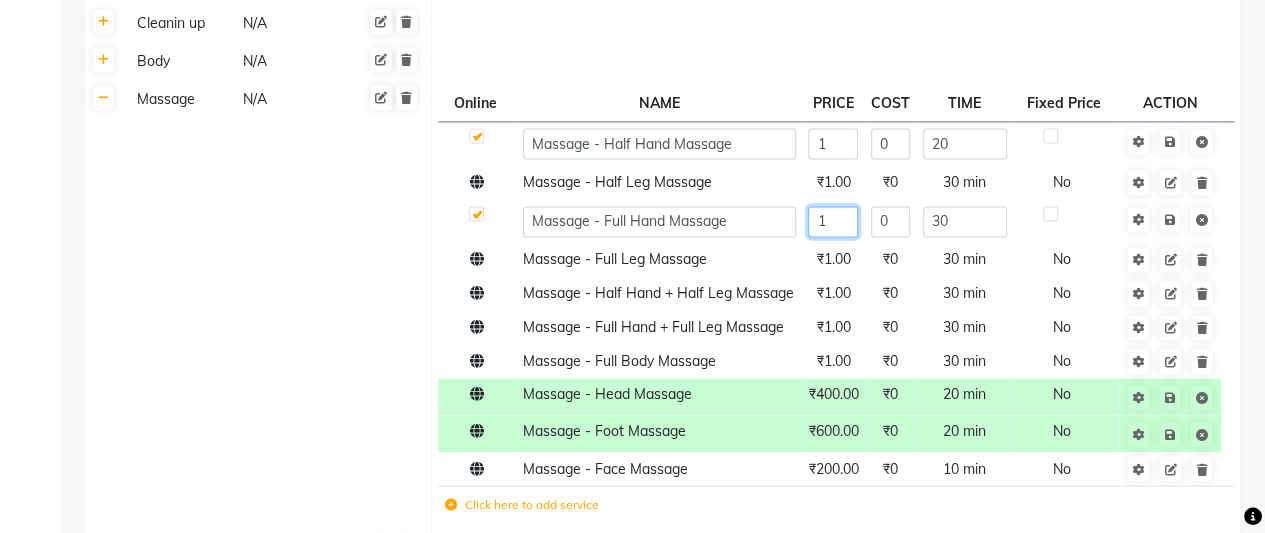 click on "1" 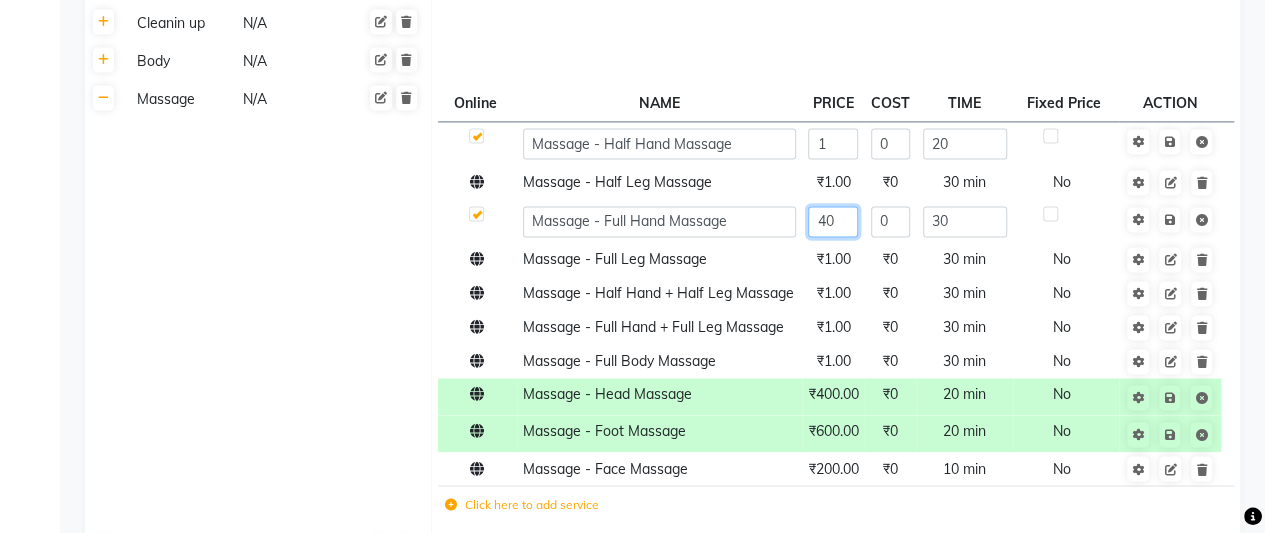 type on "400" 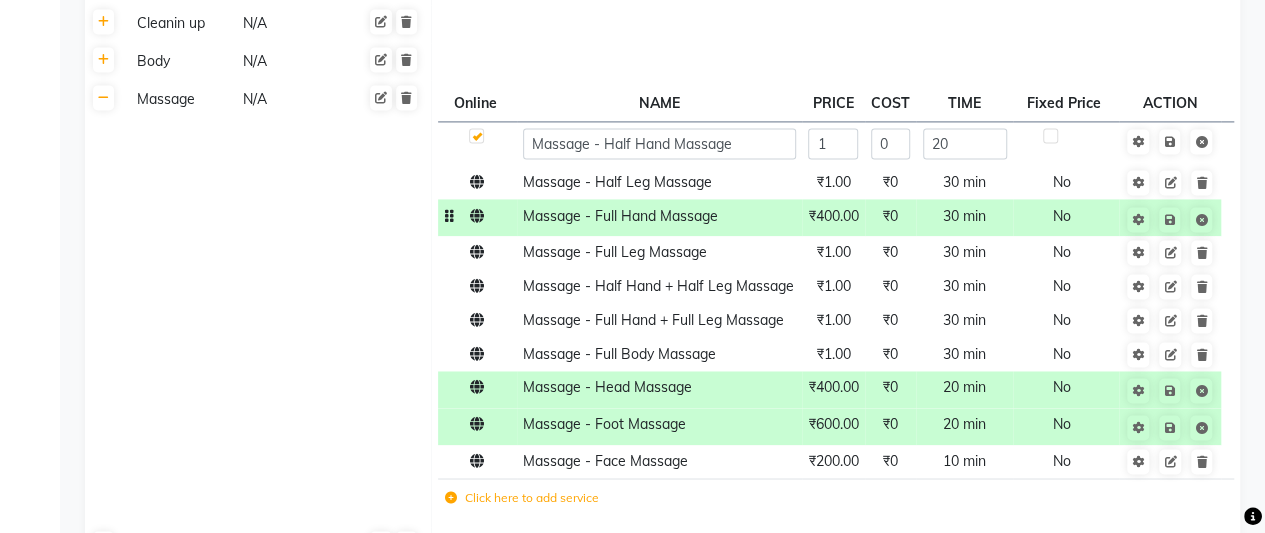 click on "30 min" 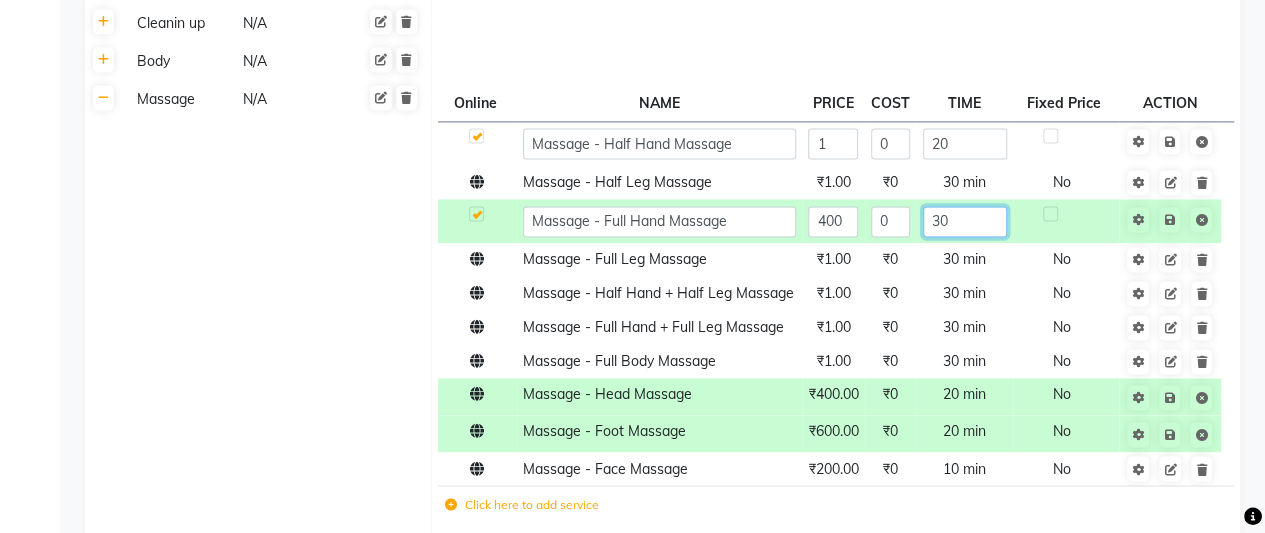 click on "30" 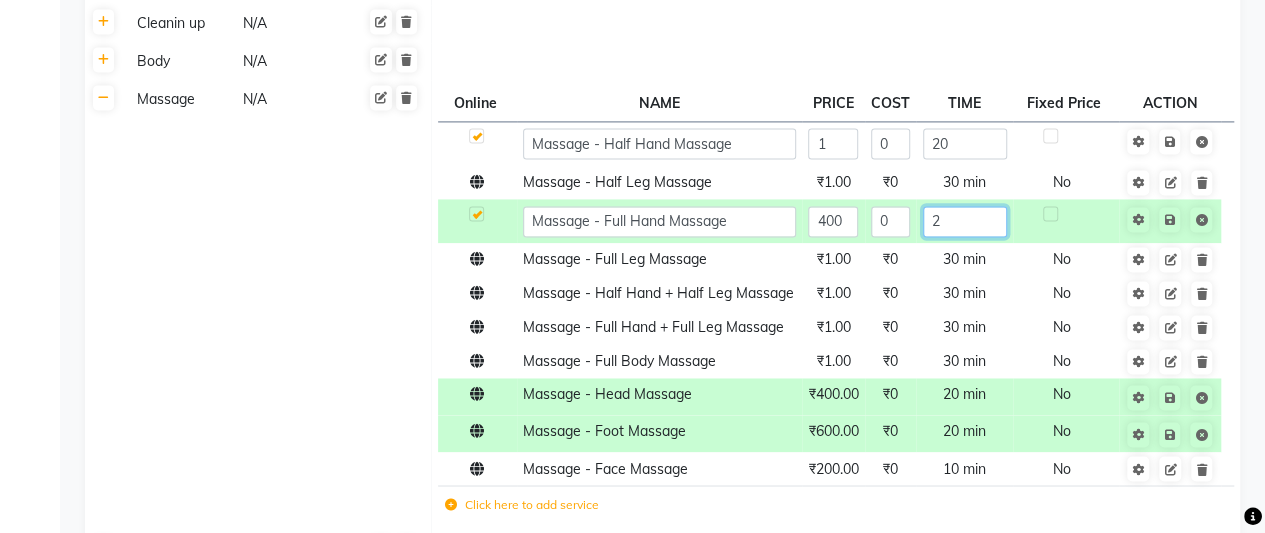 type on "20" 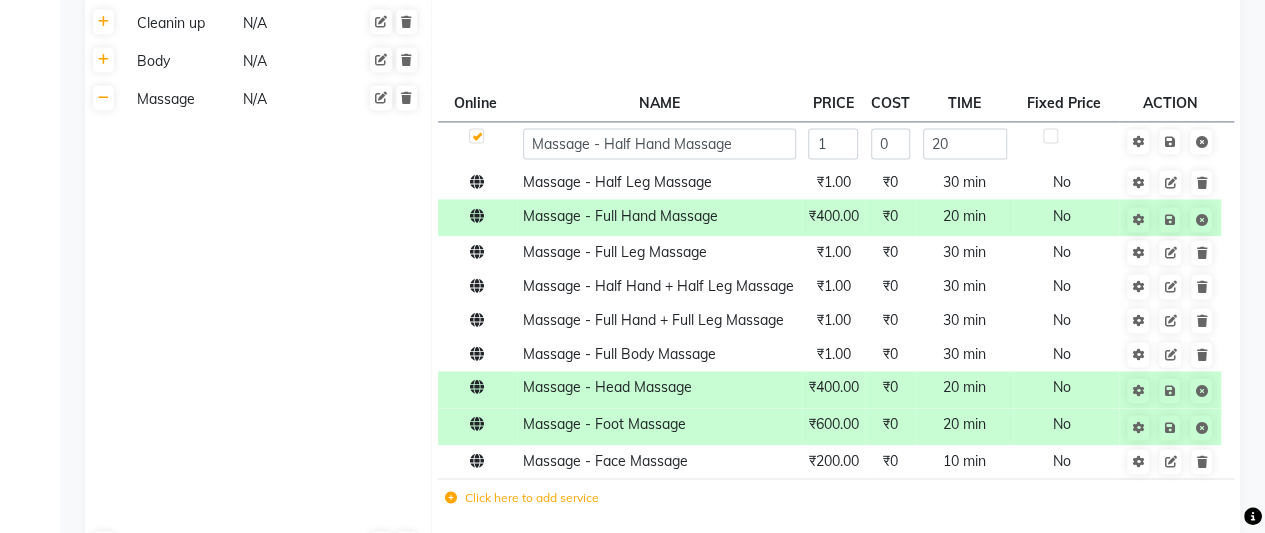 click 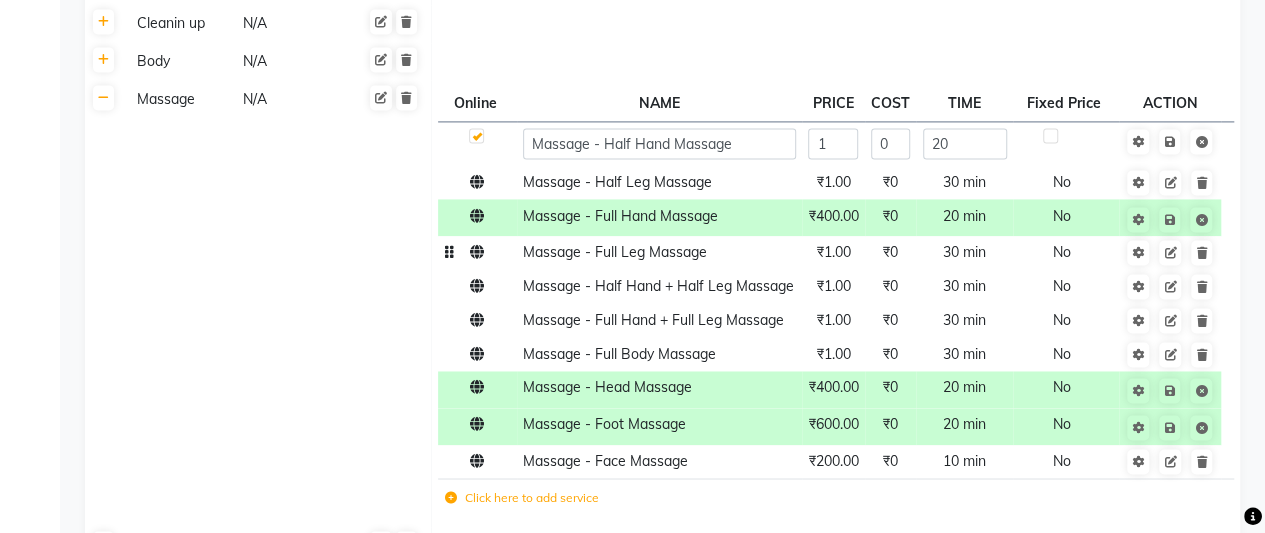 click on "₹1.00" 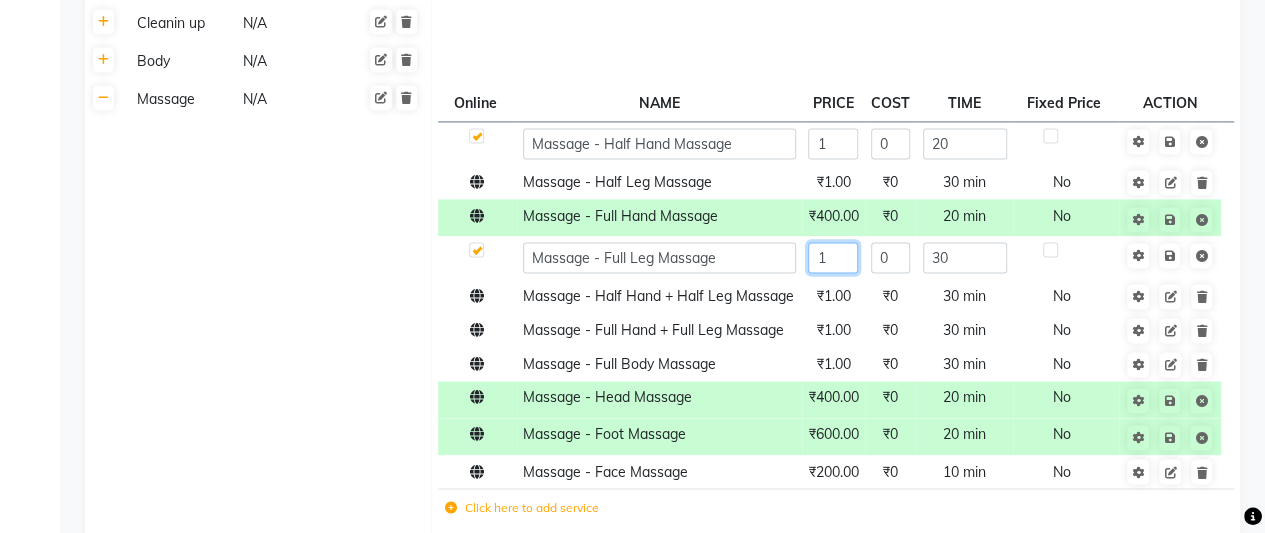 click on "1" 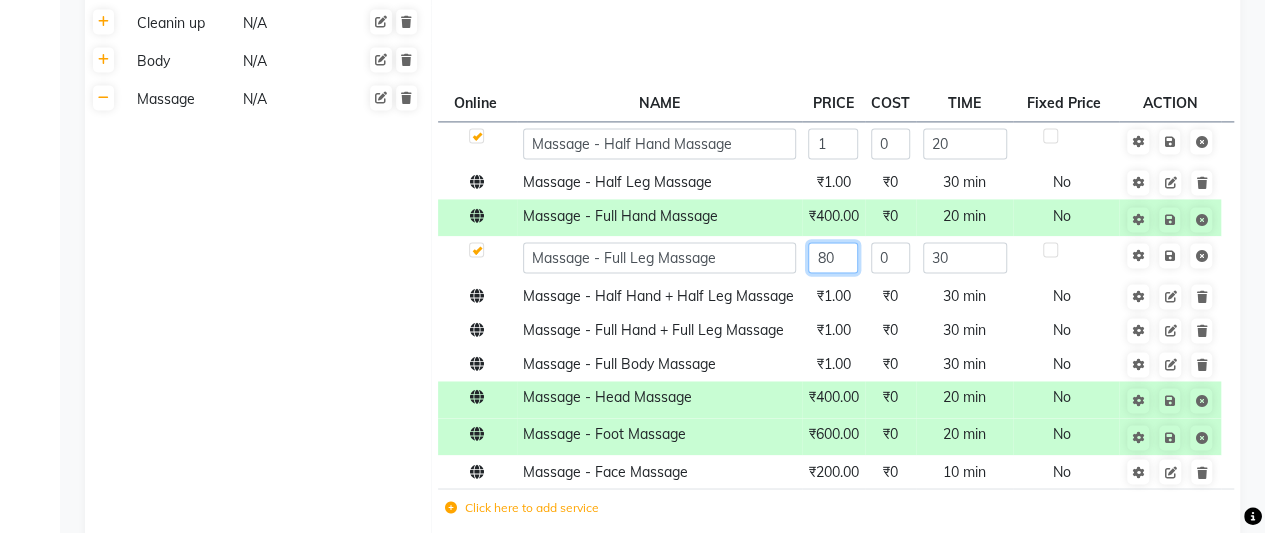 type on "800" 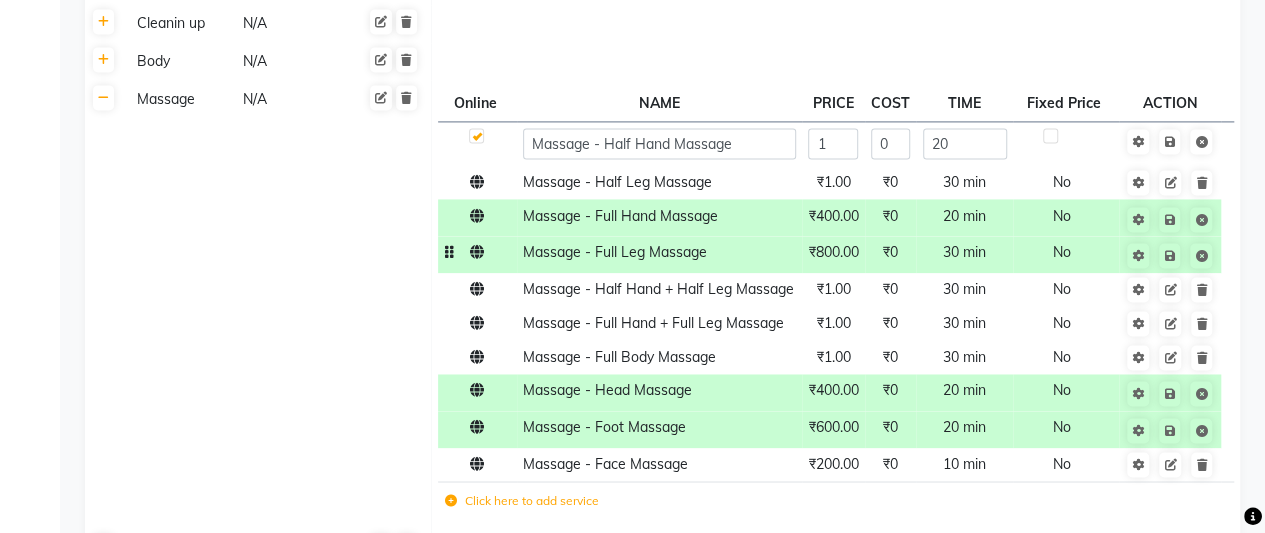 click on "30 min" 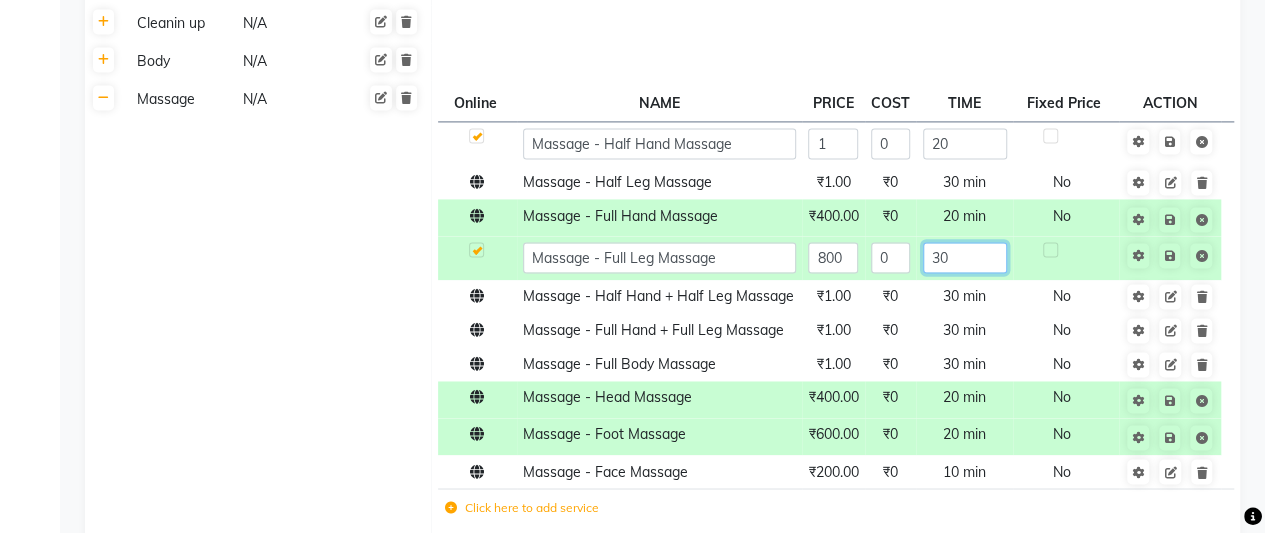 click on "30" 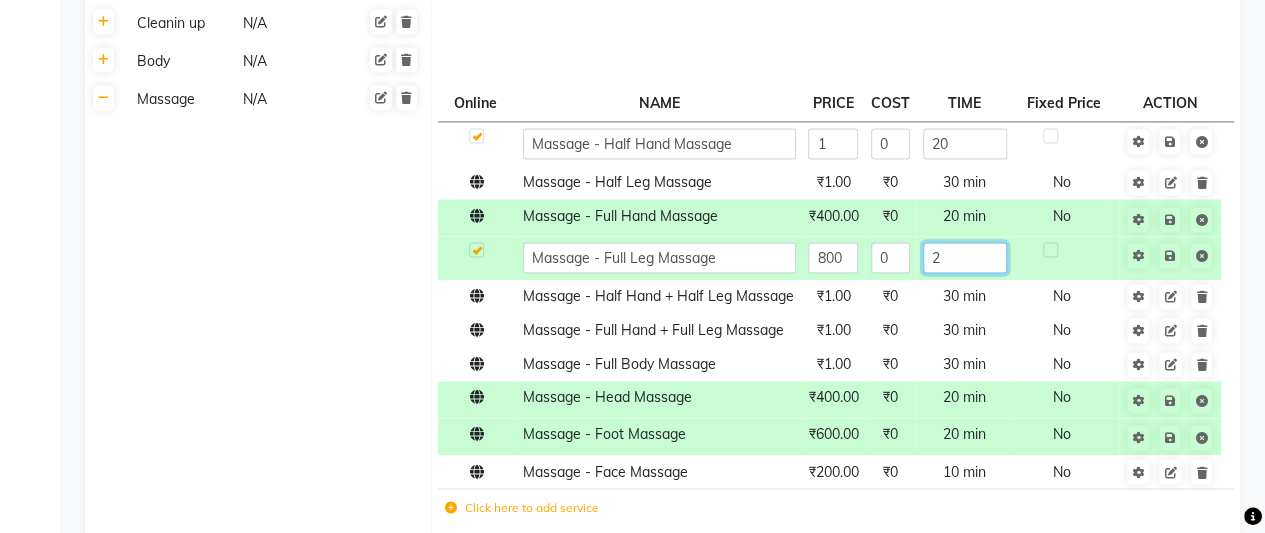 type on "20" 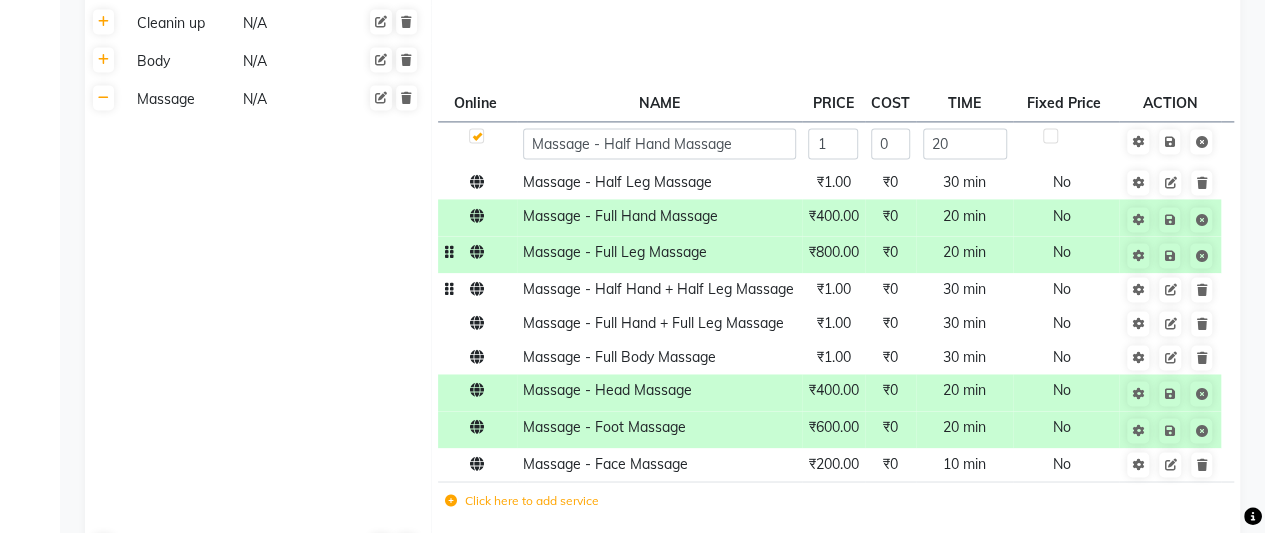 click on "30 min" 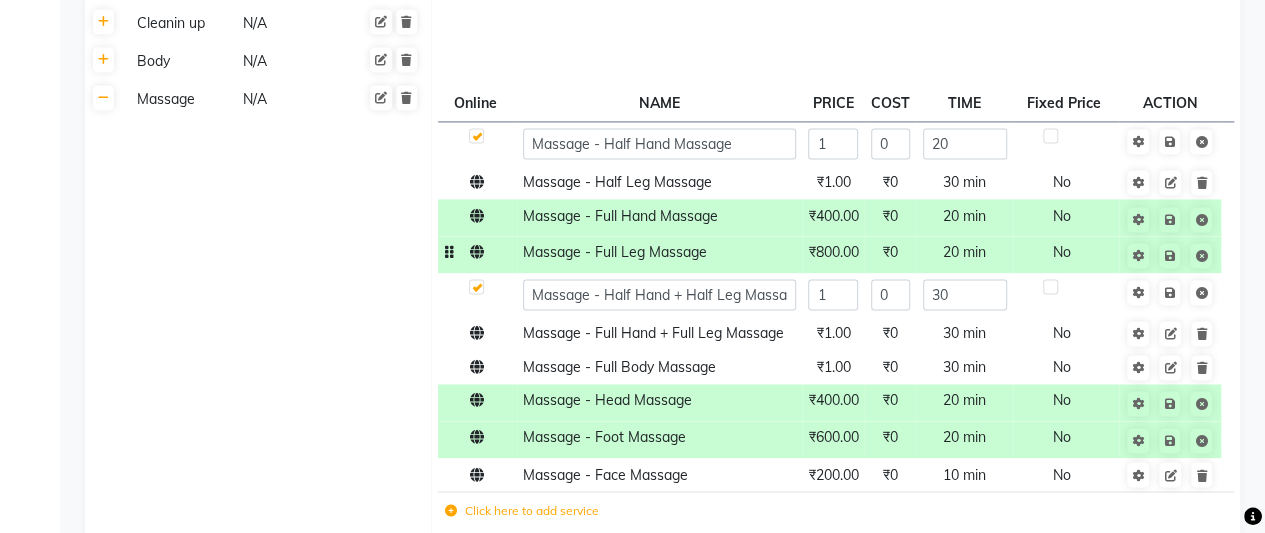 click on "20 min" 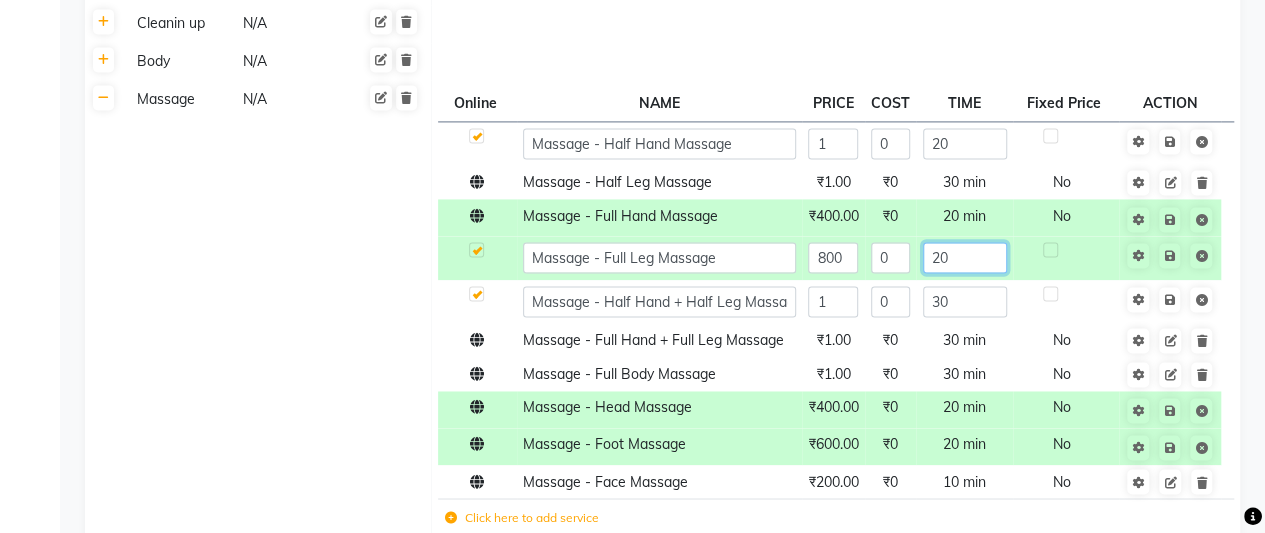 click on "20" 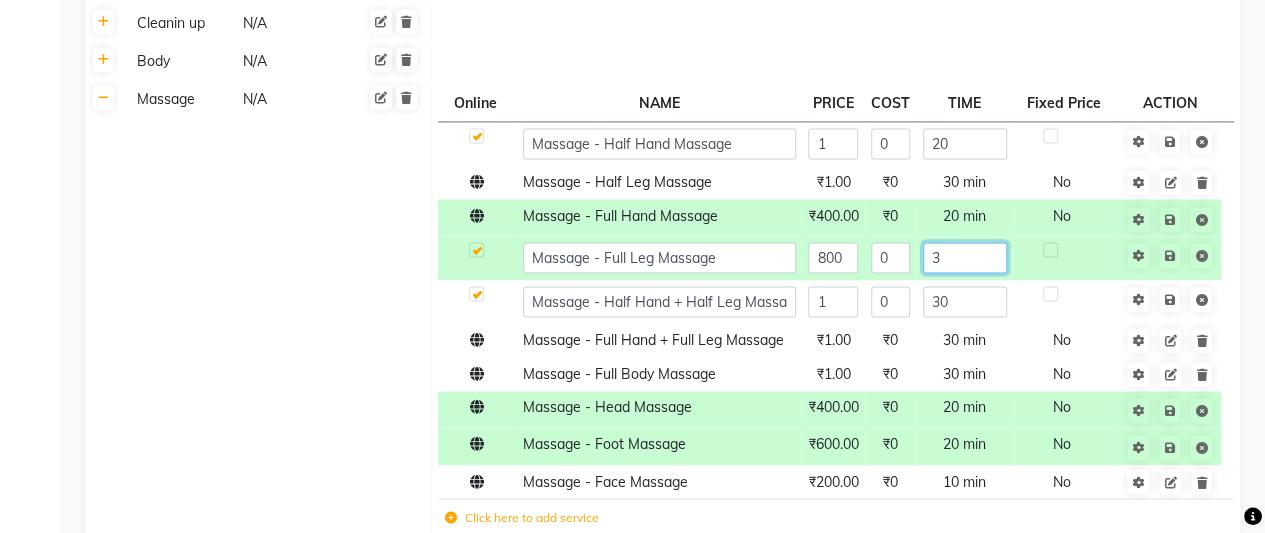 type on "30" 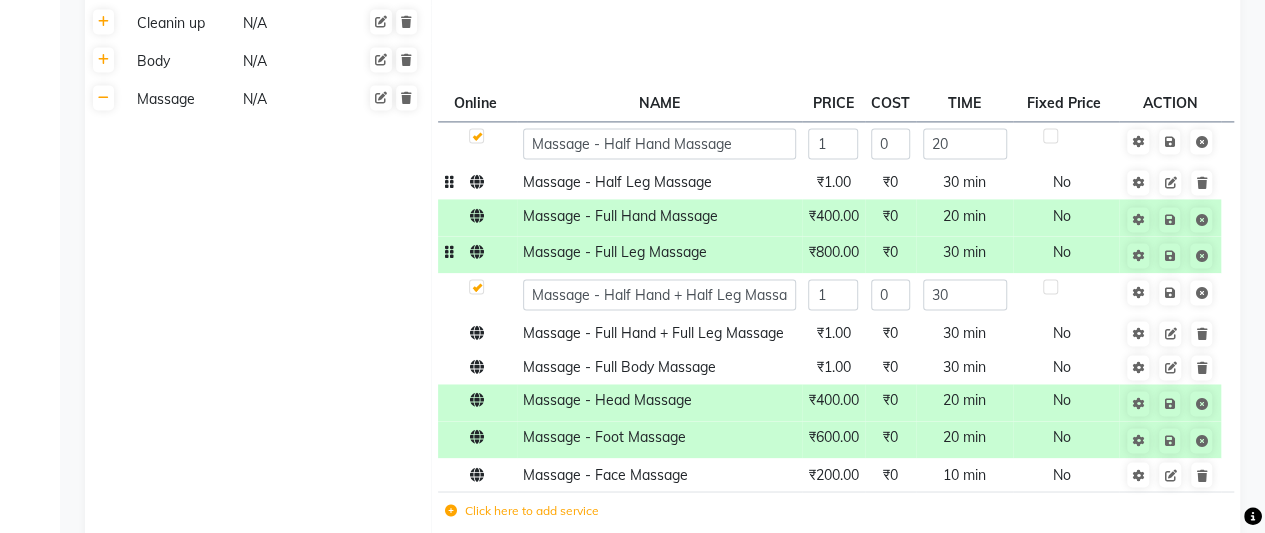 click on "30 min" 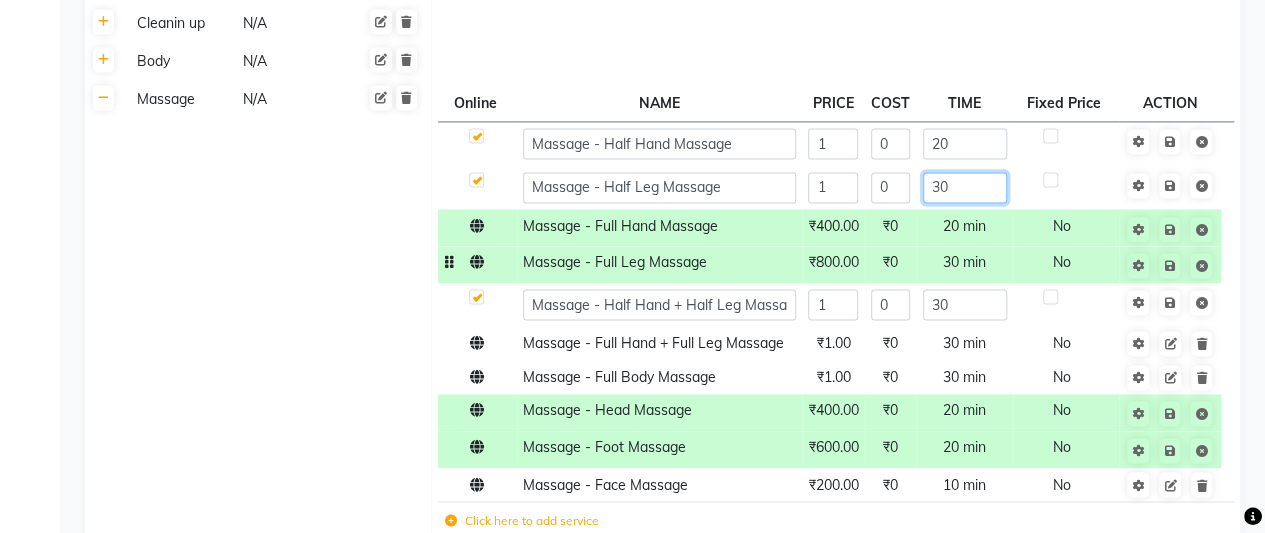 click on "30" 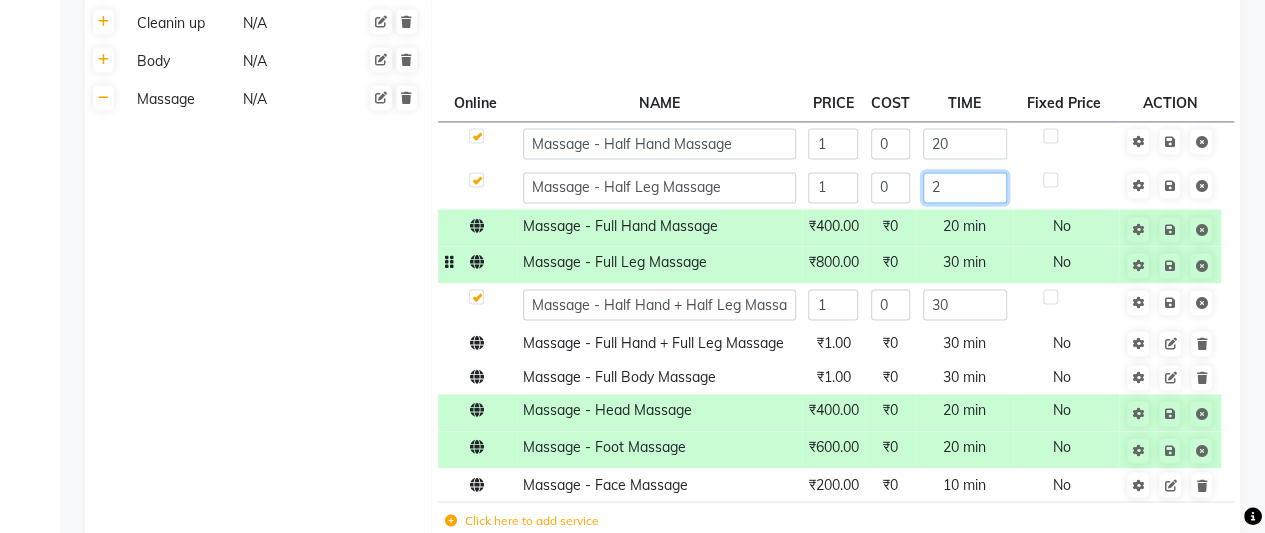 type on "20" 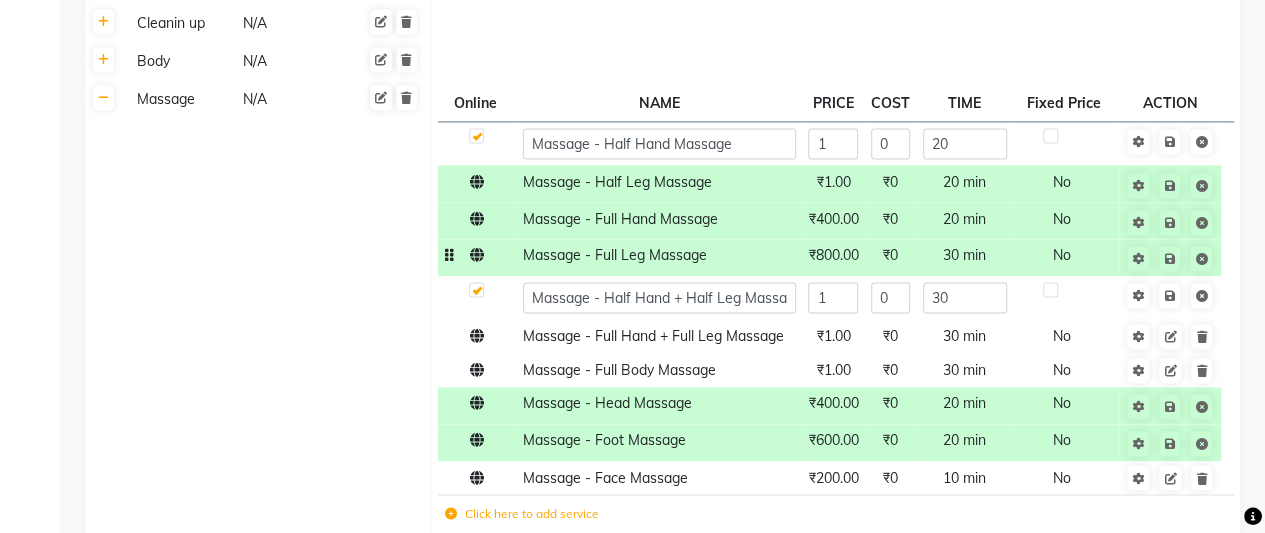 click on "Online  NAME  PRICE COST TIME Fixed Price  ACTION Massage - Half Hand Massage 1 0 20 Massage - Half Leg Massage ₹1.00 ₹0 20 min  No  Massage - Full Hand Massage ₹400.00 ₹0 20 min  No  Massage - Full Leg Massage ₹800.00 ₹0 30 min  No  Massage - Half Hand + Half Leg Massage 1 0 30 Massage - Full Hand + Full Leg Massage ₹1.00 ₹0 30 min  No  Massage - Full Body Massage ₹1.00 ₹0 30 min  No  Massage - Head Massage ₹400.00 ₹0 20 min  No  Massage - Foot Massage ₹600.00 ₹0 20 min  No  Massage - Face Massage ₹200.00 ₹0 10 min  No  Click here to add service" 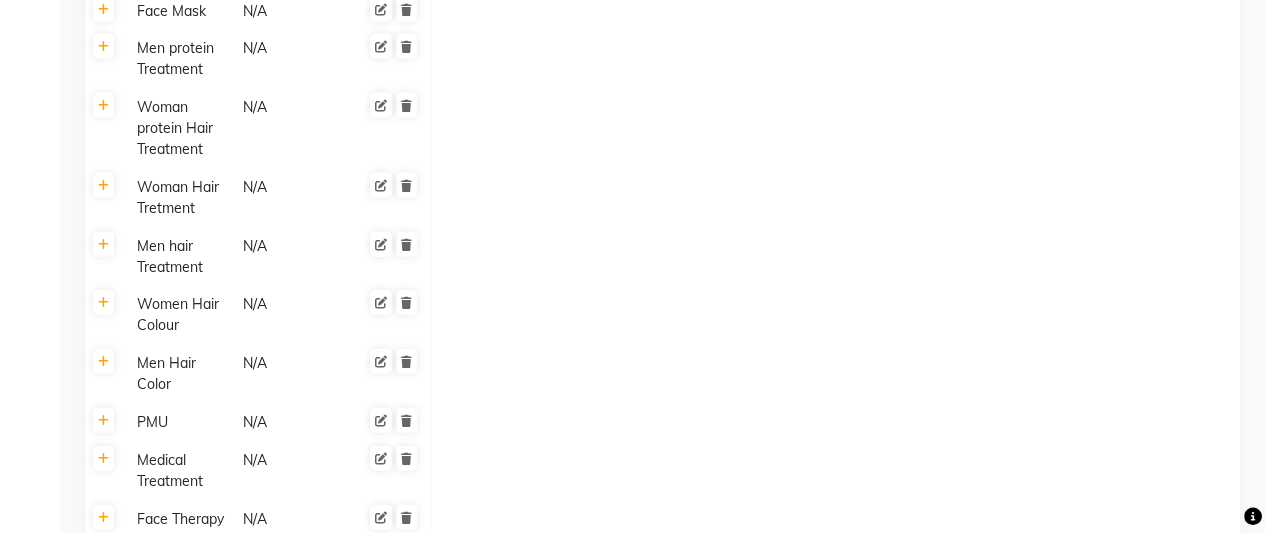 scroll, scrollTop: 2242, scrollLeft: 0, axis: vertical 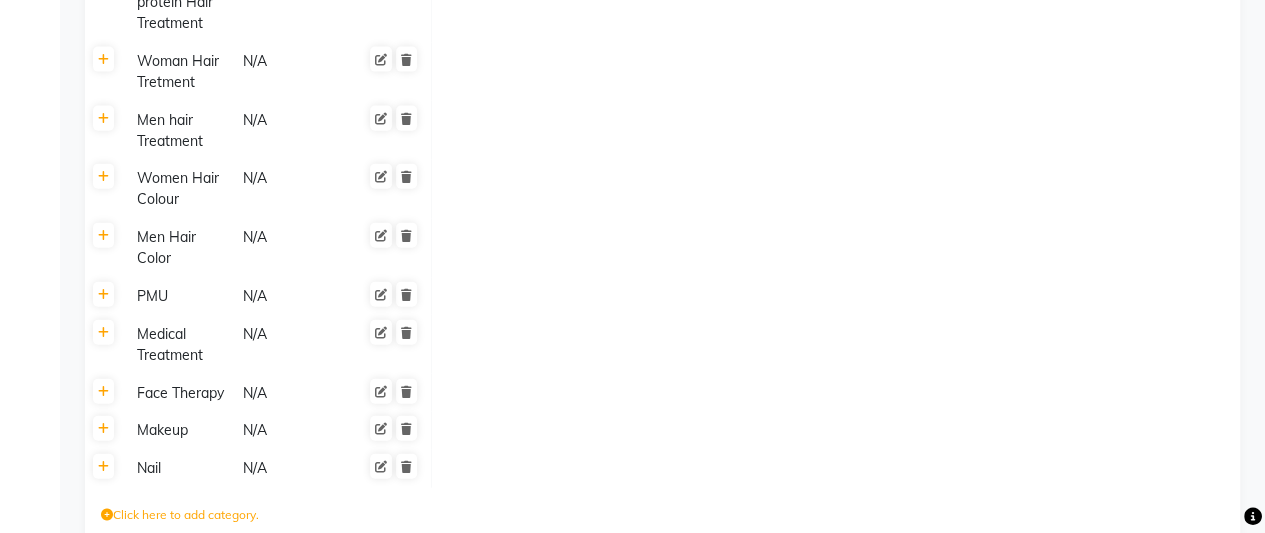 click on "Save Changes" 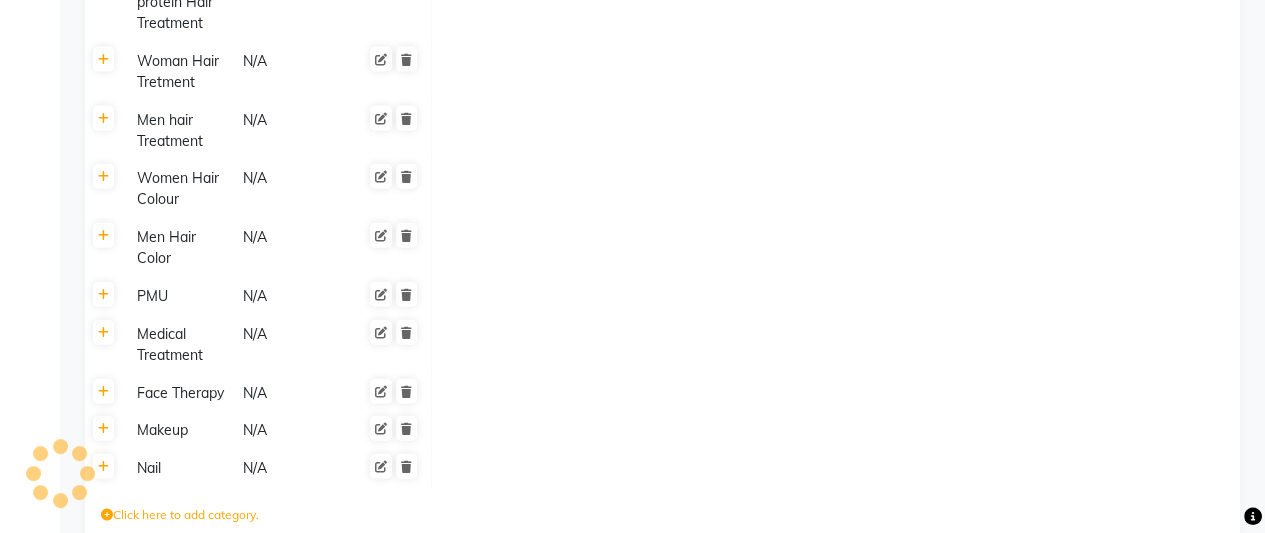 scroll, scrollTop: 2206, scrollLeft: 0, axis: vertical 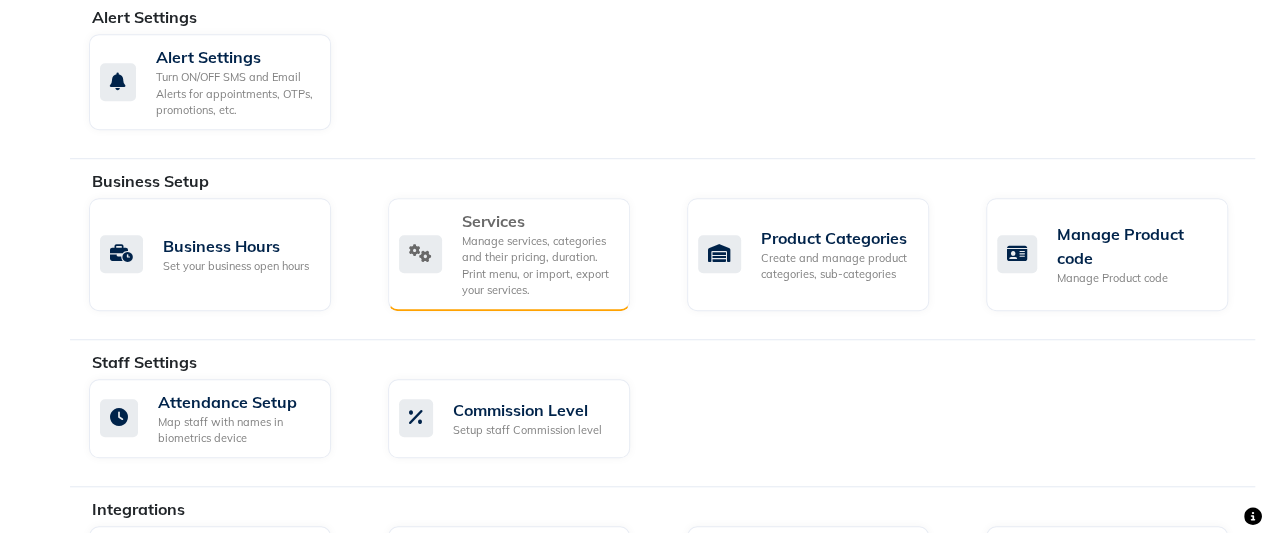 click on "Manage services, categories and their pricing, duration. Print menu, or import, export your services." 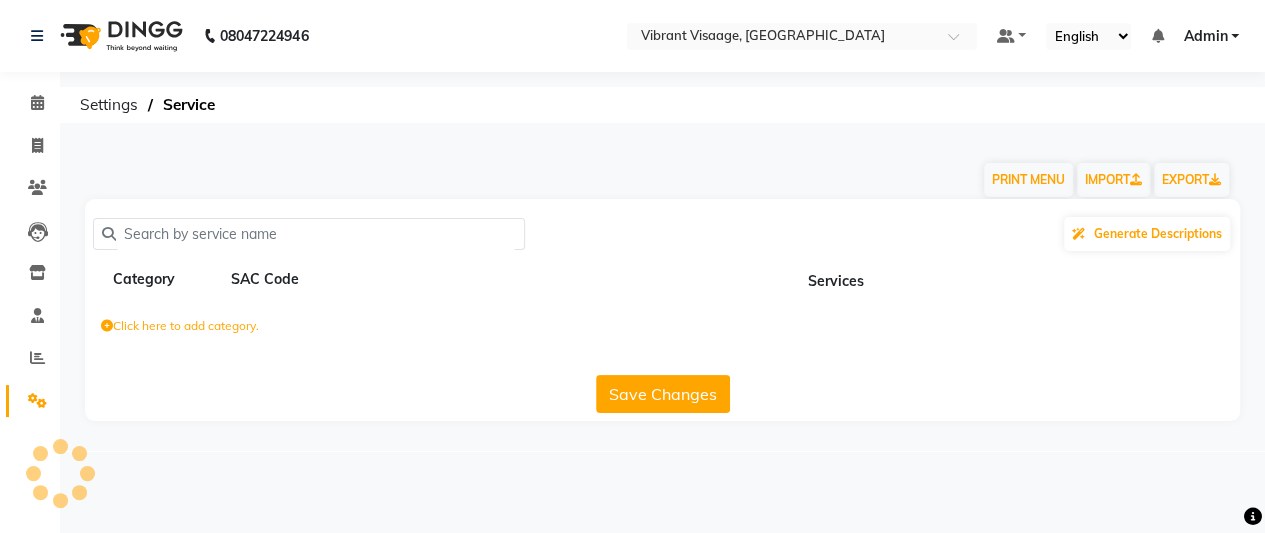 scroll, scrollTop: 0, scrollLeft: 0, axis: both 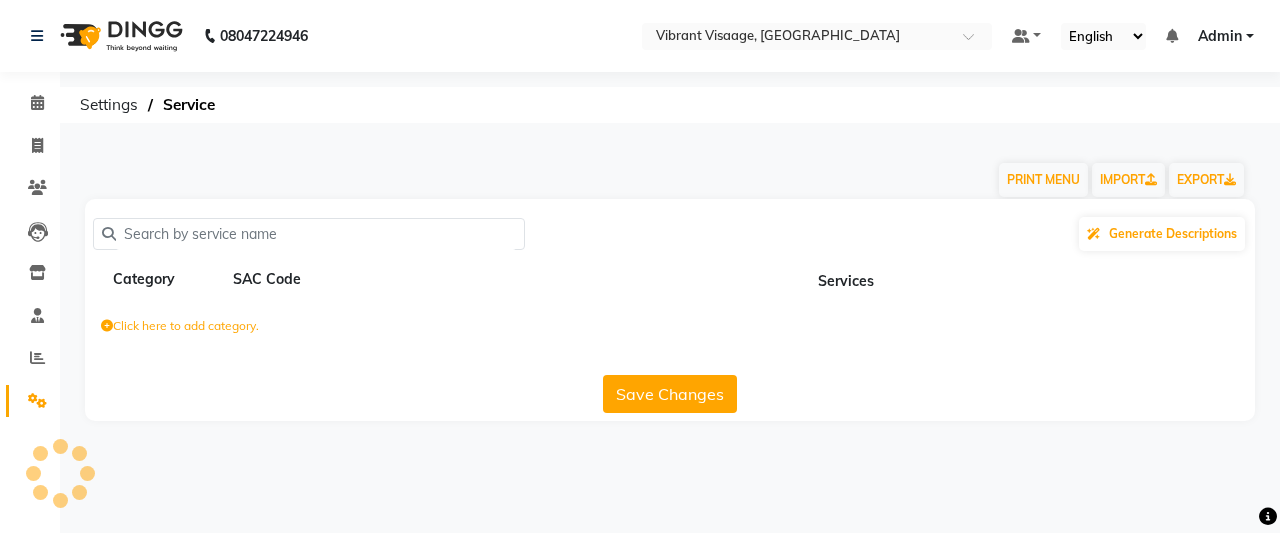 click 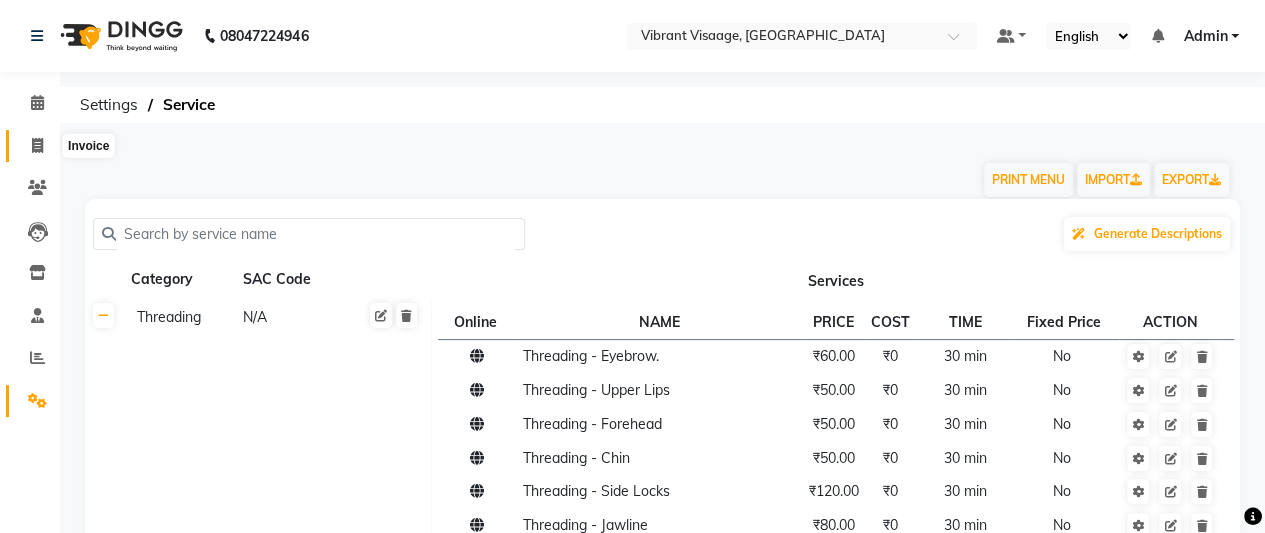 click 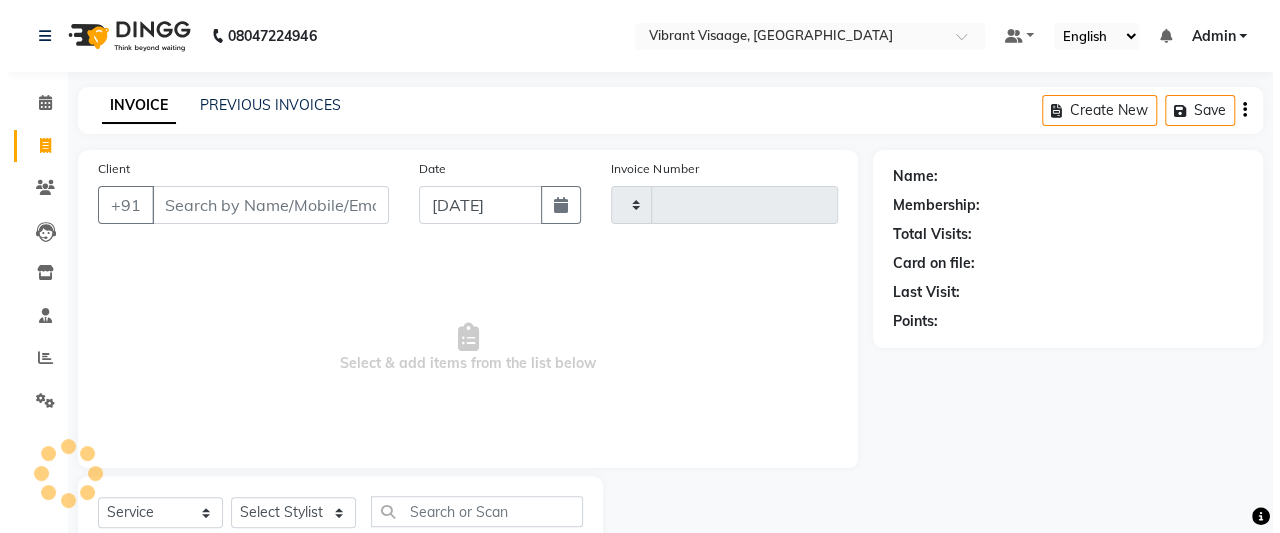 scroll, scrollTop: 67, scrollLeft: 0, axis: vertical 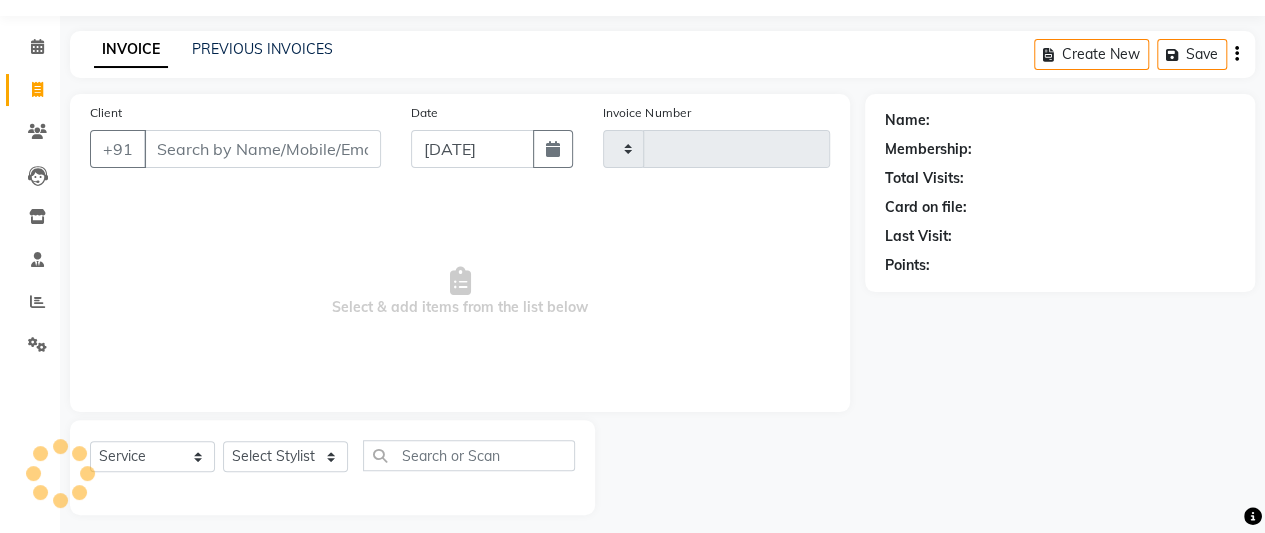 type on "0384" 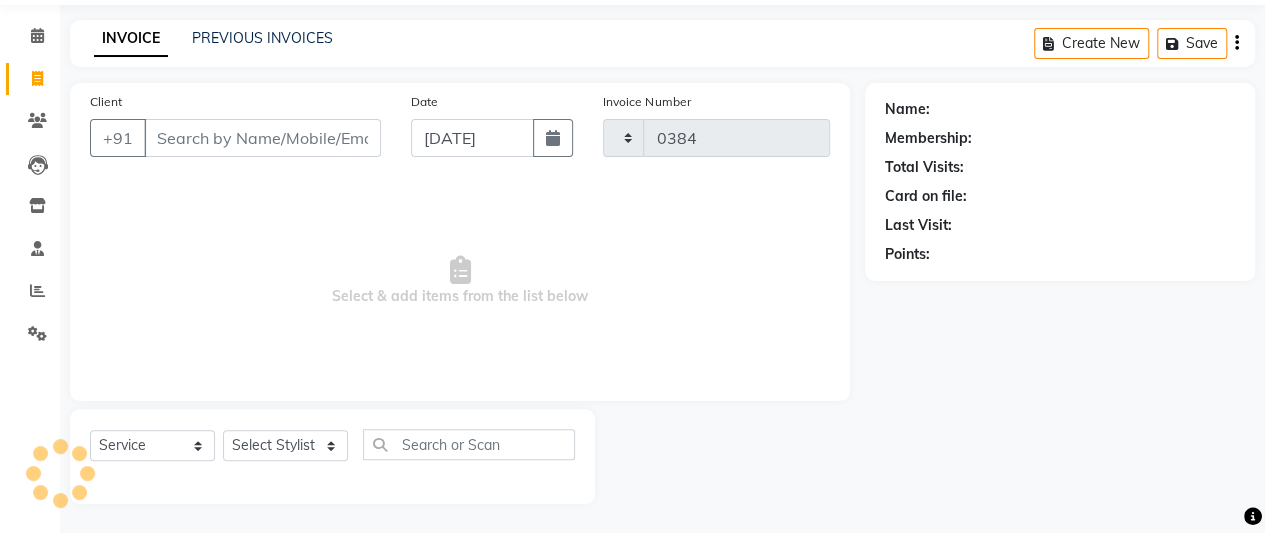 select on "7649" 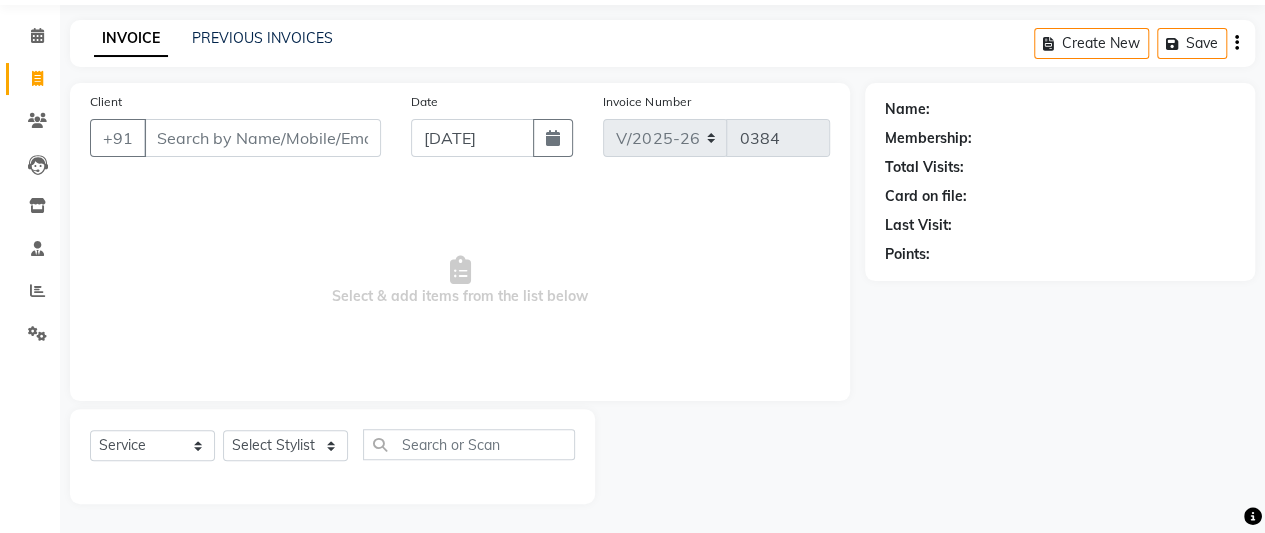 click on "Client" at bounding box center [262, 138] 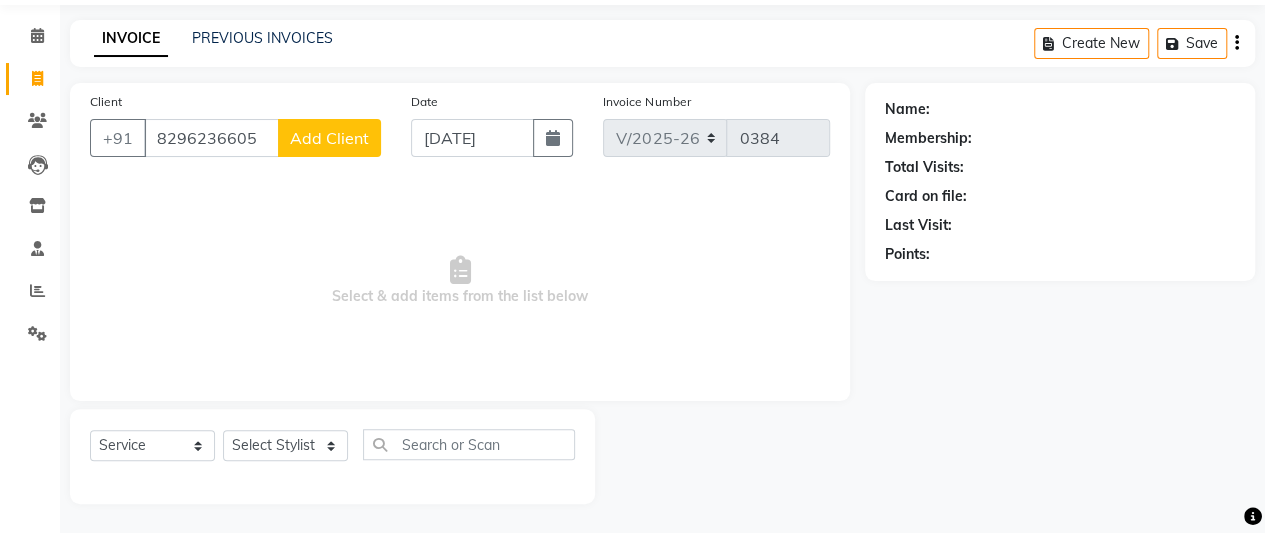 type on "8296236605" 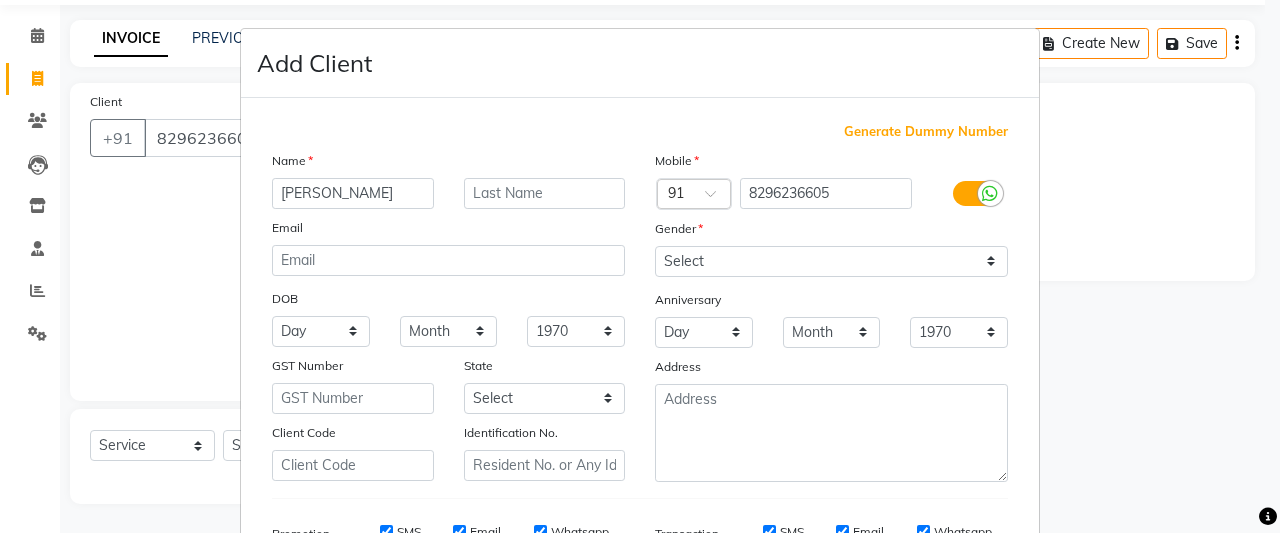 type on "[PERSON_NAME]" 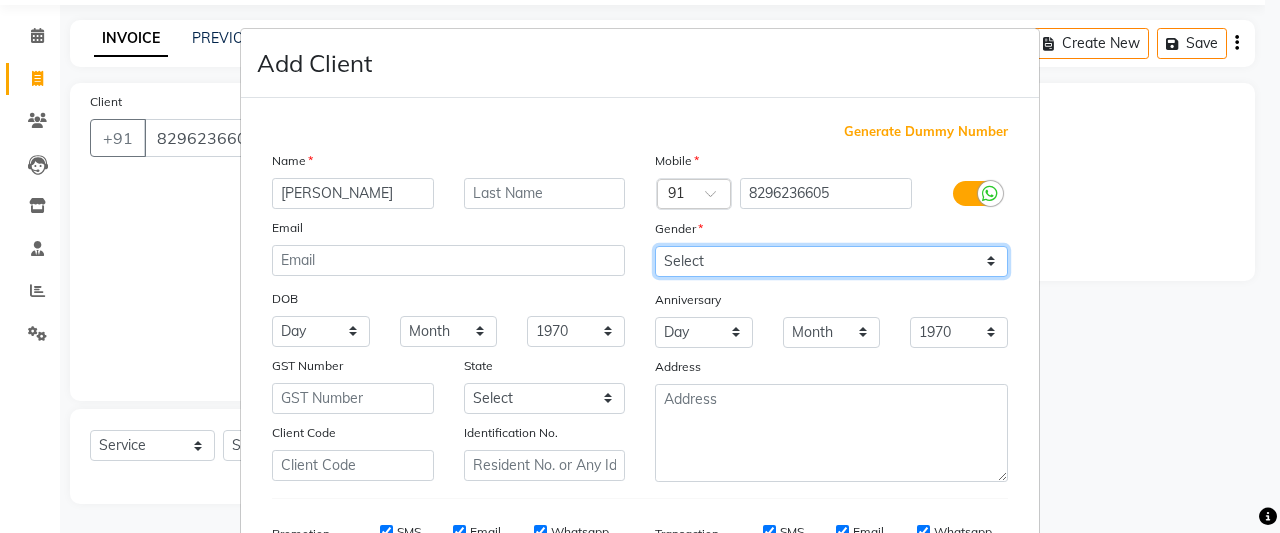 click on "Select [DEMOGRAPHIC_DATA] [DEMOGRAPHIC_DATA] Other Prefer Not To Say" at bounding box center (831, 261) 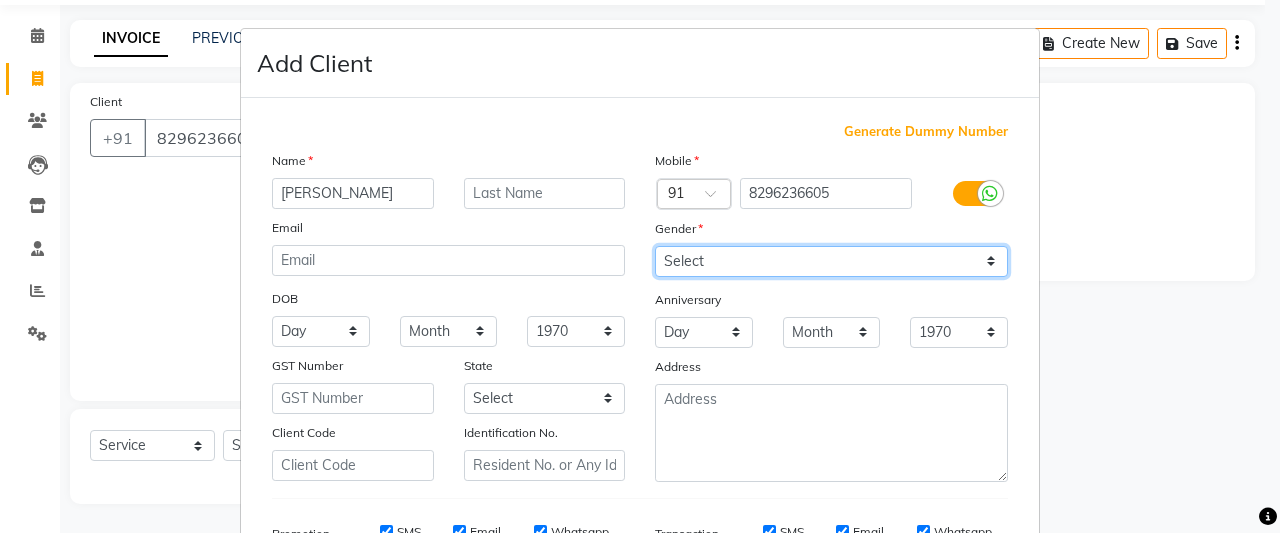 select on "[DEMOGRAPHIC_DATA]" 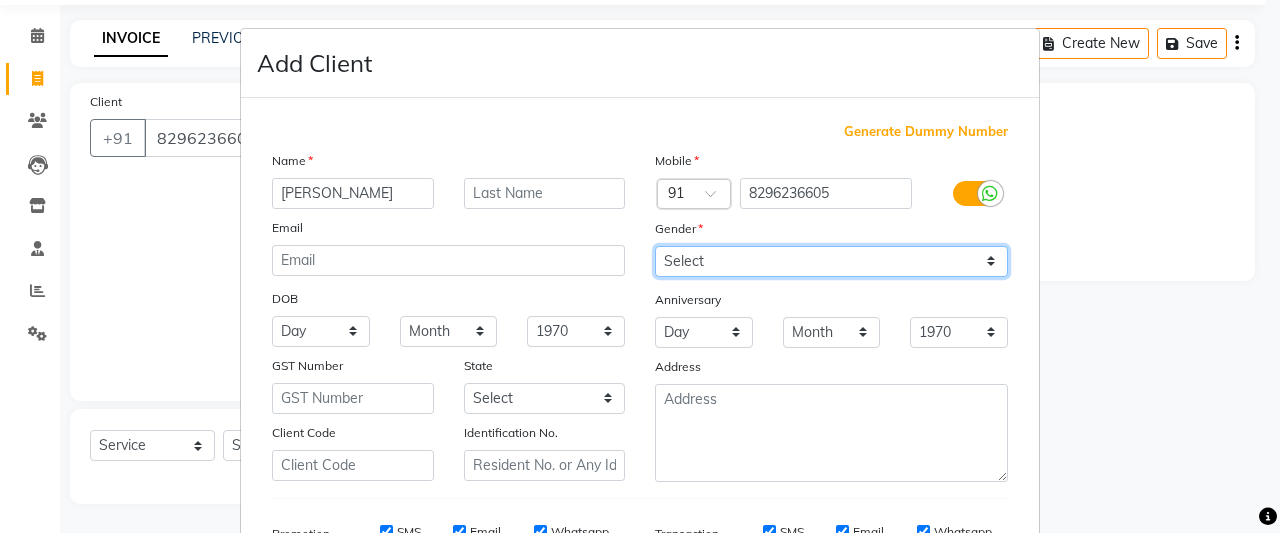 click on "Select [DEMOGRAPHIC_DATA] [DEMOGRAPHIC_DATA] Other Prefer Not To Say" at bounding box center [831, 261] 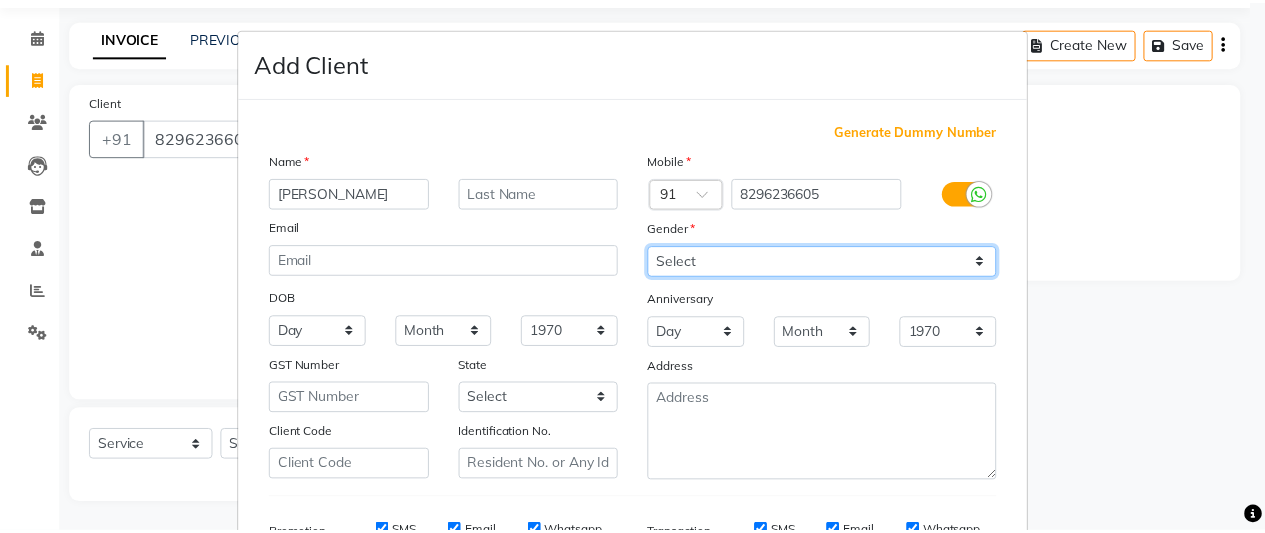 scroll, scrollTop: 312, scrollLeft: 0, axis: vertical 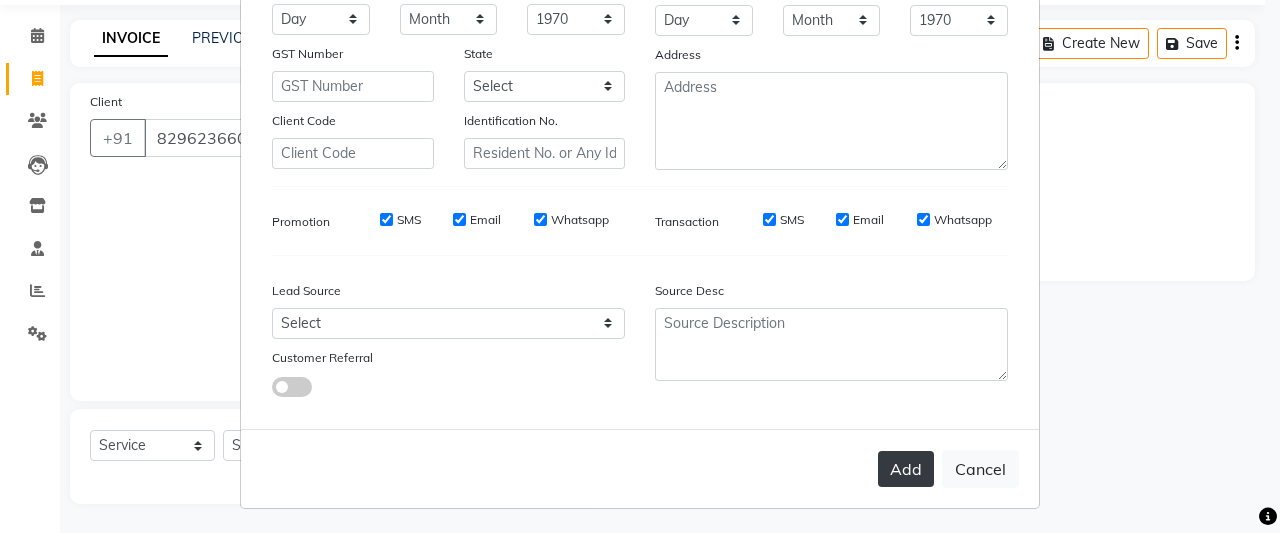 click on "Add" at bounding box center [906, 469] 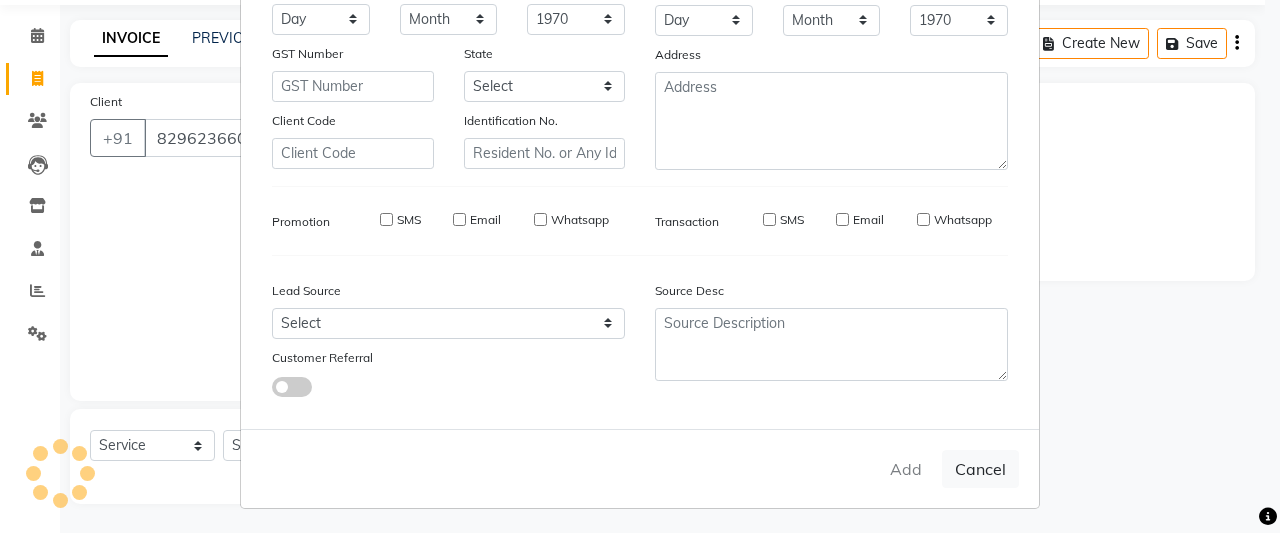 type 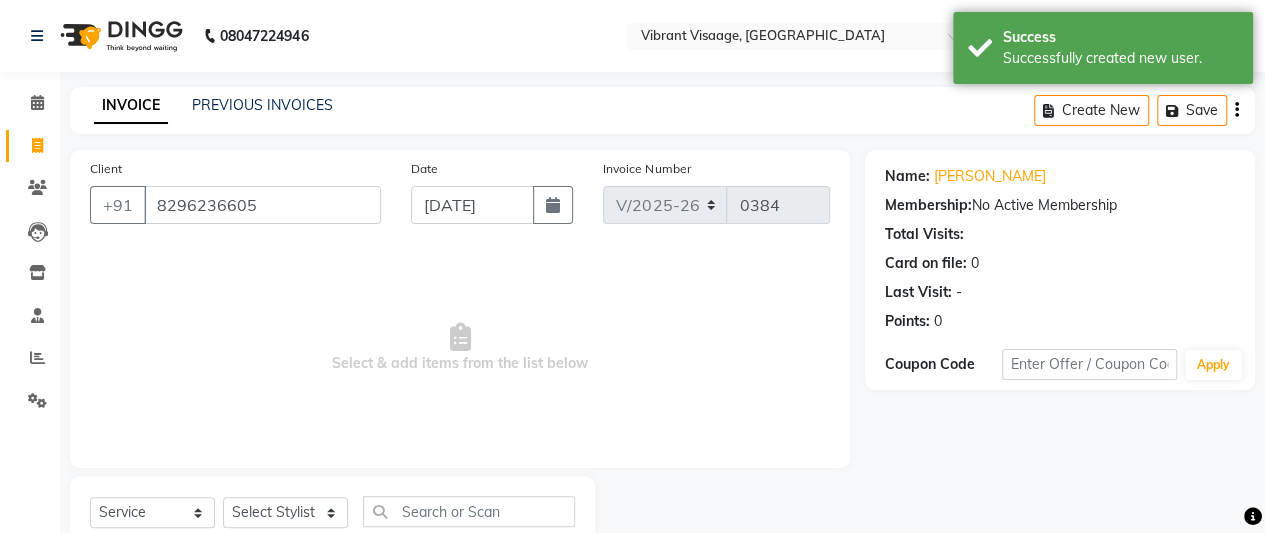 scroll, scrollTop: 67, scrollLeft: 0, axis: vertical 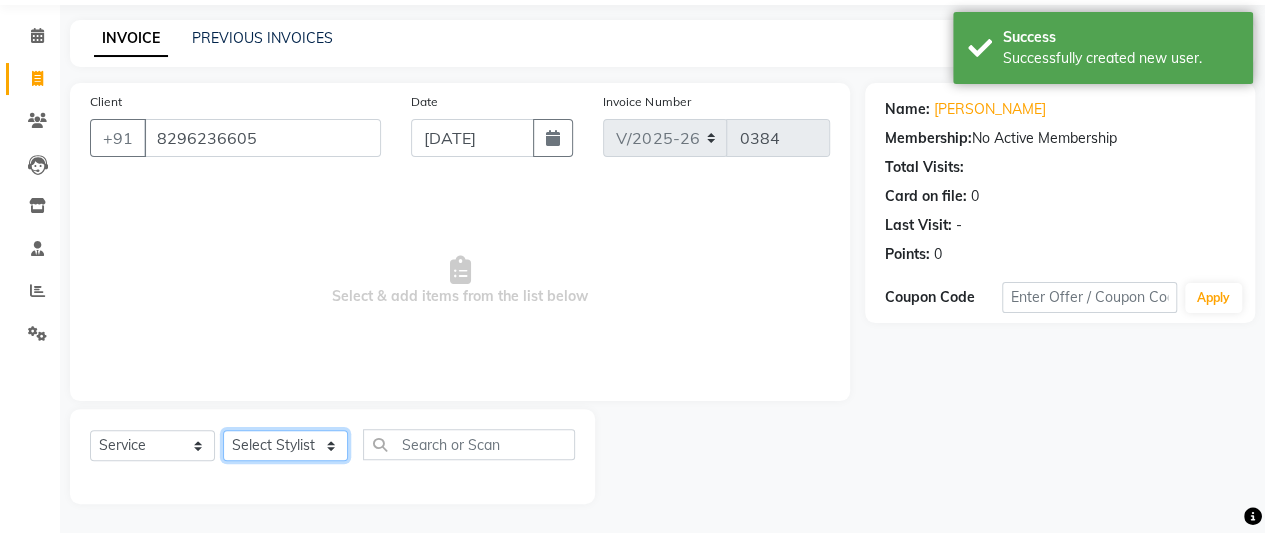 click on "Select Stylist A Ansari Admin [PERSON_NAME] [PERSON_NAME] [PERSON_NAME] [PERSON_NAME]" 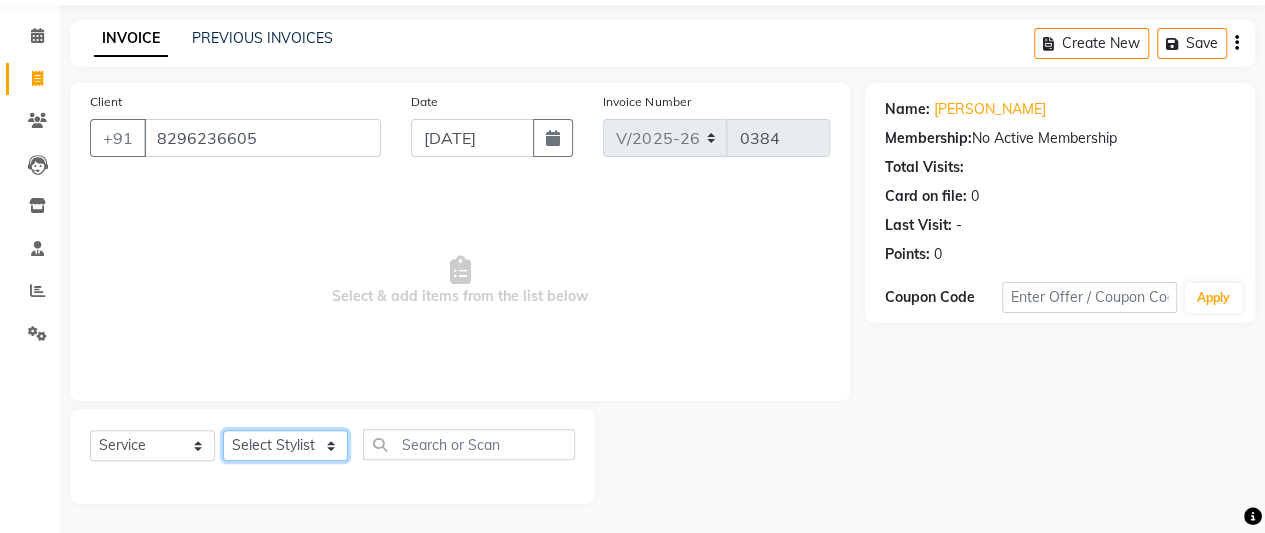 select on "68422" 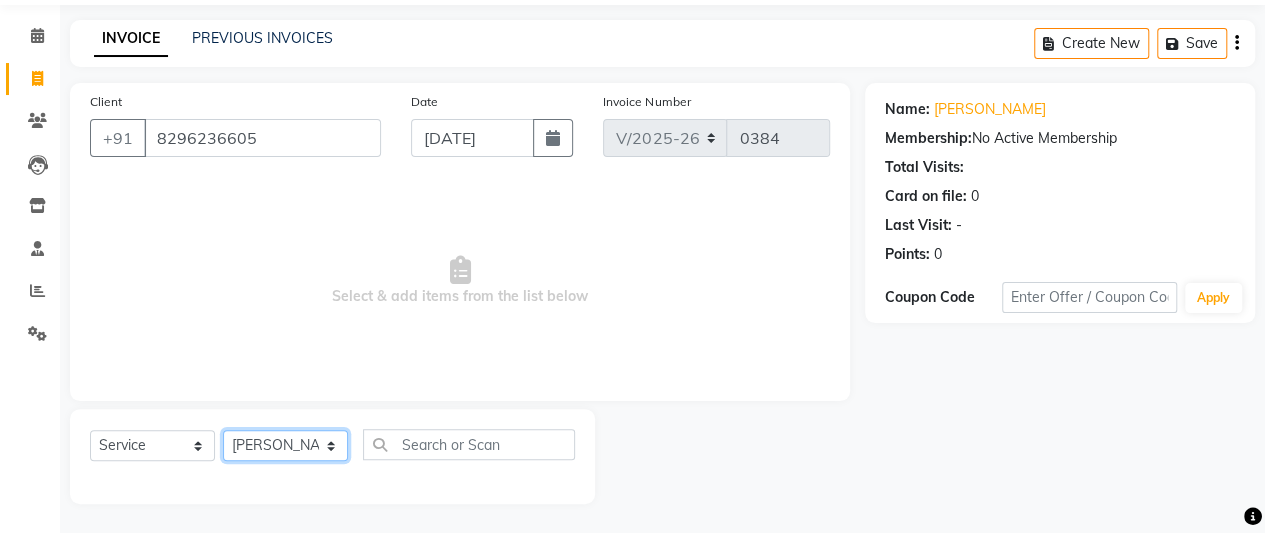 click on "Select Stylist A Ansari Admin [PERSON_NAME] [PERSON_NAME] [PERSON_NAME] [PERSON_NAME]" 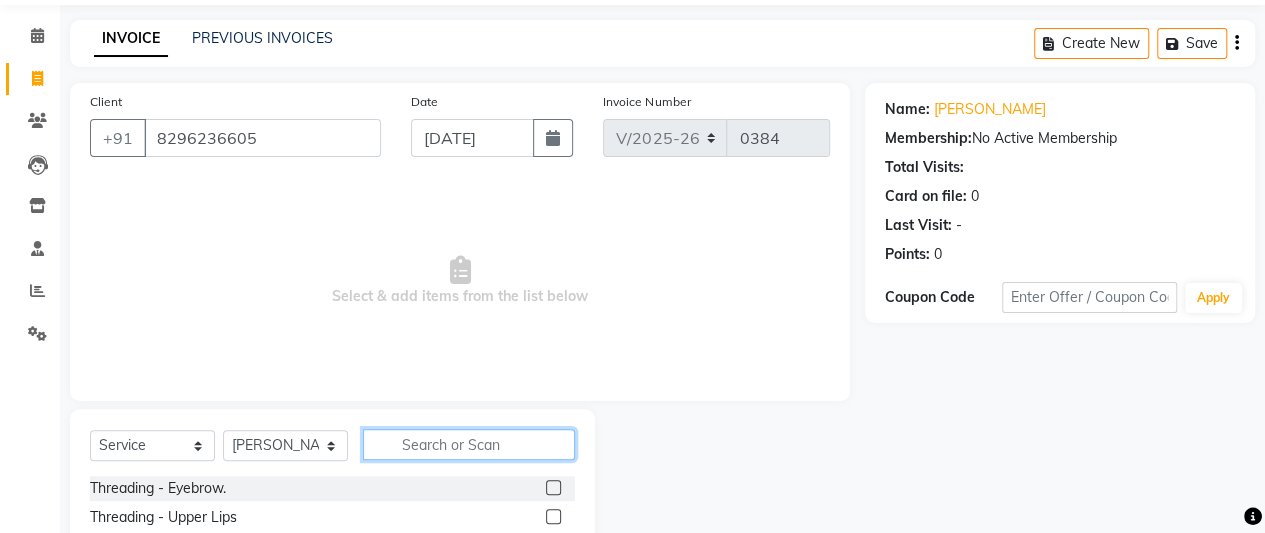 click 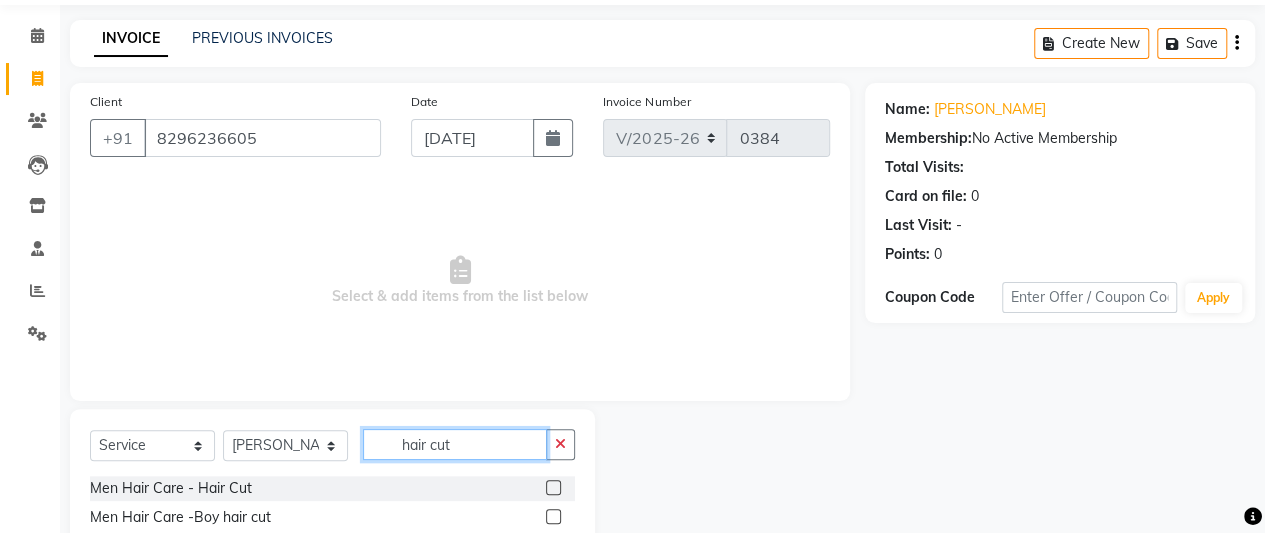 scroll, scrollTop: 183, scrollLeft: 0, axis: vertical 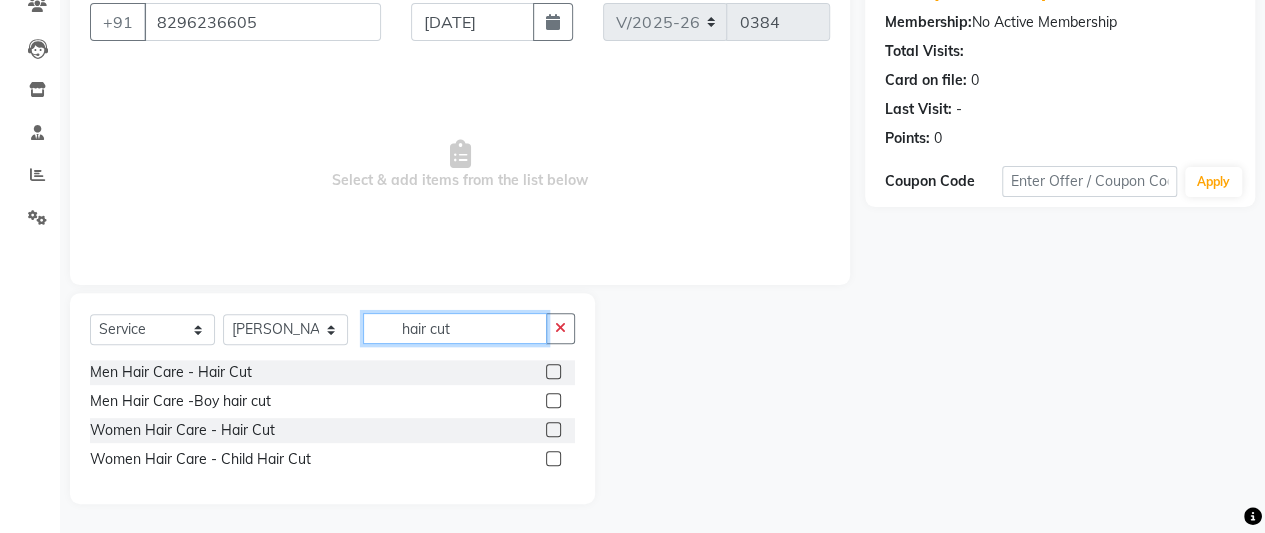 type on "hair cut" 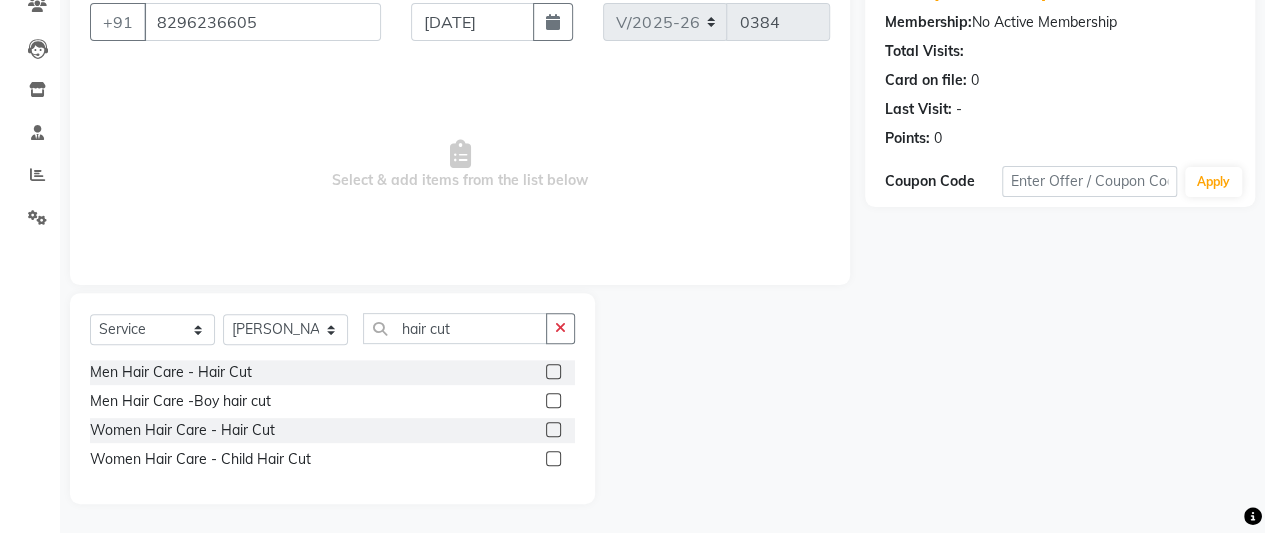 click 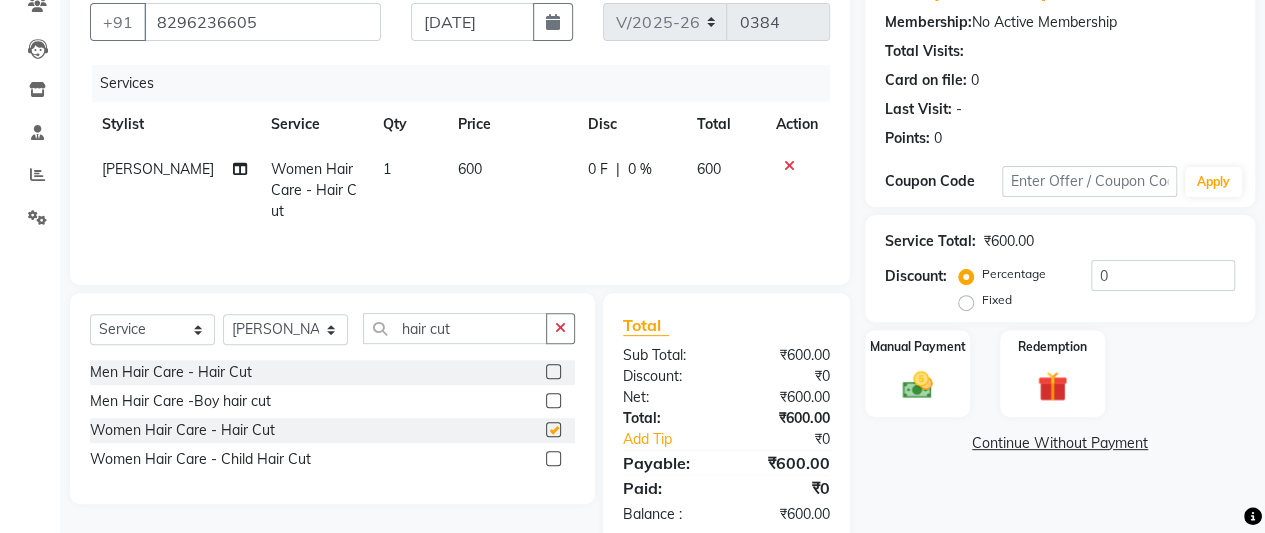 checkbox on "false" 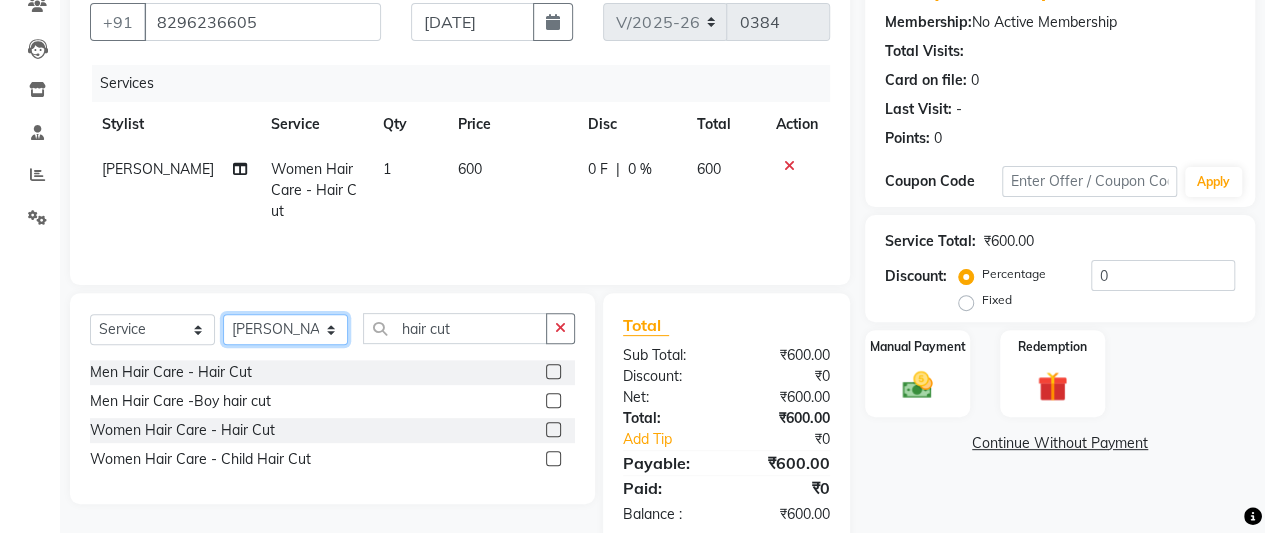 click on "Select Stylist A Ansari Admin [PERSON_NAME] [PERSON_NAME] [PERSON_NAME] [PERSON_NAME]" 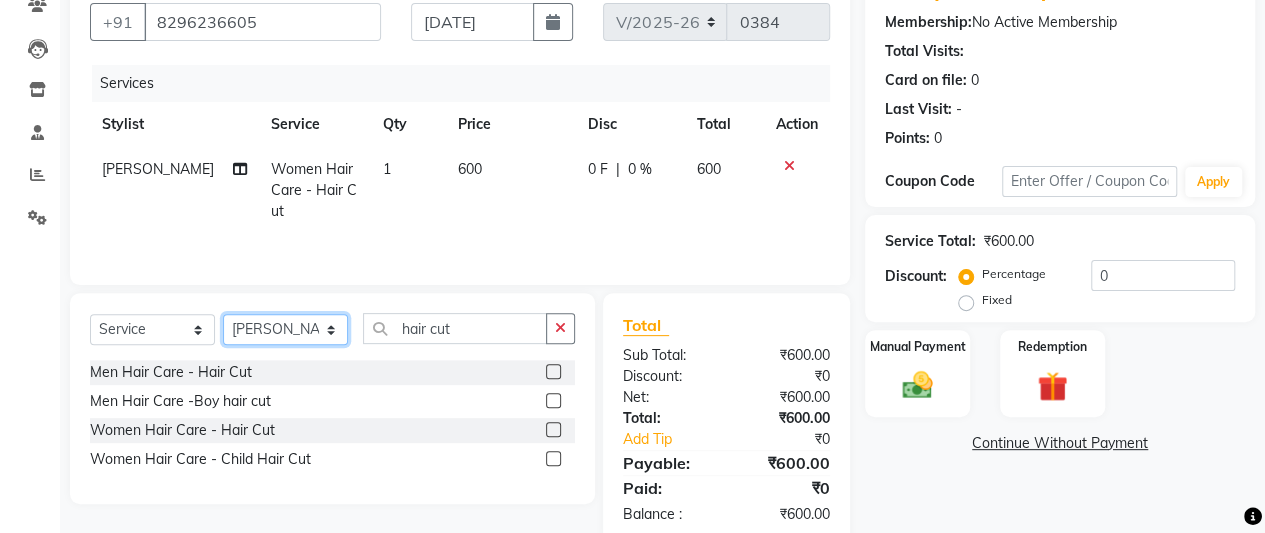 select on "84446" 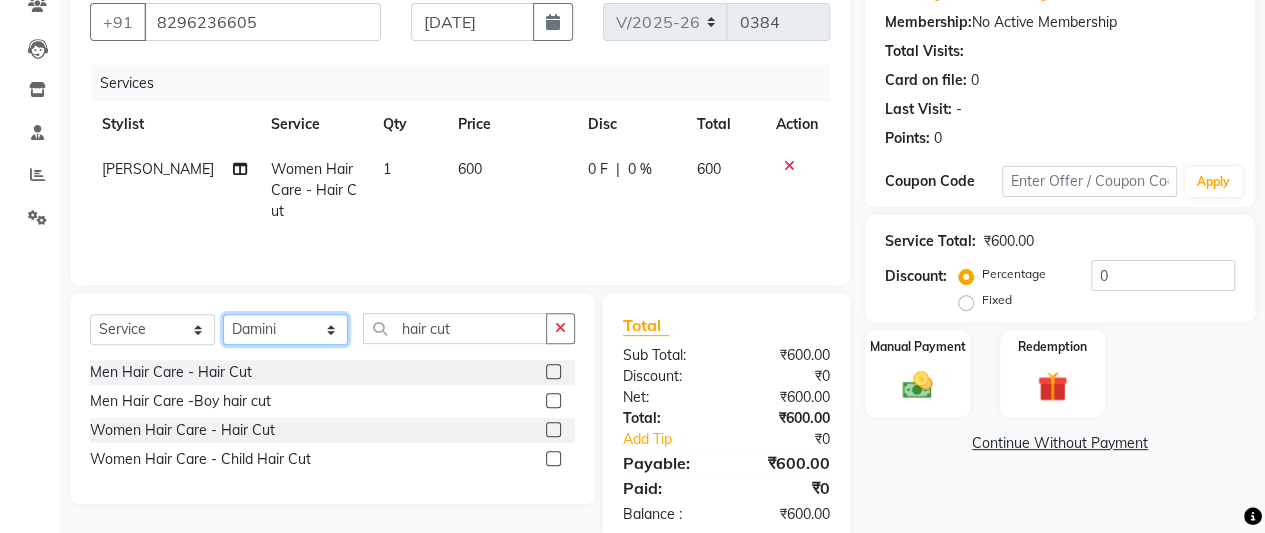 click on "Select Stylist A Ansari Admin [PERSON_NAME] [PERSON_NAME] [PERSON_NAME] [PERSON_NAME]" 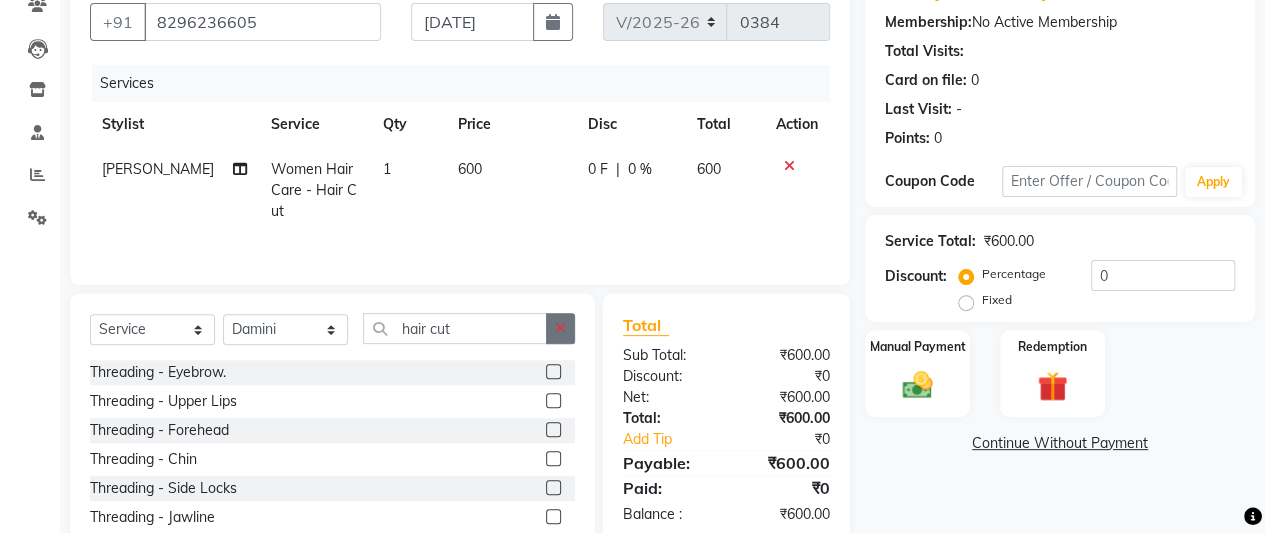 click 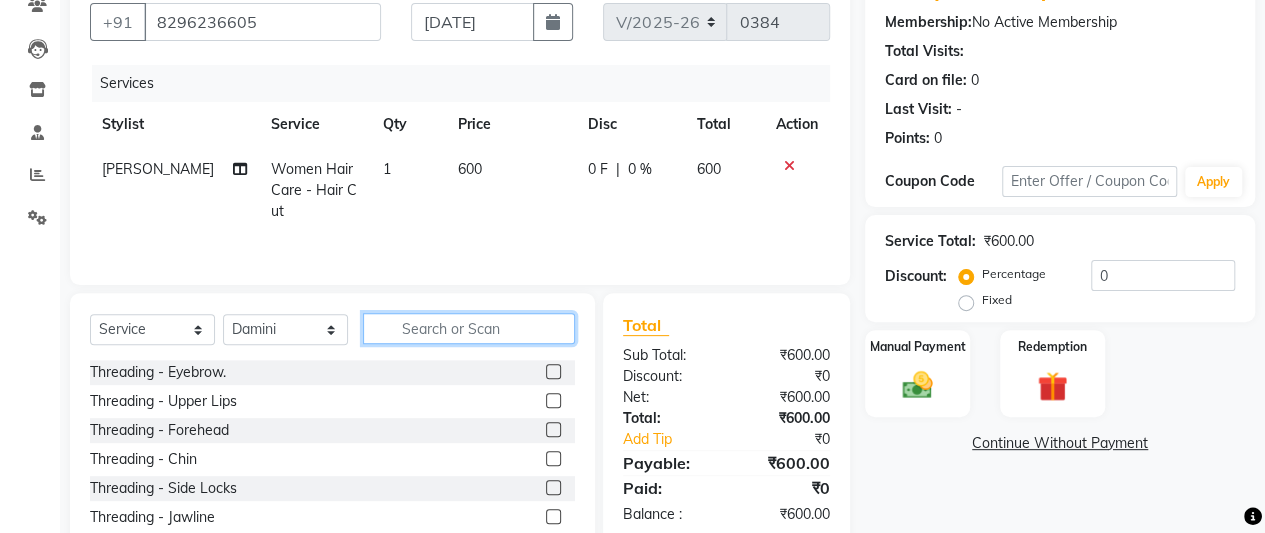 click 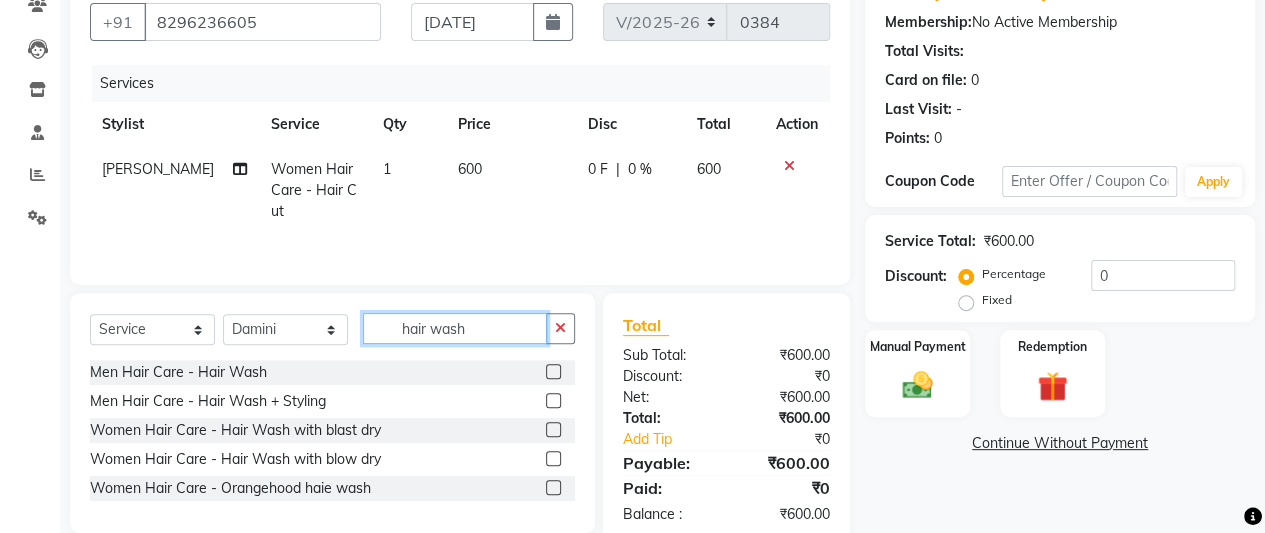 type on "hair wash" 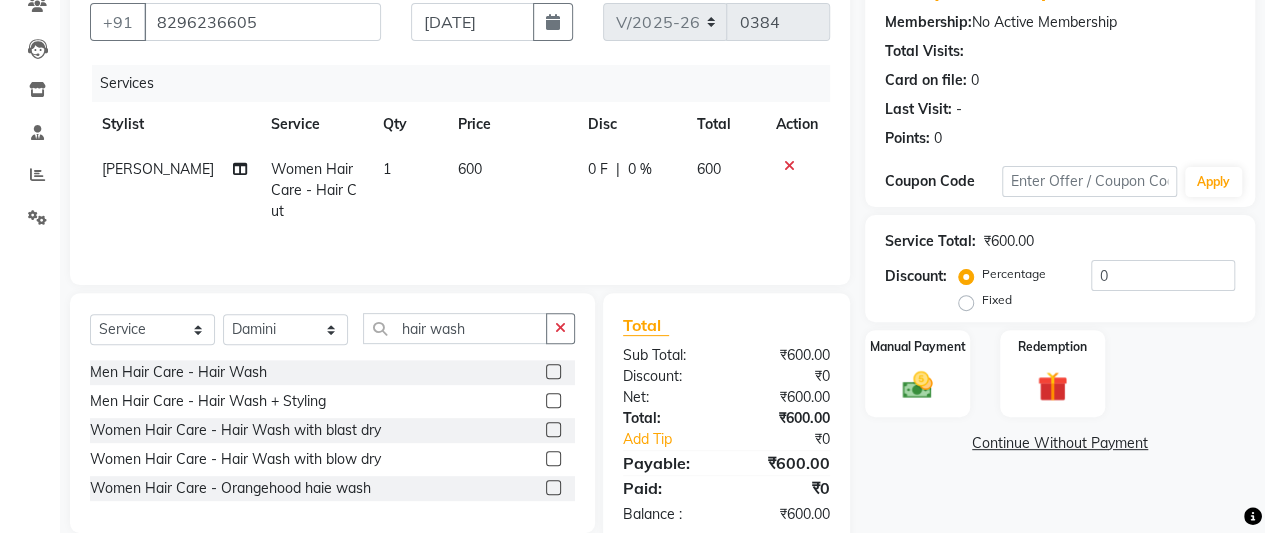 click 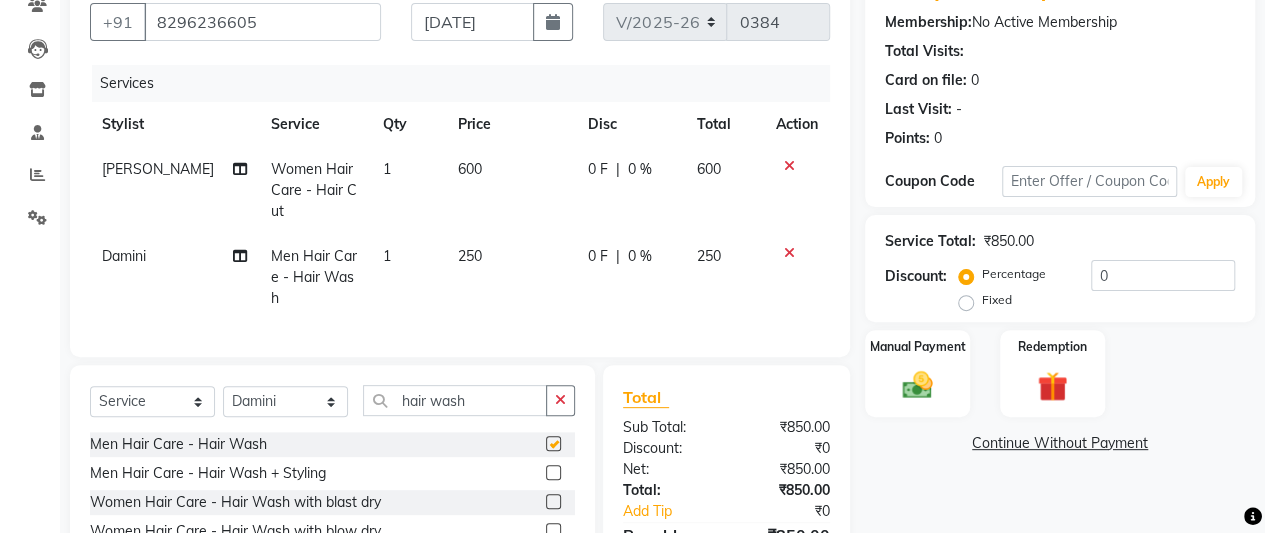 checkbox on "false" 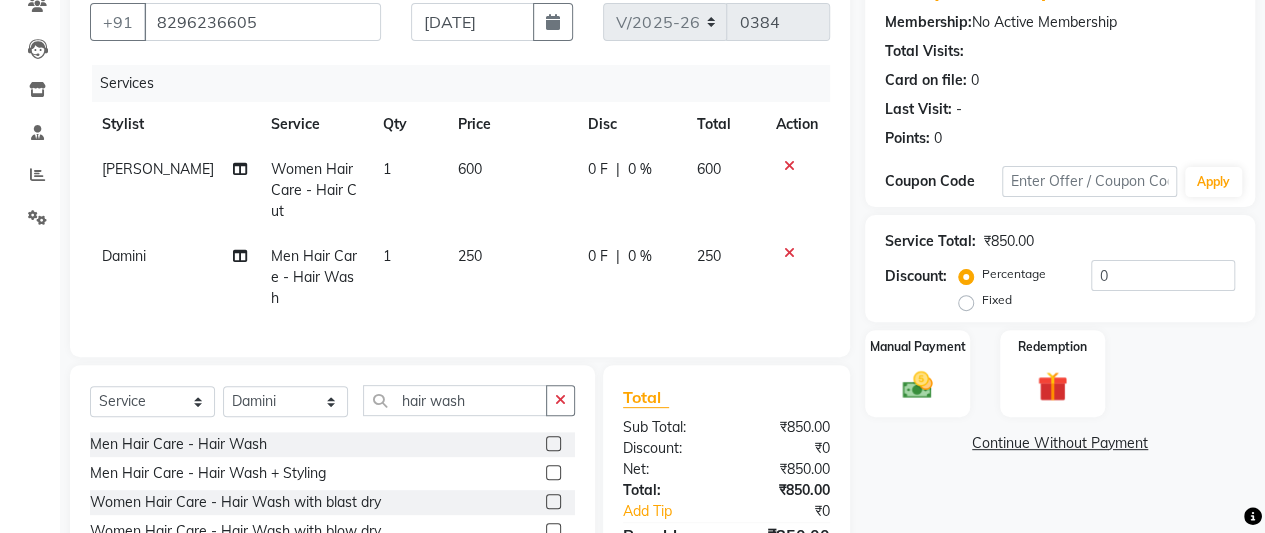 click 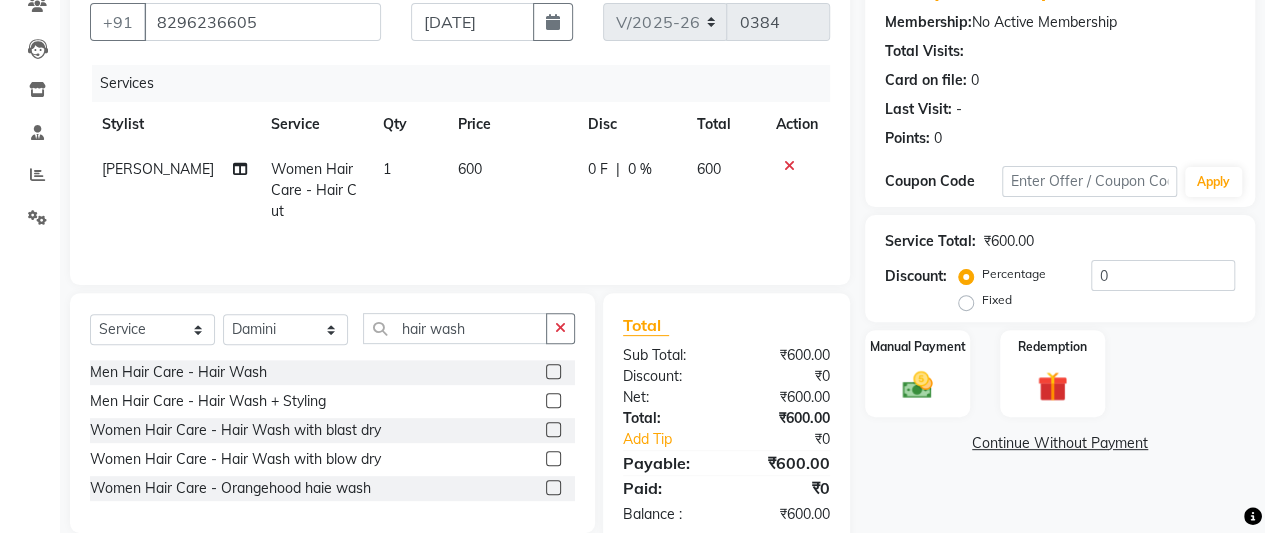 click 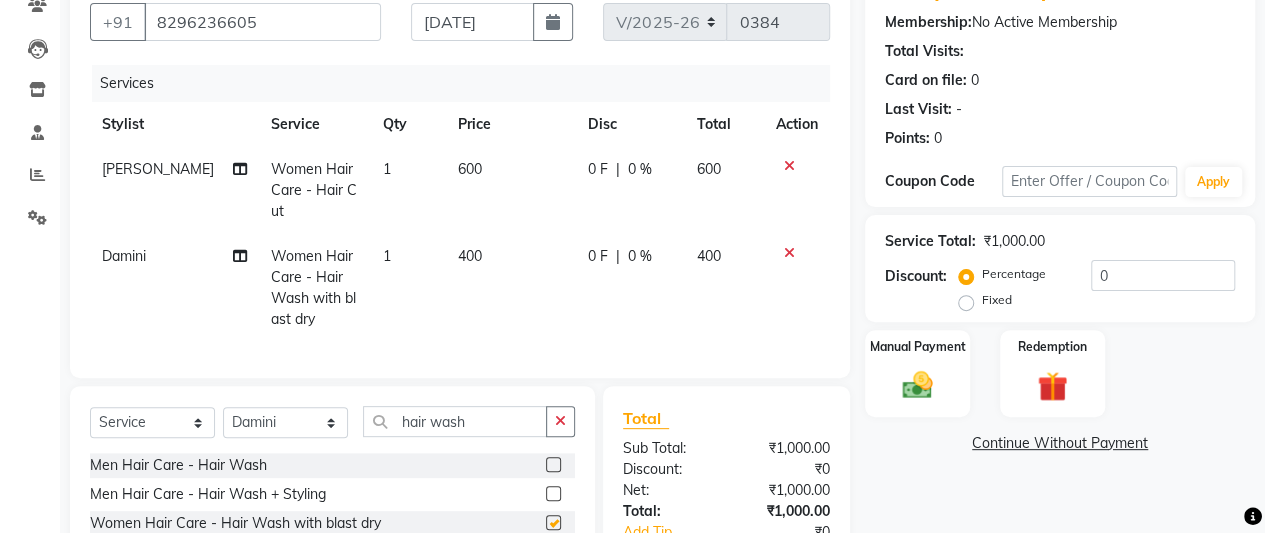 checkbox on "false" 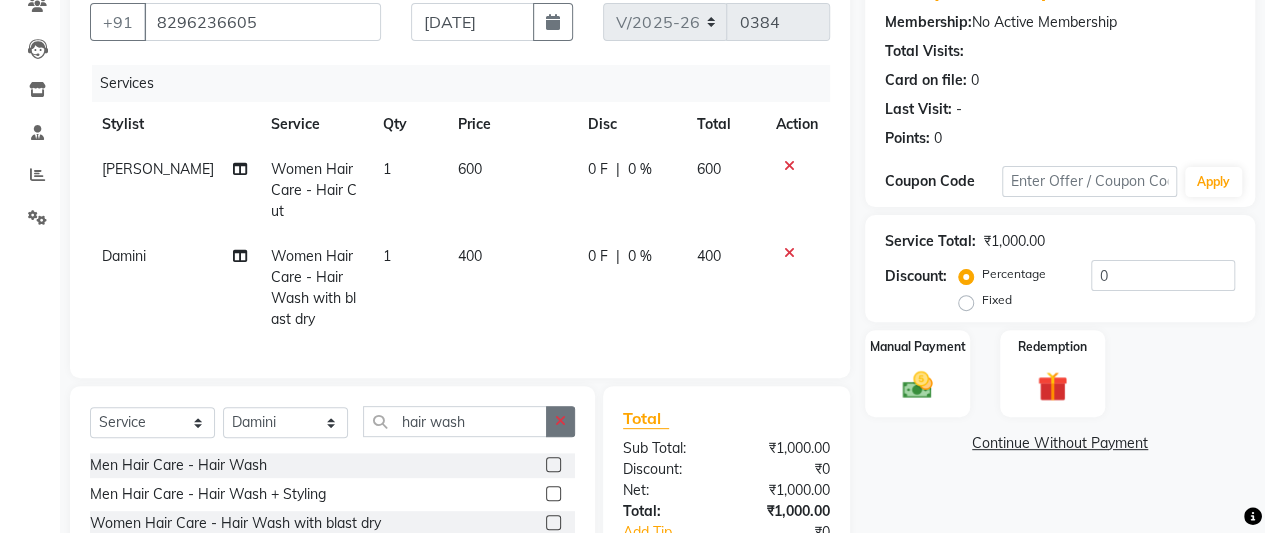 click 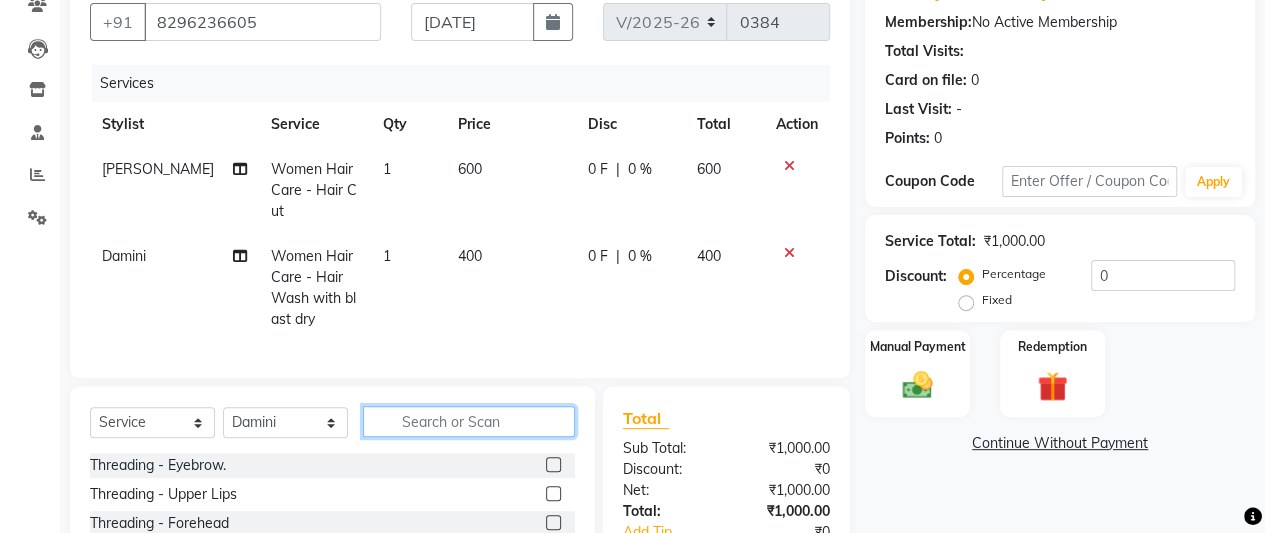 click 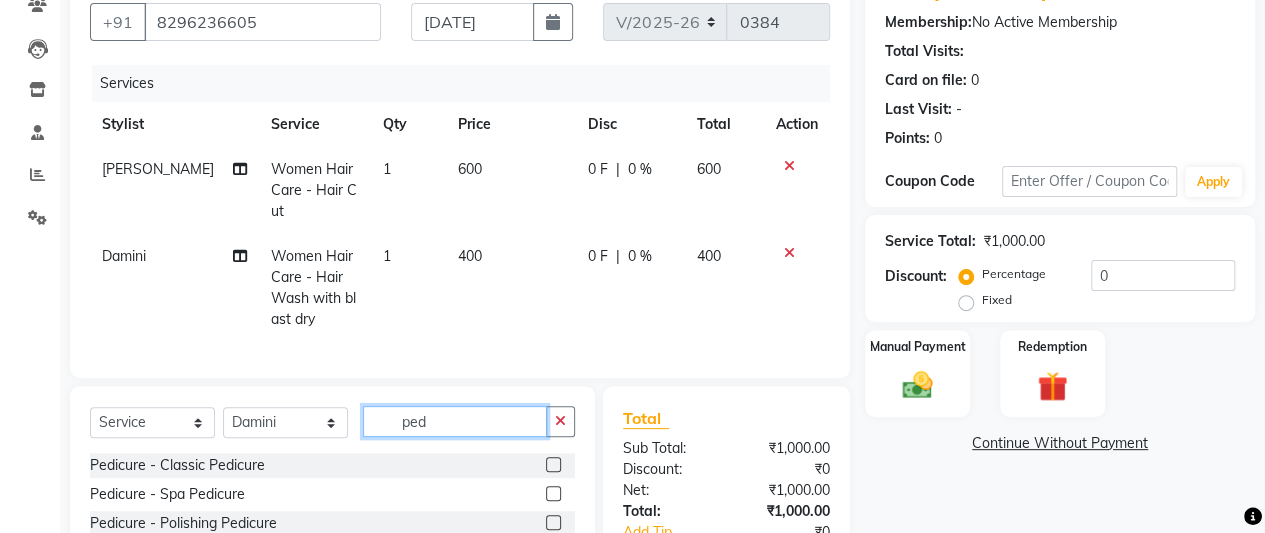 type on "ped" 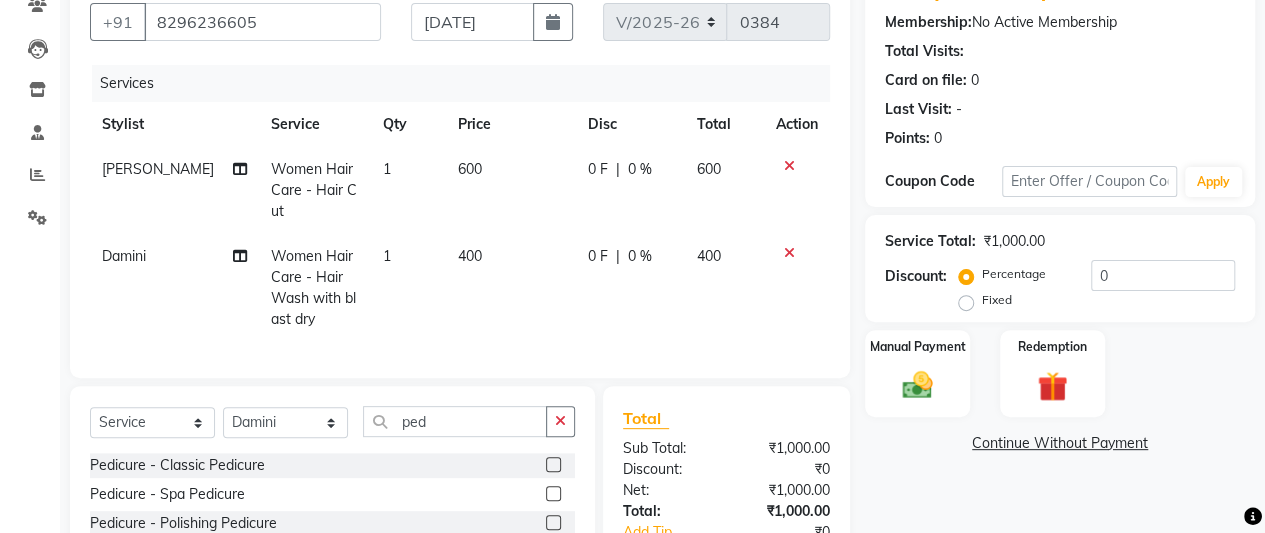 click 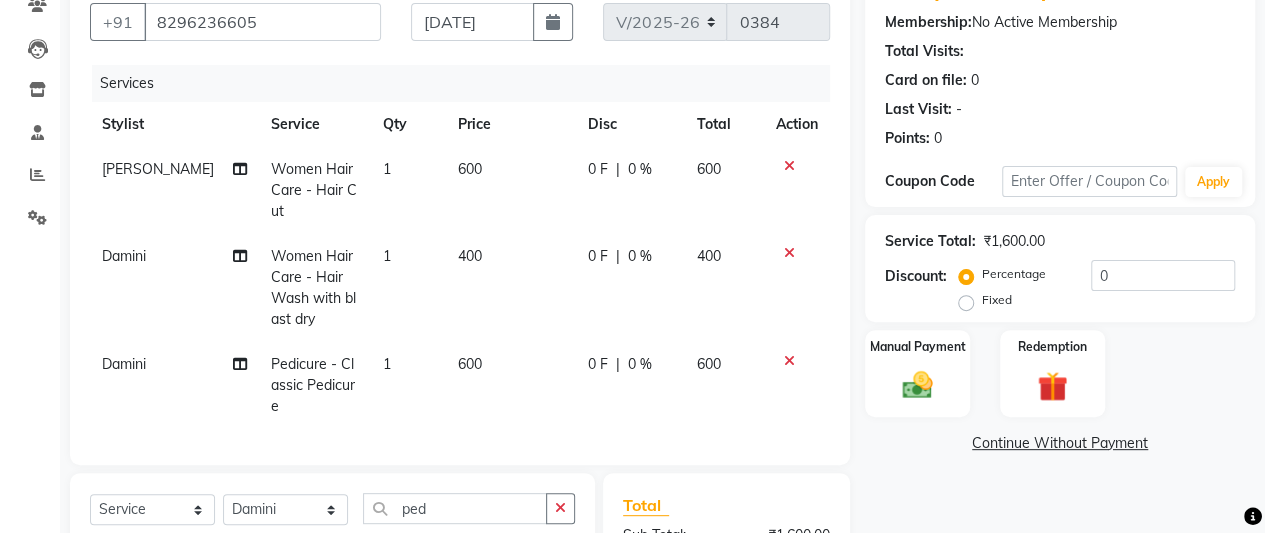 checkbox on "false" 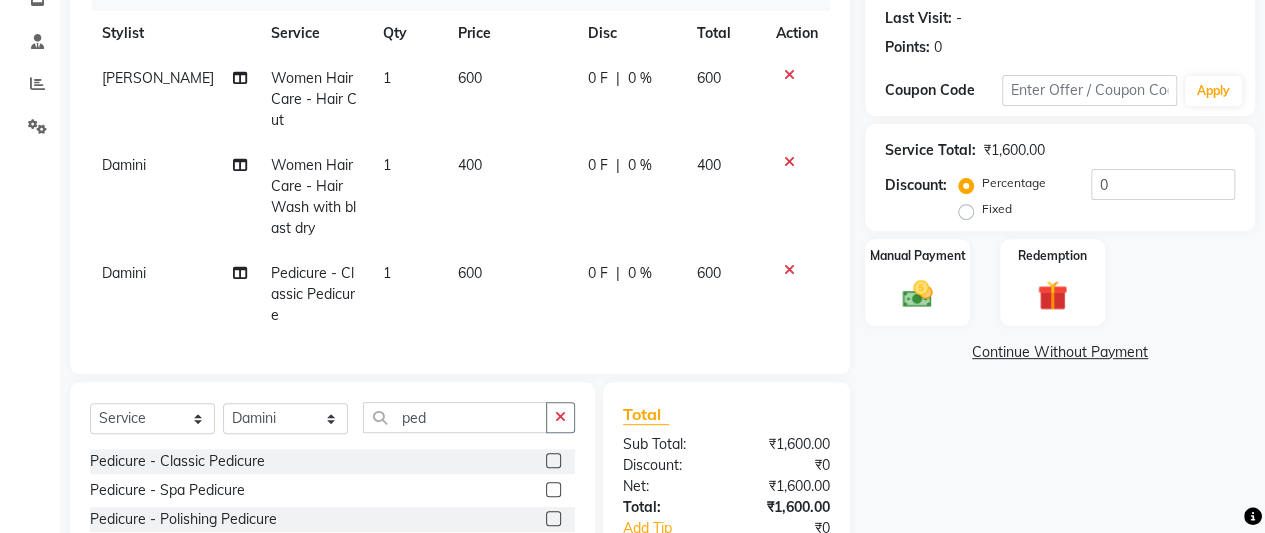 scroll, scrollTop: 277, scrollLeft: 0, axis: vertical 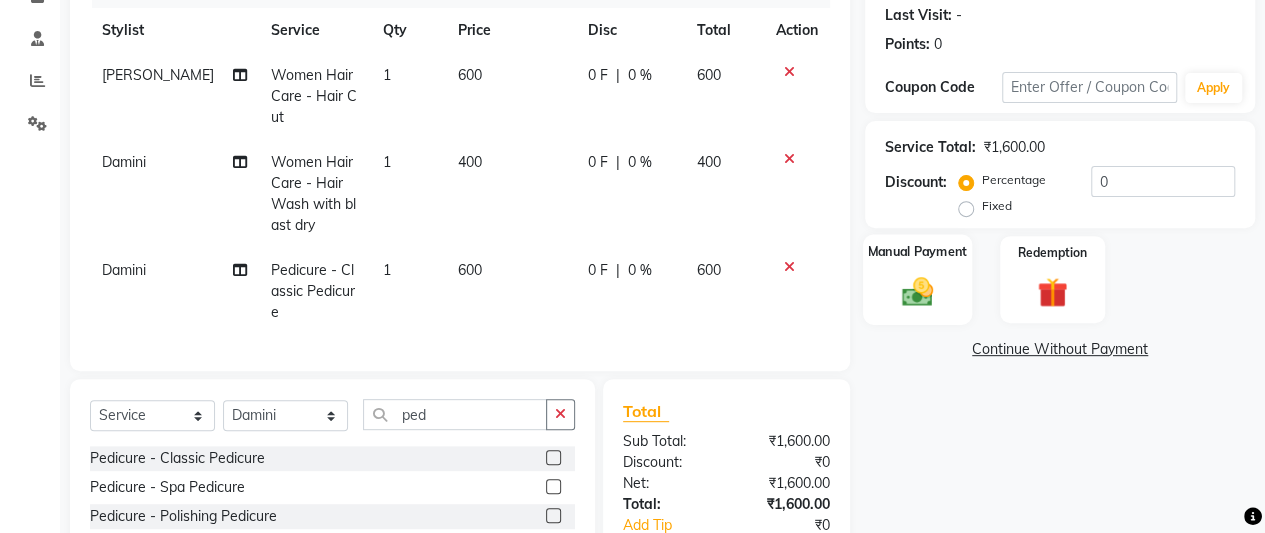 click on "Manual Payment" 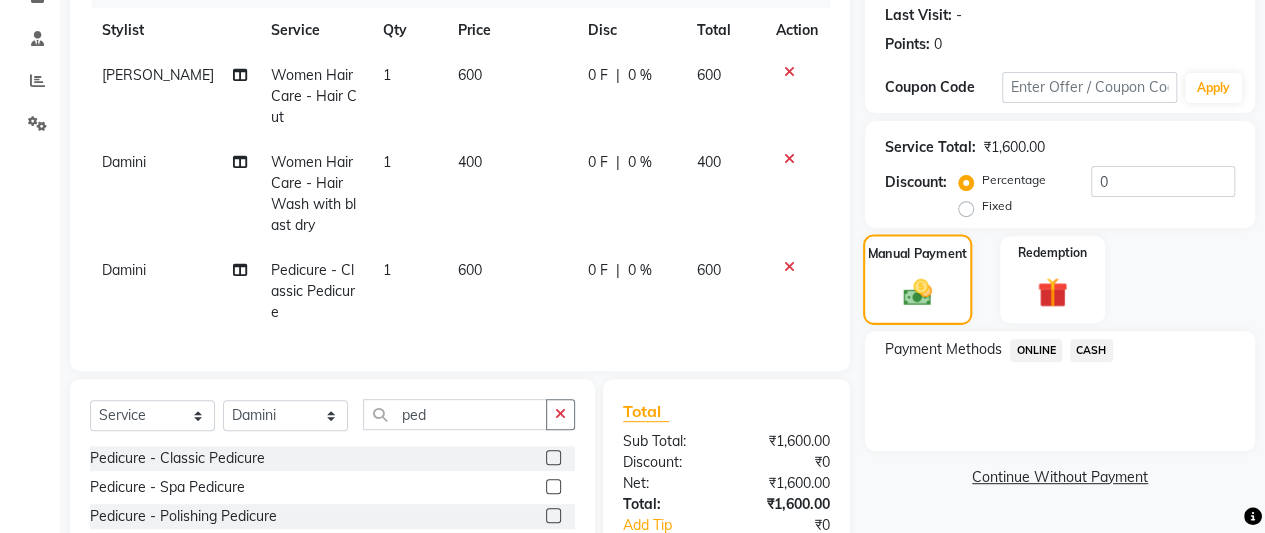 scroll, scrollTop: 398, scrollLeft: 0, axis: vertical 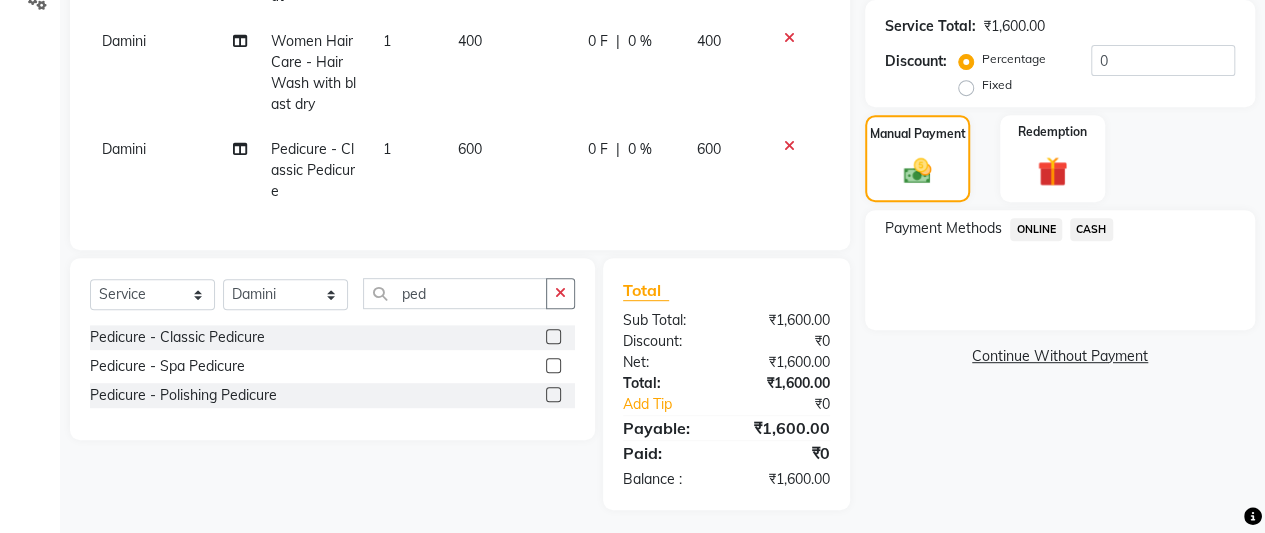 click on "CASH" 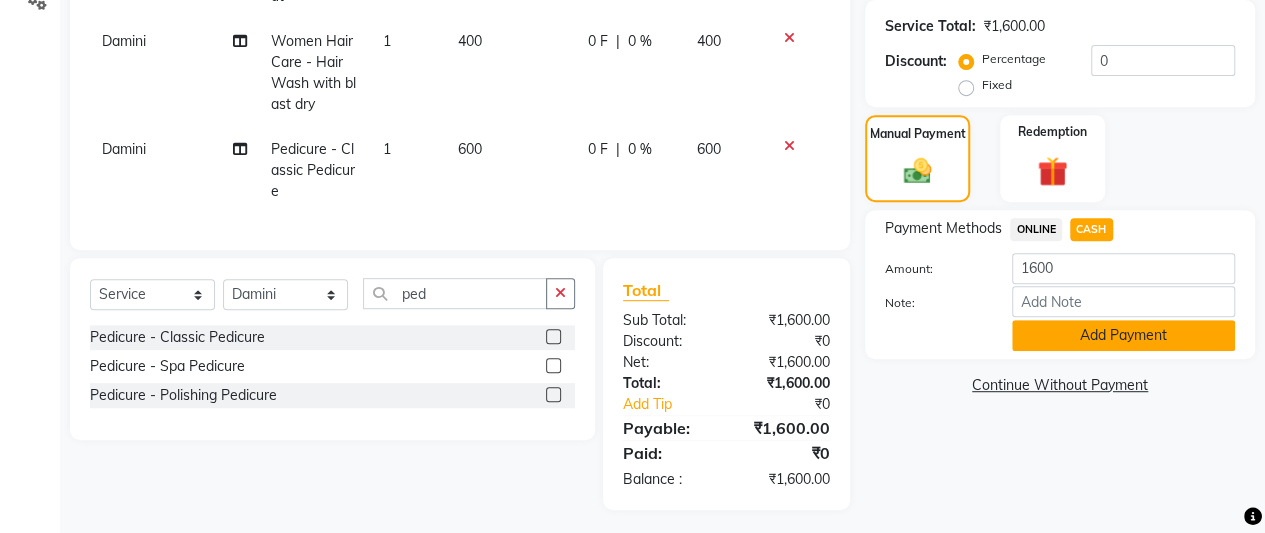 click on "Add Payment" 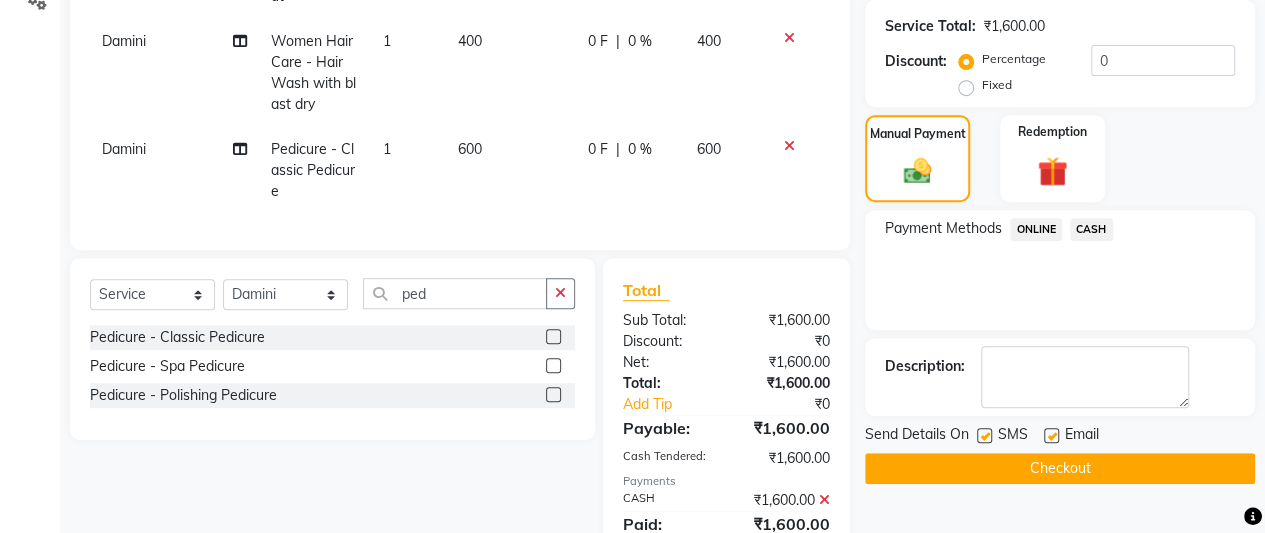 scroll, scrollTop: 468, scrollLeft: 0, axis: vertical 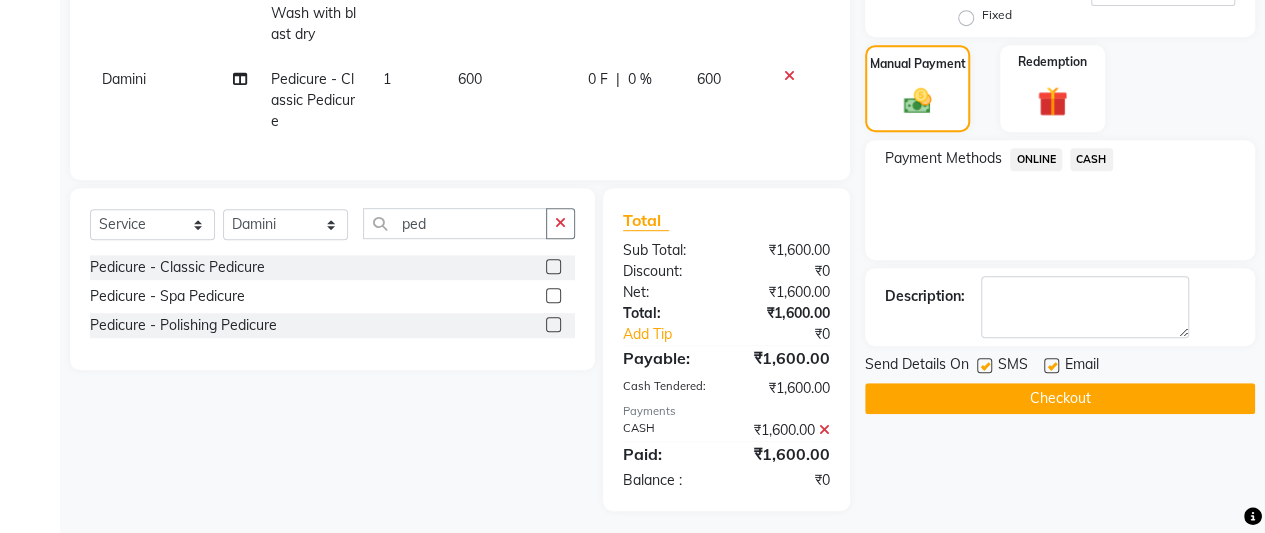 click on "Checkout" 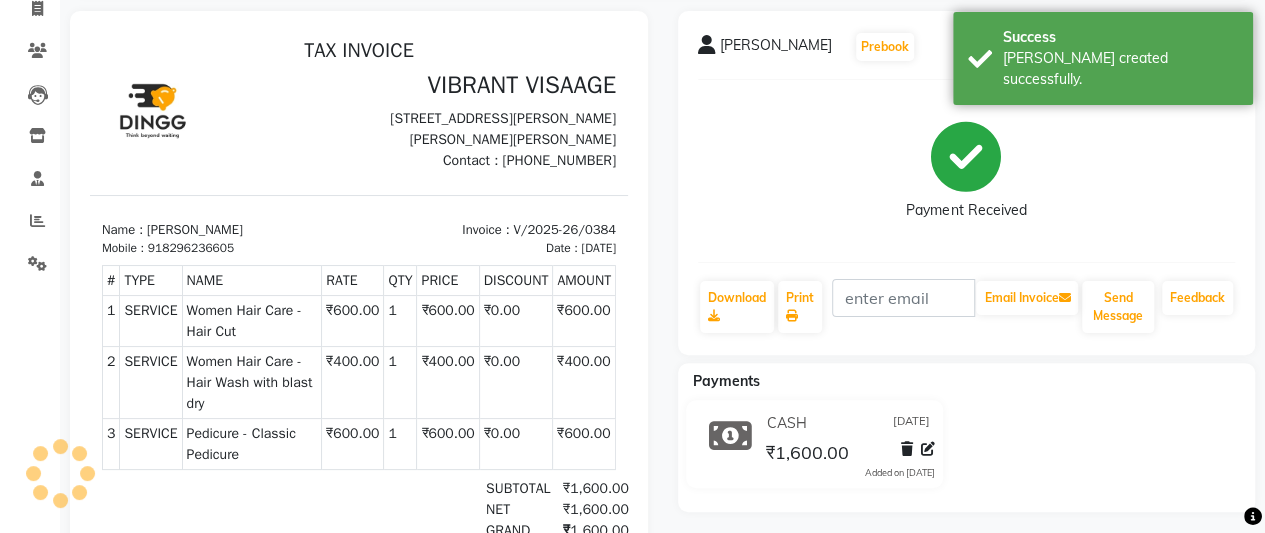 scroll, scrollTop: 0, scrollLeft: 0, axis: both 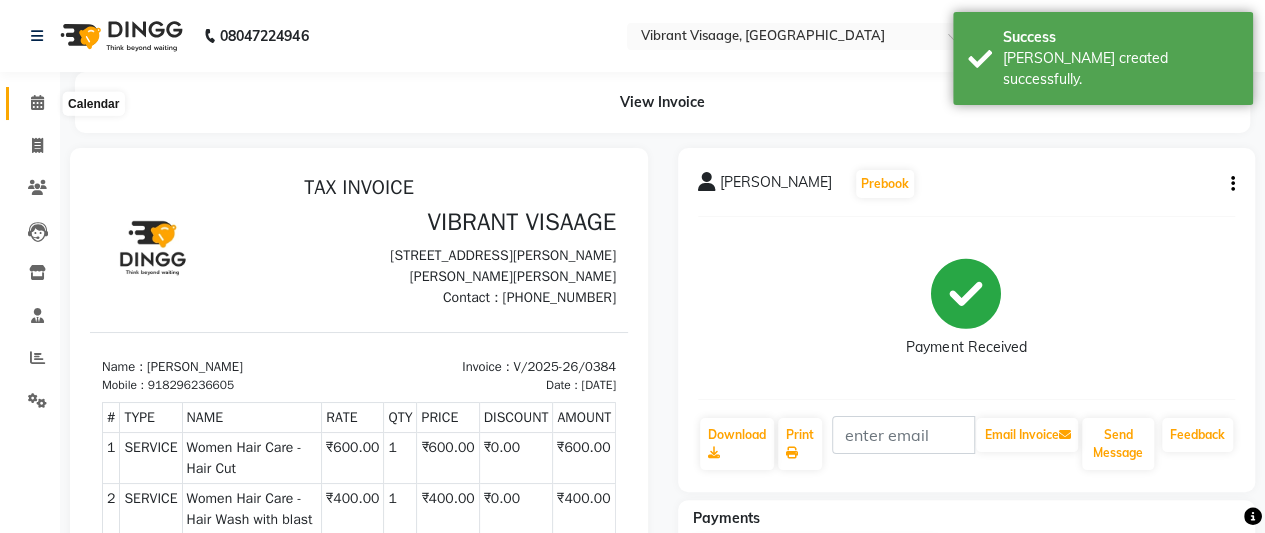 click 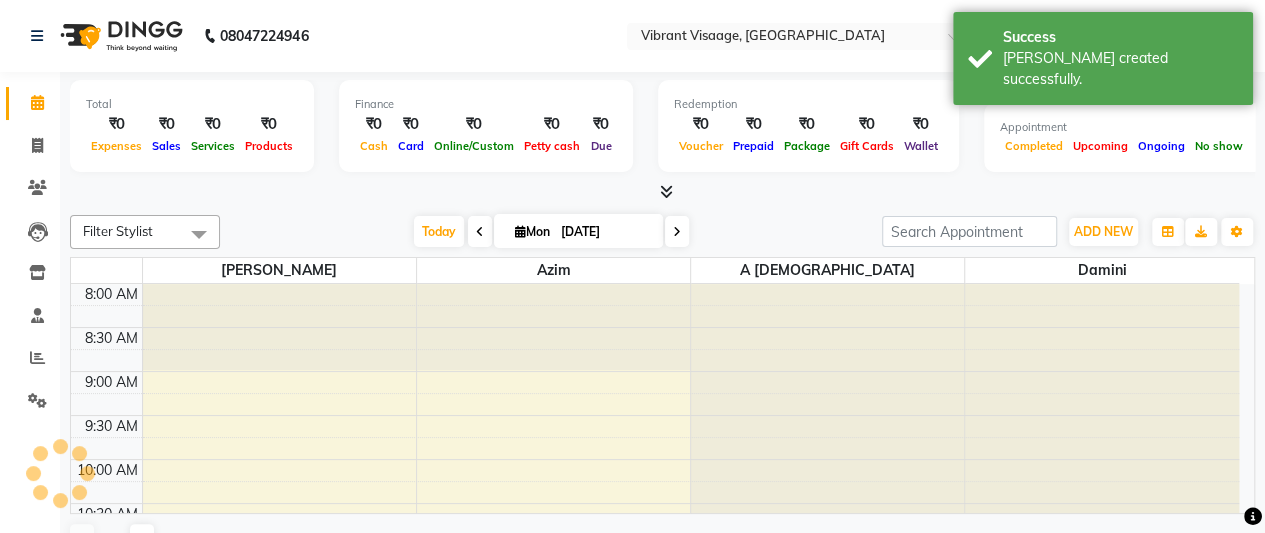 scroll, scrollTop: 0, scrollLeft: 0, axis: both 